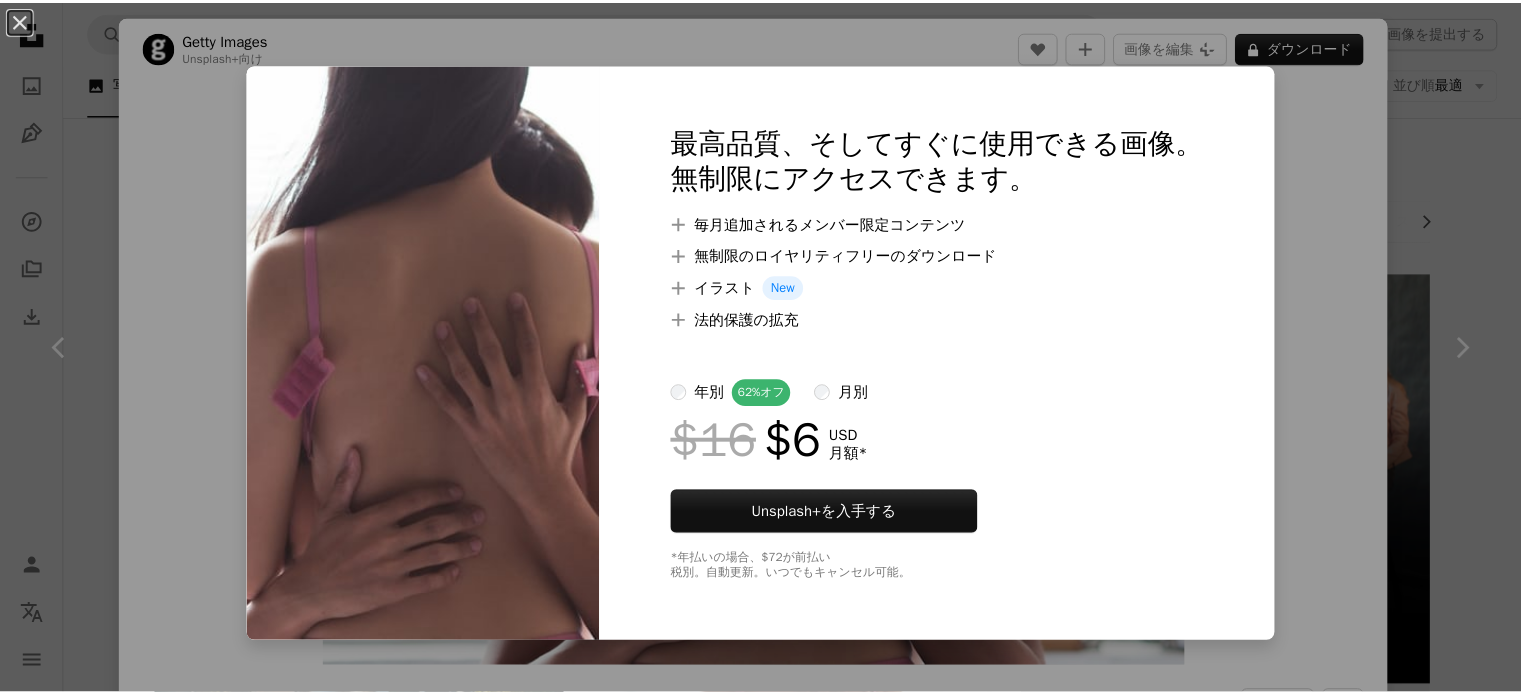 scroll, scrollTop: 299, scrollLeft: 0, axis: vertical 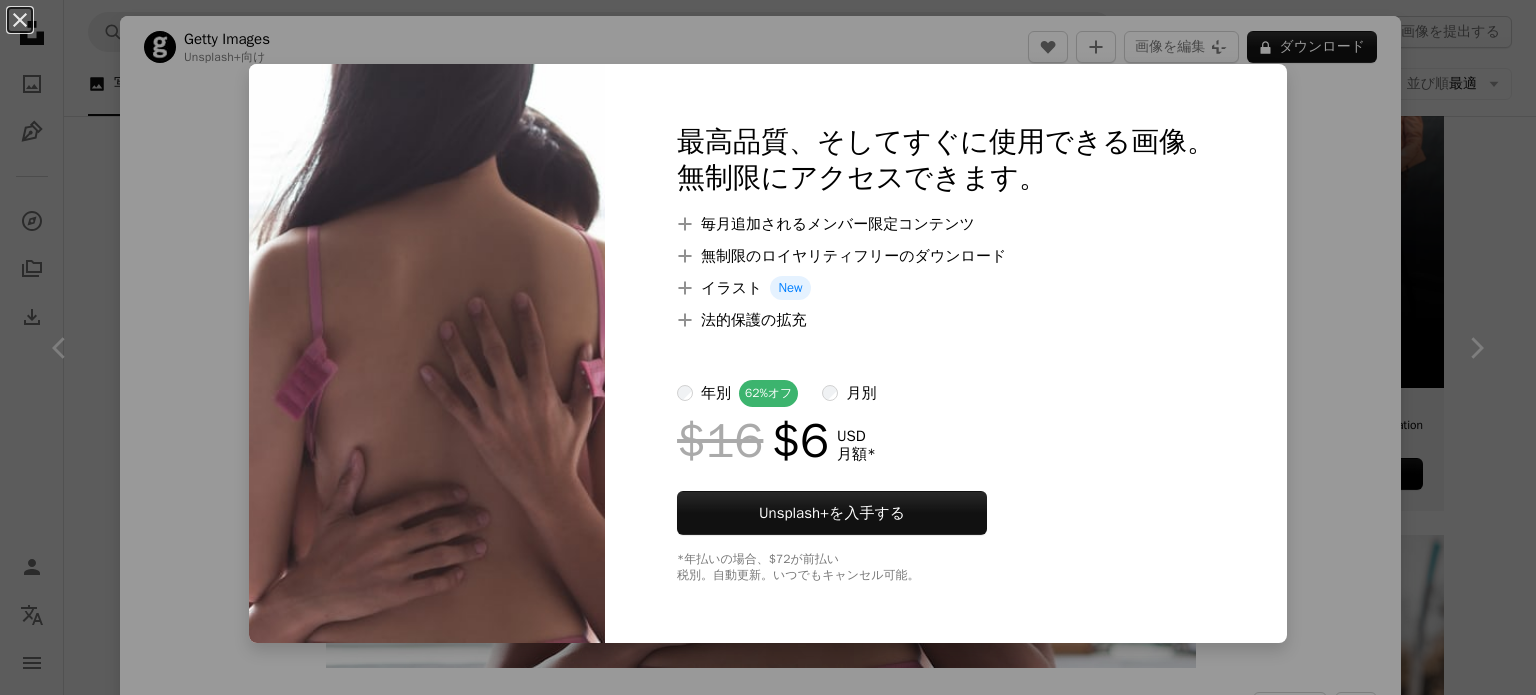 click on "An X shape 最高品質、そしてすぐに使用できる画像。 無制限にアクセスできます。 A plus sign 毎月追加されるメンバー限定コンテンツ A plus sign 無制限のロイヤリティフリーのダウンロード A plus sign イラスト  New A plus sign 法的保護の拡充 年別 62% オフ 月別 $16   $6 USD 月額 * Unsplash+ を入手する *年払いの場合、 $72 が前払い 税別。自動更新。いつでもキャンセル可能。" at bounding box center (768, 347) 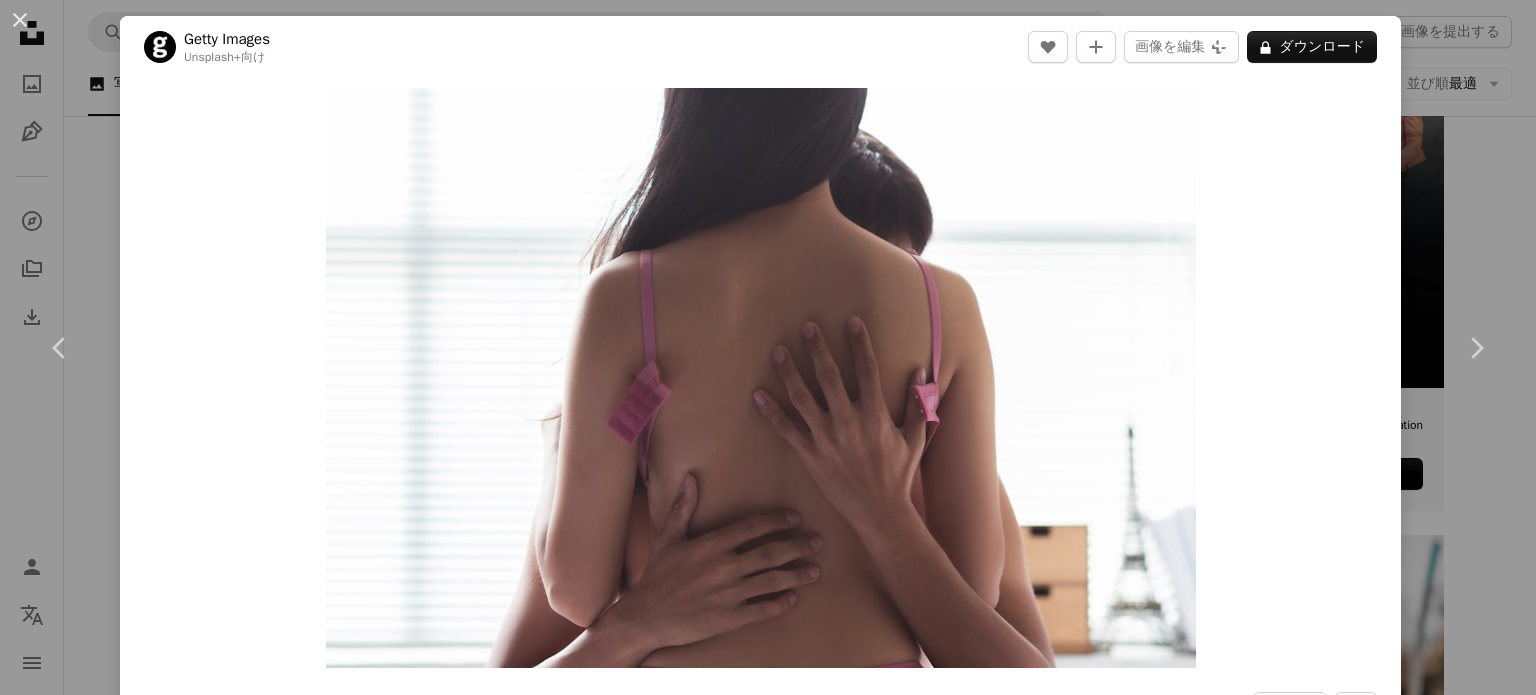 type 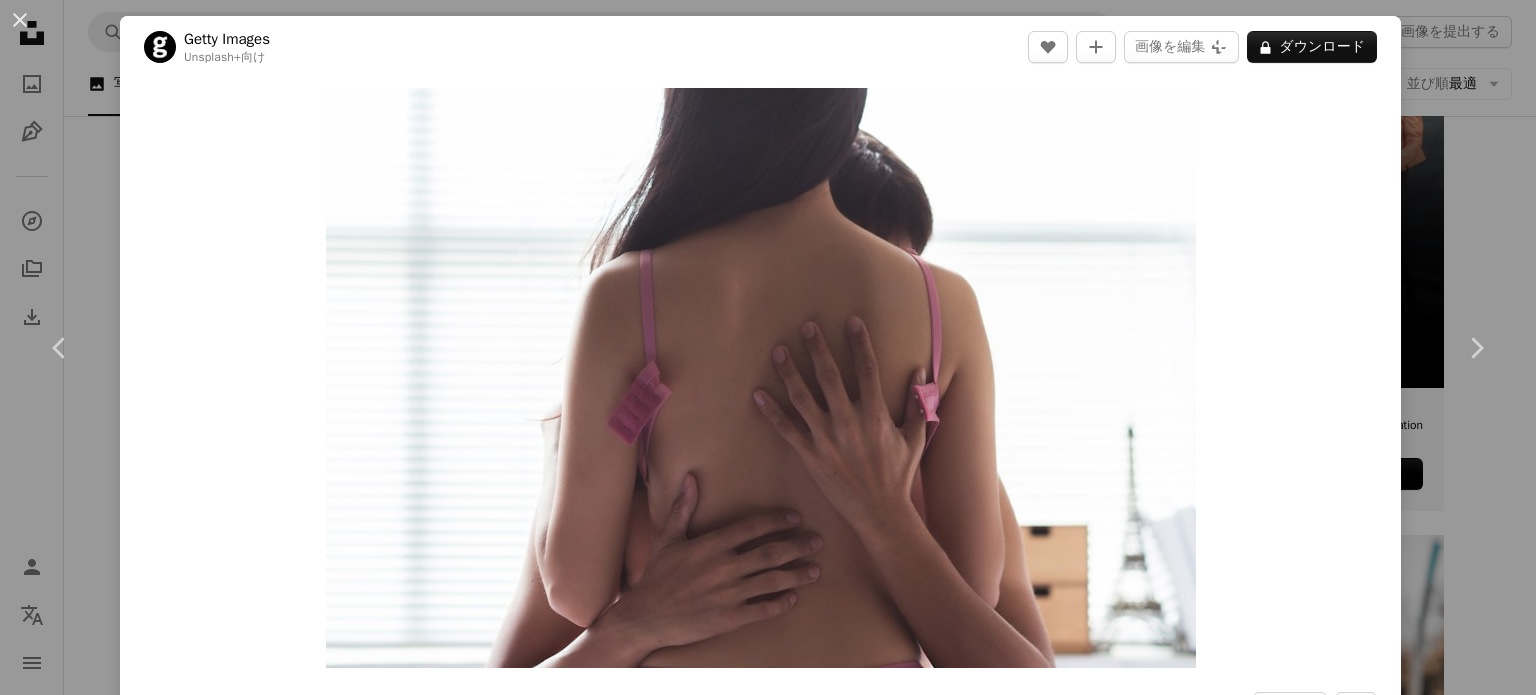 click on "An X shape Chevron left Chevron right Getty Images Unsplash+ 向け A heart A plus sign 画像を編集 Plus sign for Unsplash+ A lock ダウンロード Zoom in A forward-right arrow 共有 More Actions Calendar outlined [DATE] に公開 Safety Unsplash+ライセンス の下でライセンスされています 美 寝室 ランジェリー 朝 ロマンス 彼女 ヤングアダルト 性と生殖 屋内 色気 ボンディング タイ文化 靭性 HDの壁紙 関連イメージ Plus sign for Unsplash+ A heart A plus sign Getty Images Unsplash+ 向け A lock ダウンロード Plus sign for Unsplash+ A heart A plus sign [FIRST] [LAST] Unsplash+ 向け A lock ダウンロード Plus sign for Unsplash+ A heart A plus sign [FIRST] [LAST] Unsplash+ 向け A lock ダウンロード Plus sign for Unsplash+ A heart A plus sign [FIRST] [LAST] Unsplash+ 向け A lock A heart" at bounding box center (768, 347) 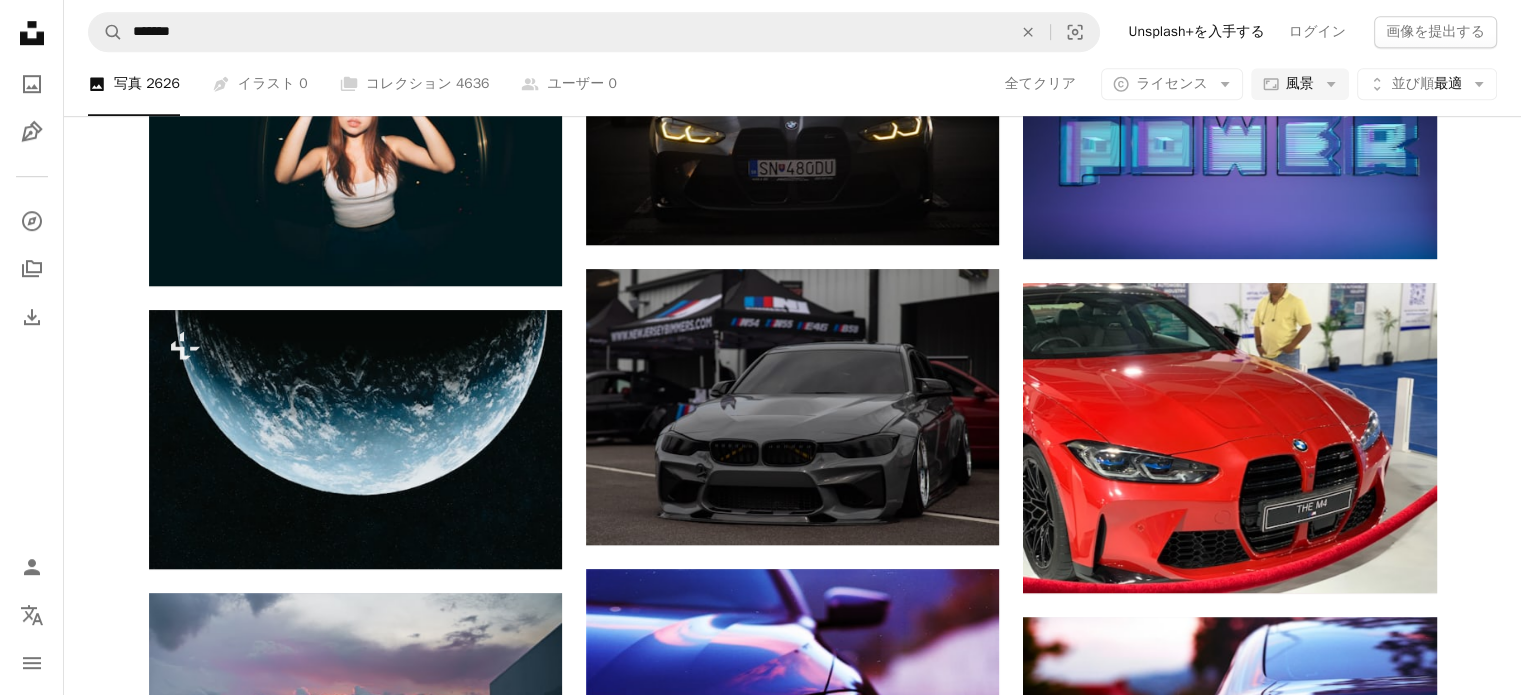 scroll, scrollTop: 1398, scrollLeft: 0, axis: vertical 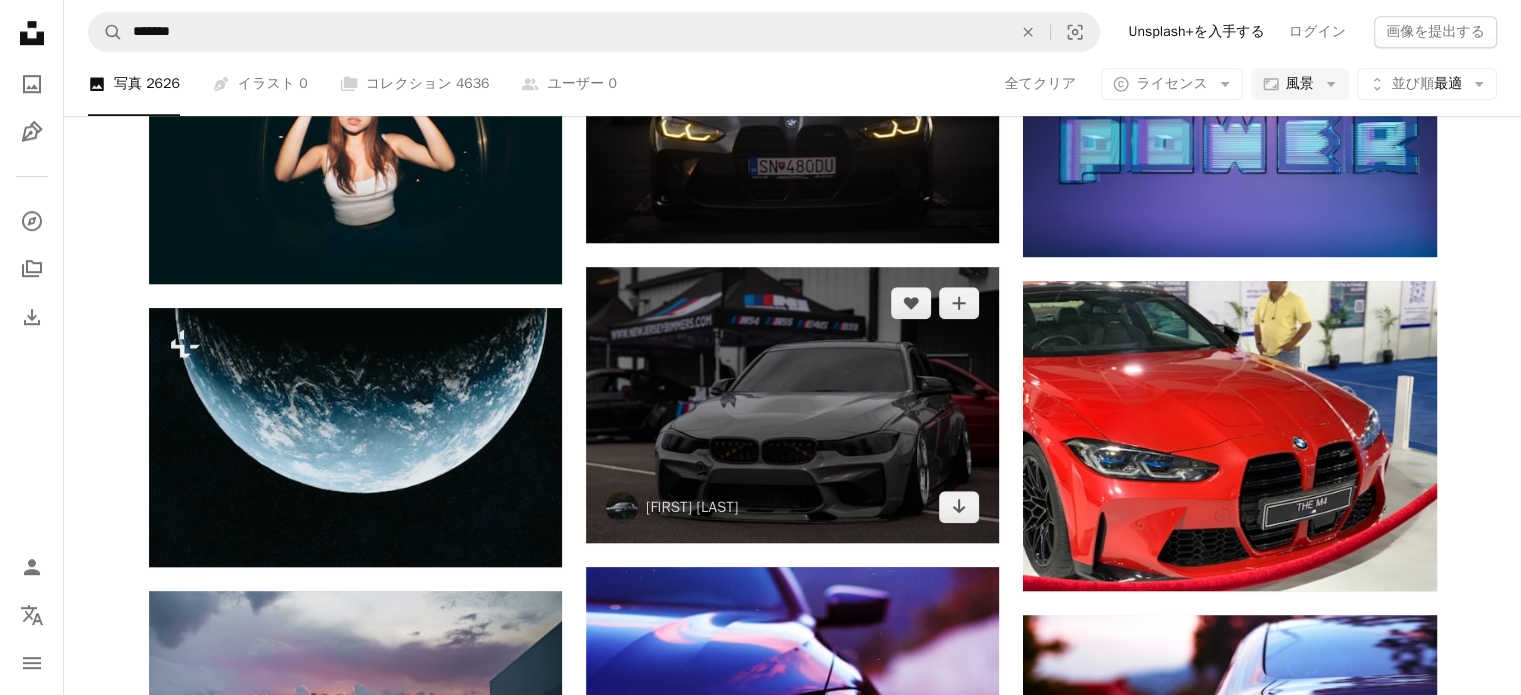 click at bounding box center (792, 404) 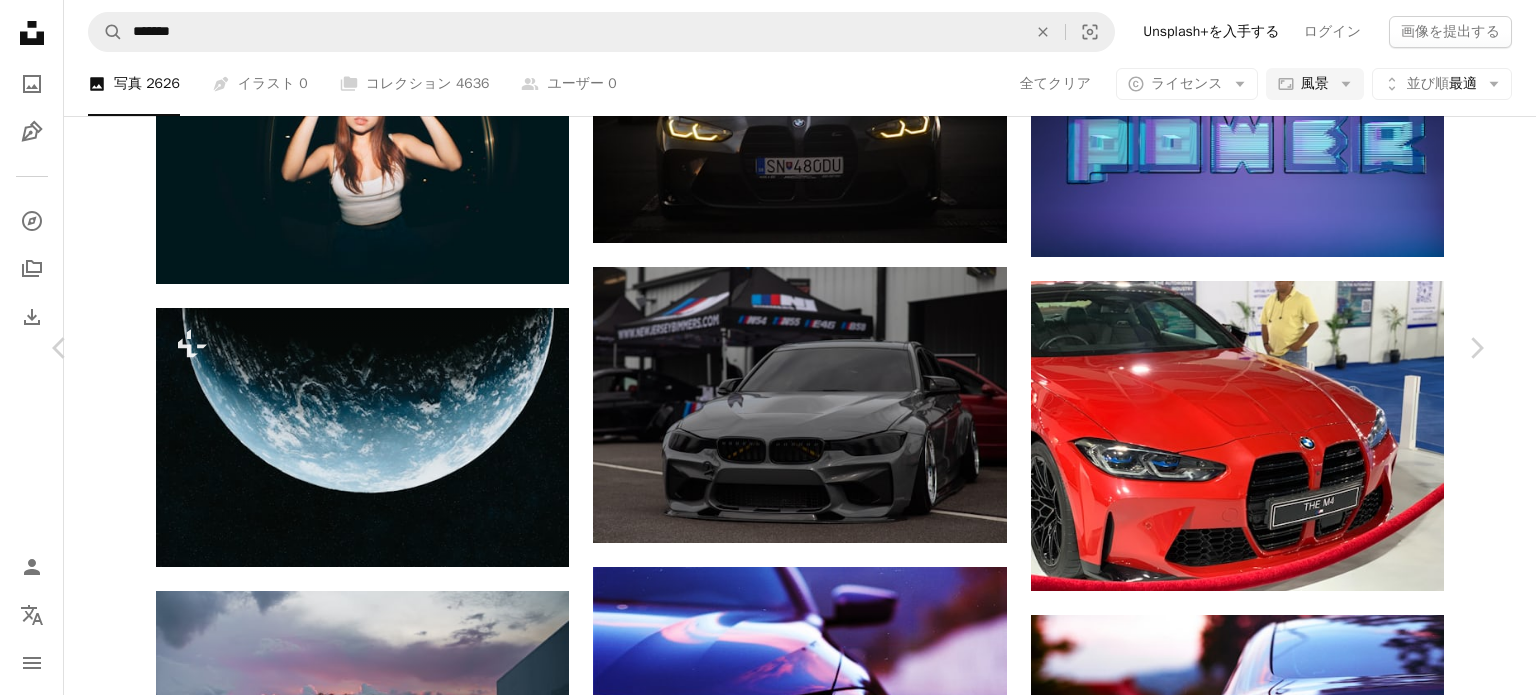 click on "Chevron down" 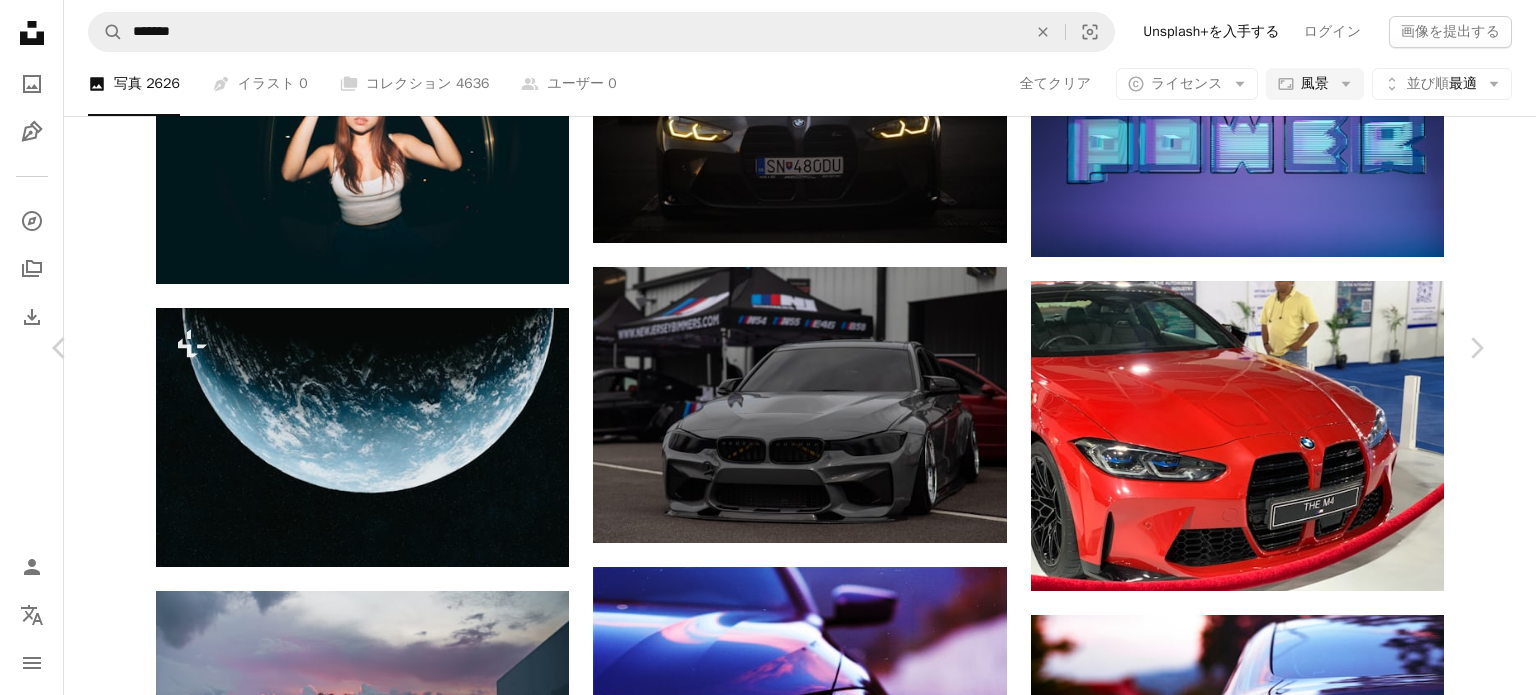 click on "中間   ( 1920 x 1280 )" at bounding box center [1274, 4299] 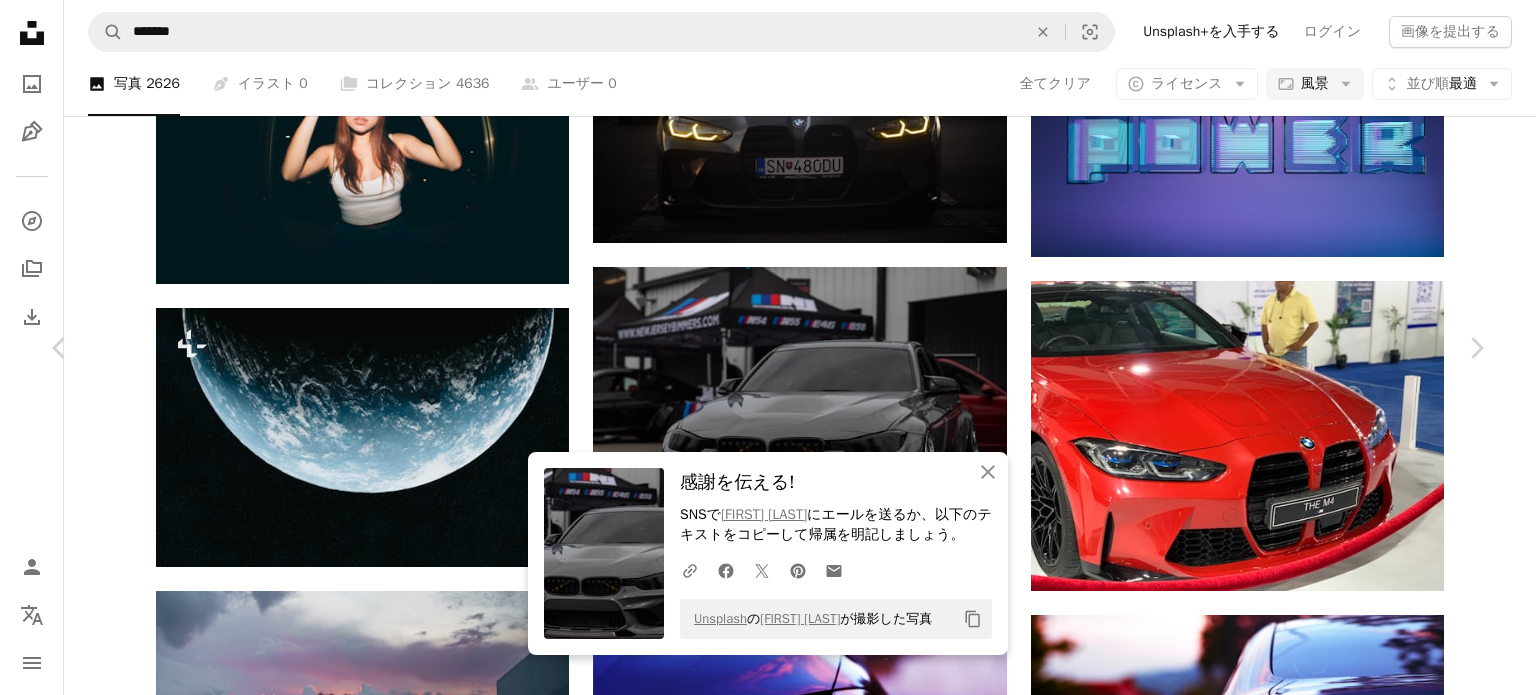 click on "An X shape Chevron left Chevron right An X shape 閉じる 感謝を伝える! SNSで [FIRST] にエールを送るか、以下のテキストをコピーして帰属を明記しましょう。 A URL sharing icon (chains) Facebook icon X (formerly Twitter) icon Pinterest icon An envelope Unsplash の [FIRST] が撮影した写真
Copy content [FIRST] [USERNAME] A heart A plus sign 画像を編集   Plus sign for Unsplash+ 無料ダウンロード Chevron down Zoom in 閲覧数 174,424 ダウンロード数 2,424 A forward-right arrow 共有 Info icon 情報 More Actions Calendar outlined [DATE] に公開 Camera Canon, EOS 6D Mark II Safety Unsplashライセンス の下、無料で利用可能 壁紙 車 BMWの BMW M4 (ビーエム・エム・ディー・エム・ディー) 車 灰色 スポーツカー 車 運輸 機械 自動車 輪 タイヤ 車のホイール クーペ パブリックドメインの写真  |  コード：UNSPLASH20で20%オフ  ↗" at bounding box center [768, 4513] 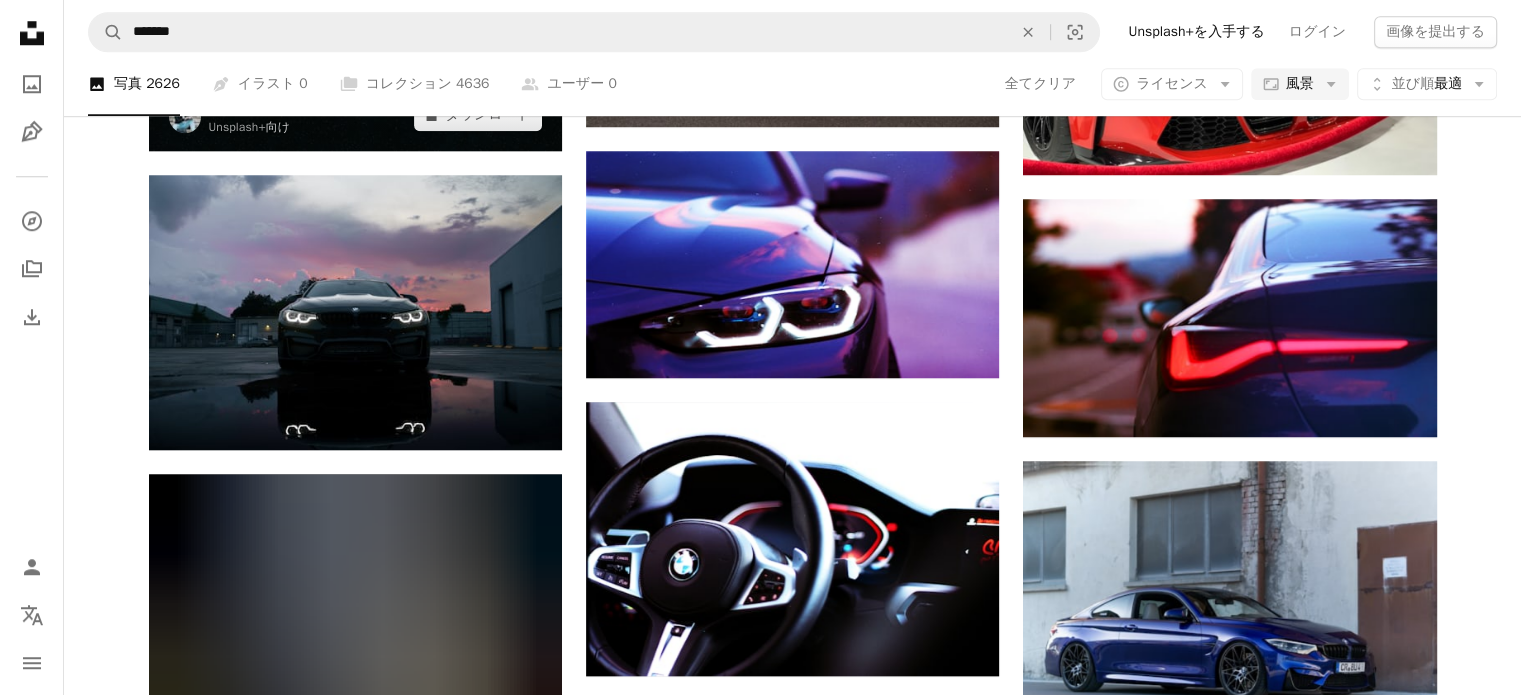 scroll, scrollTop: 1736, scrollLeft: 0, axis: vertical 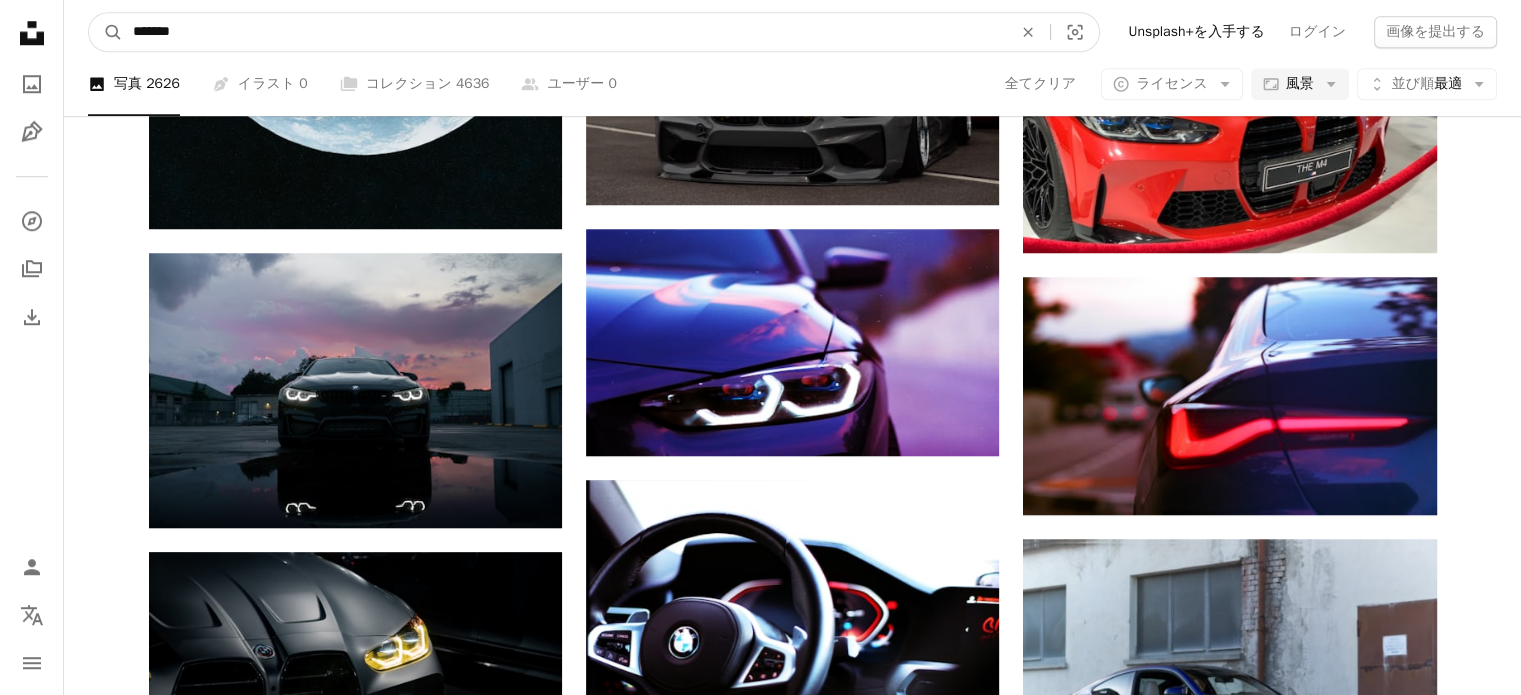 click on "*******" at bounding box center (564, 32) 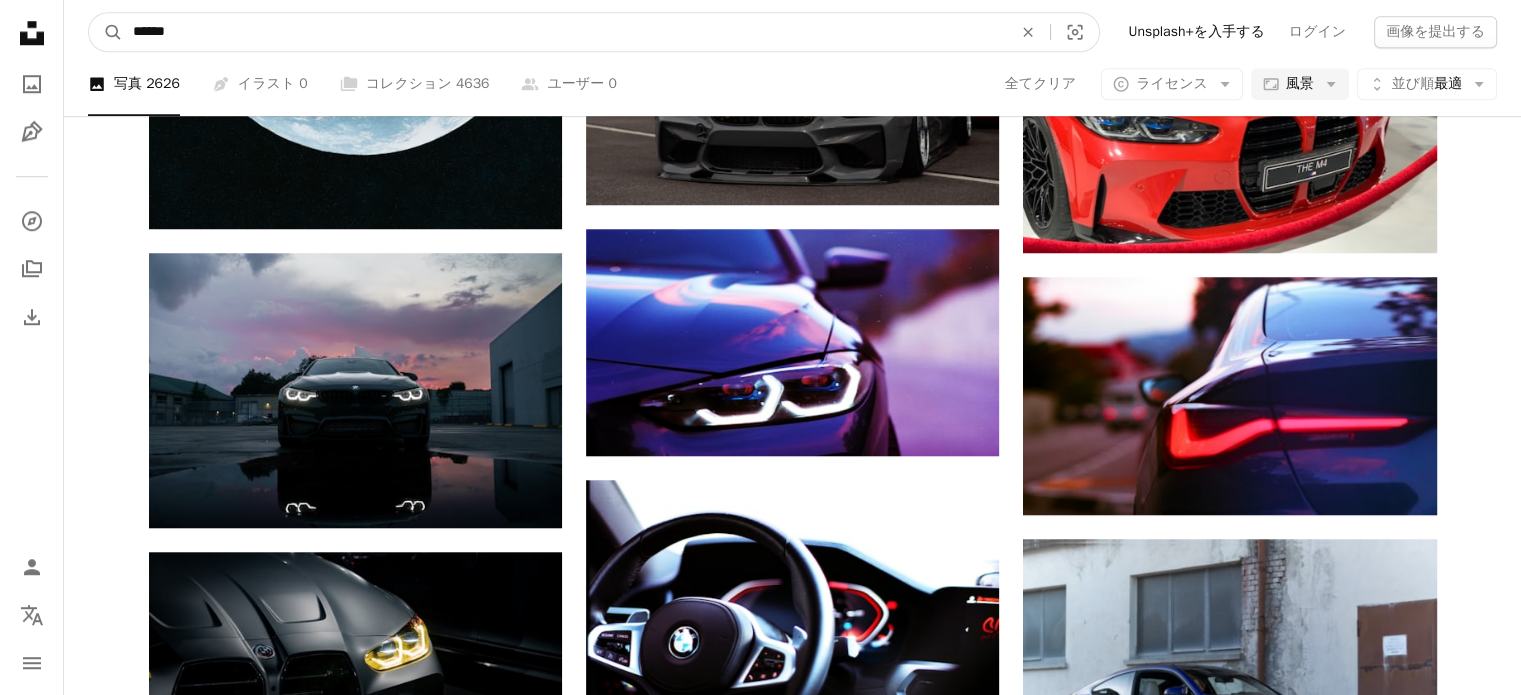 type on "******" 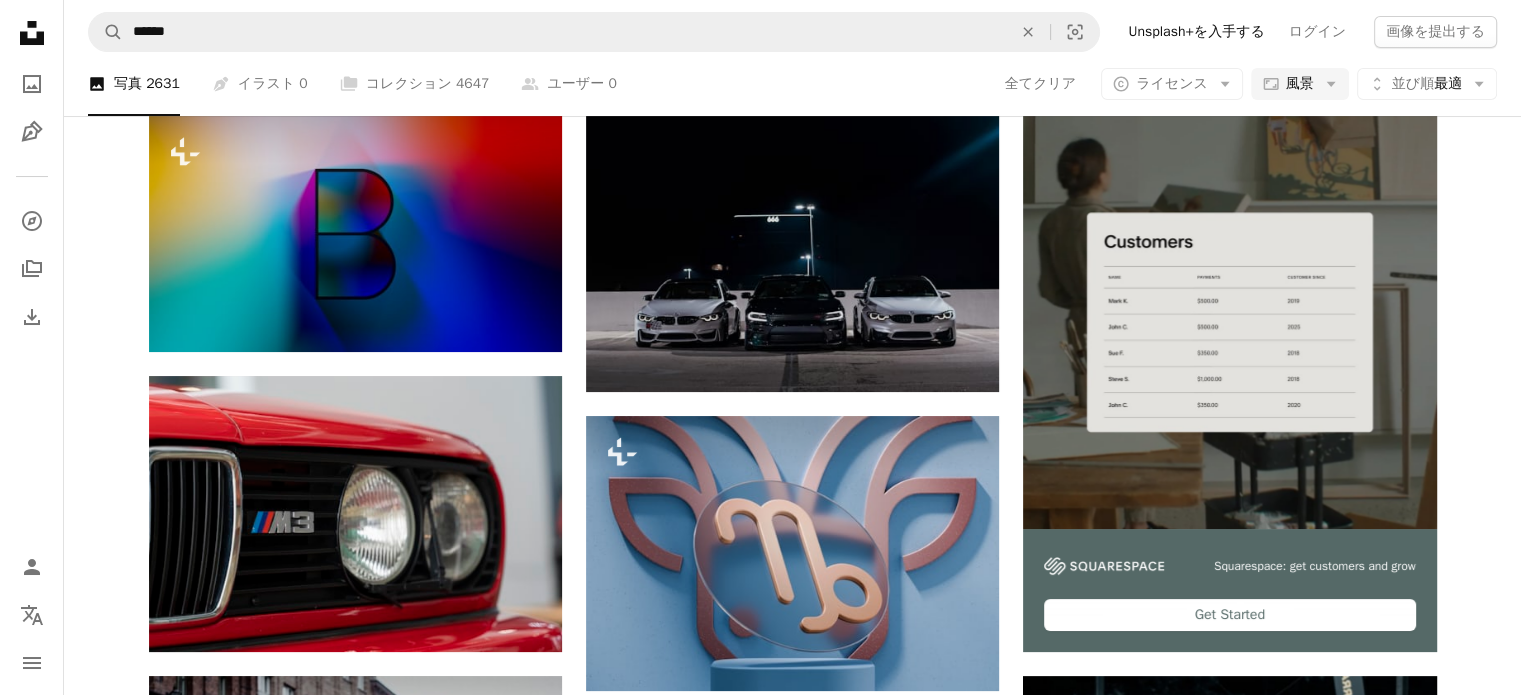scroll, scrollTop: 0, scrollLeft: 0, axis: both 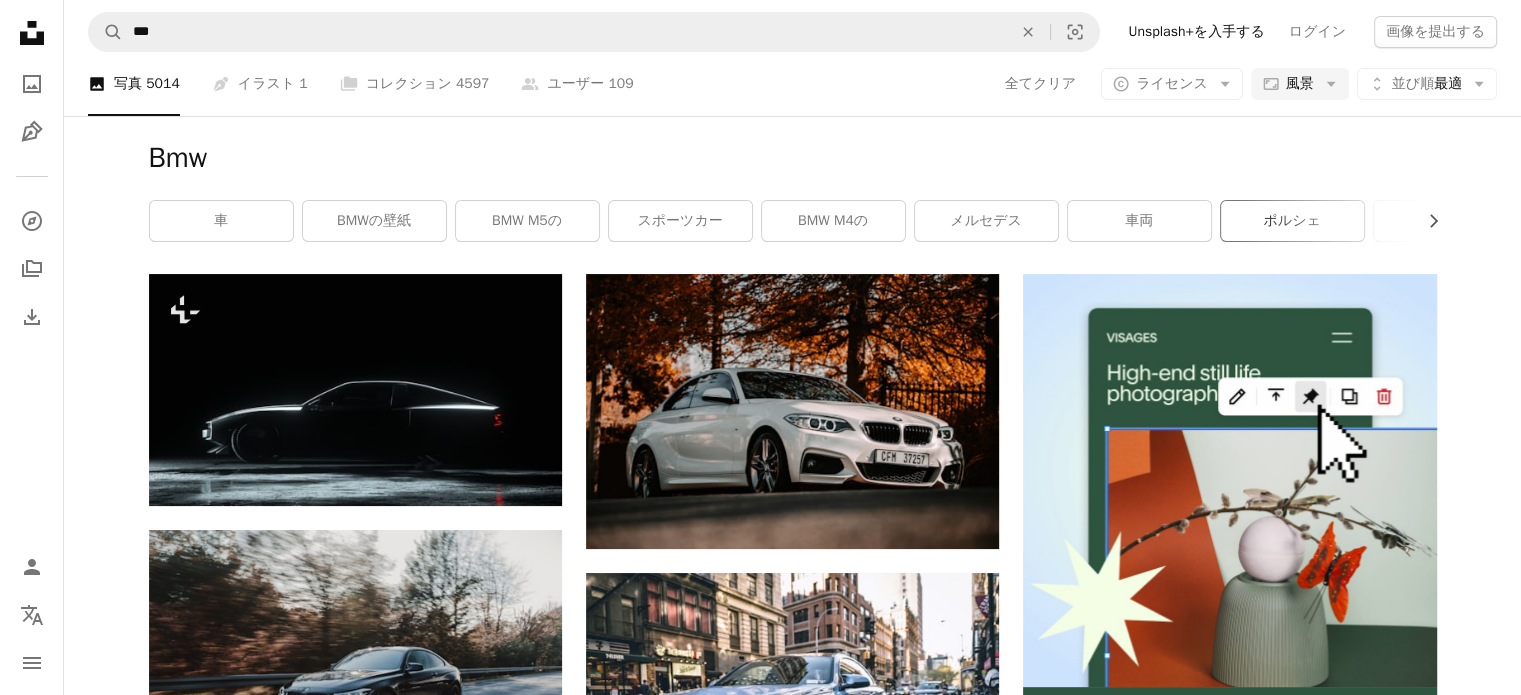 click on "ポルシェ" at bounding box center (1292, 221) 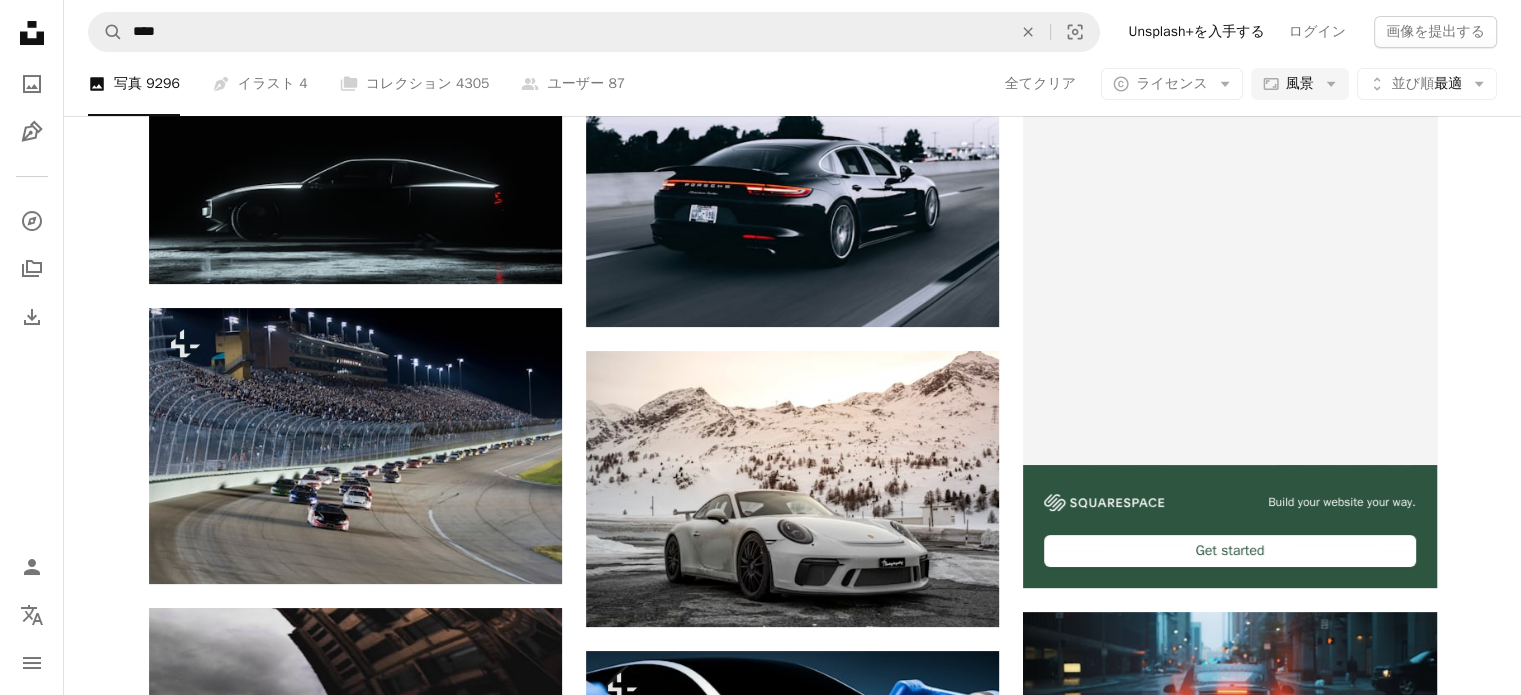 scroll, scrollTop: 404, scrollLeft: 0, axis: vertical 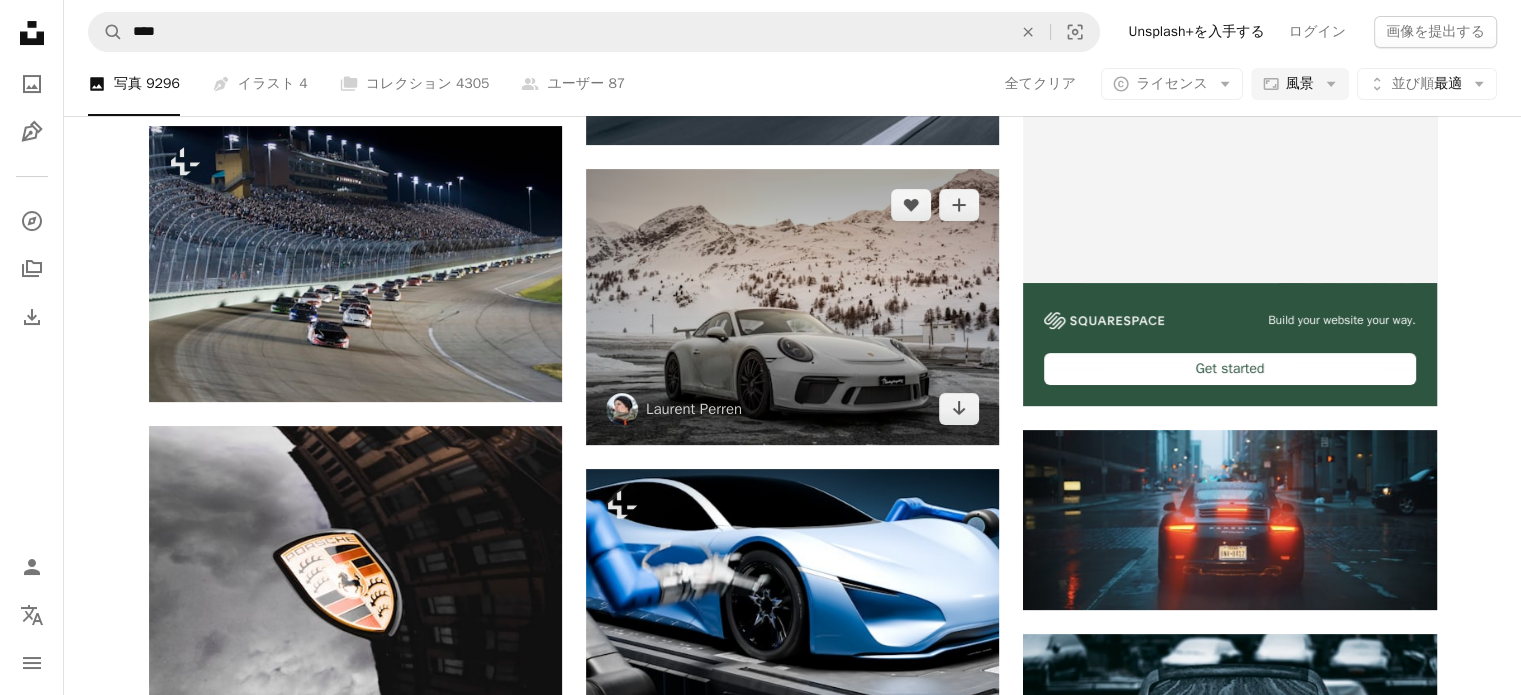 click at bounding box center (792, 306) 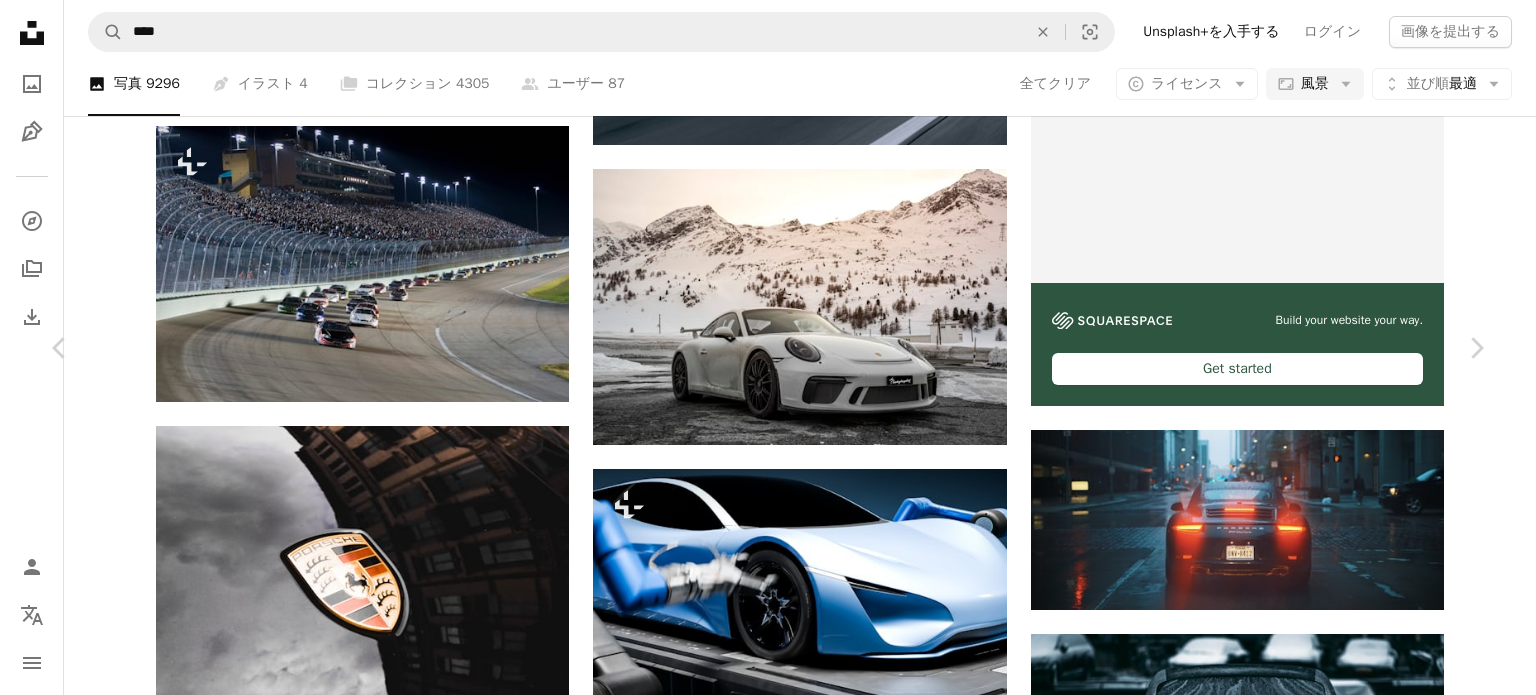 click 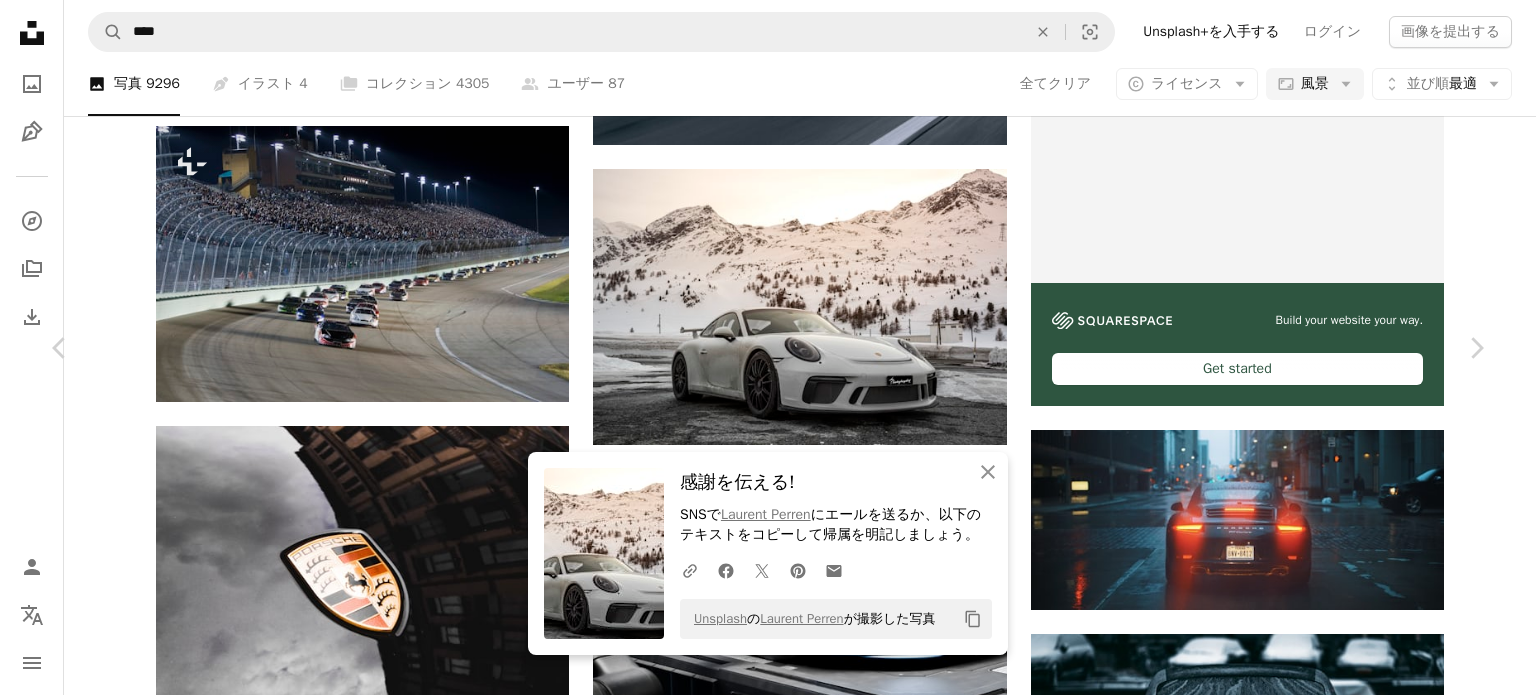 click on "An X shape Chevron left Chevron right An X shape 閉じる 感謝を伝える! SNSで [FIRST] [LAST] にエールを送るか、以下のテキストをコピーして帰属を明記しましょう。 A URL sharing icon (chains) Facebook icon X (formerly Twitter) icon Pinterest icon An envelope Unsplash の [FIRST] [LAST] が撮影した写真 Copy content [FIRST] [LAST] [USERNAME] A heart A plus sign 画像を編集 Plus sign for Unsplash+ 無料ダウンロード Chevron down Zoom in 閲覧数 1,990,616 ダウンロード数 38,965 A forward-right arrow 共有 Info icon 情報 More Actions A map marker [LOCATION] Calendar outlined [DATE] に公開 Camera Canon, EOS 5D Mark III Safety Unsplashライセンス の下、無料で利用可能 壁紙 バックグラウンド 車 山岳 雪 ポルシェ ポルシェ911gt3 汚れた車 人間 動物 鳥 灰色 スポーツカー 車 運輸 機械 自動車 輪 タイヤ 無料ストックフォト | ↗ A heart" at bounding box center [768, 3641] 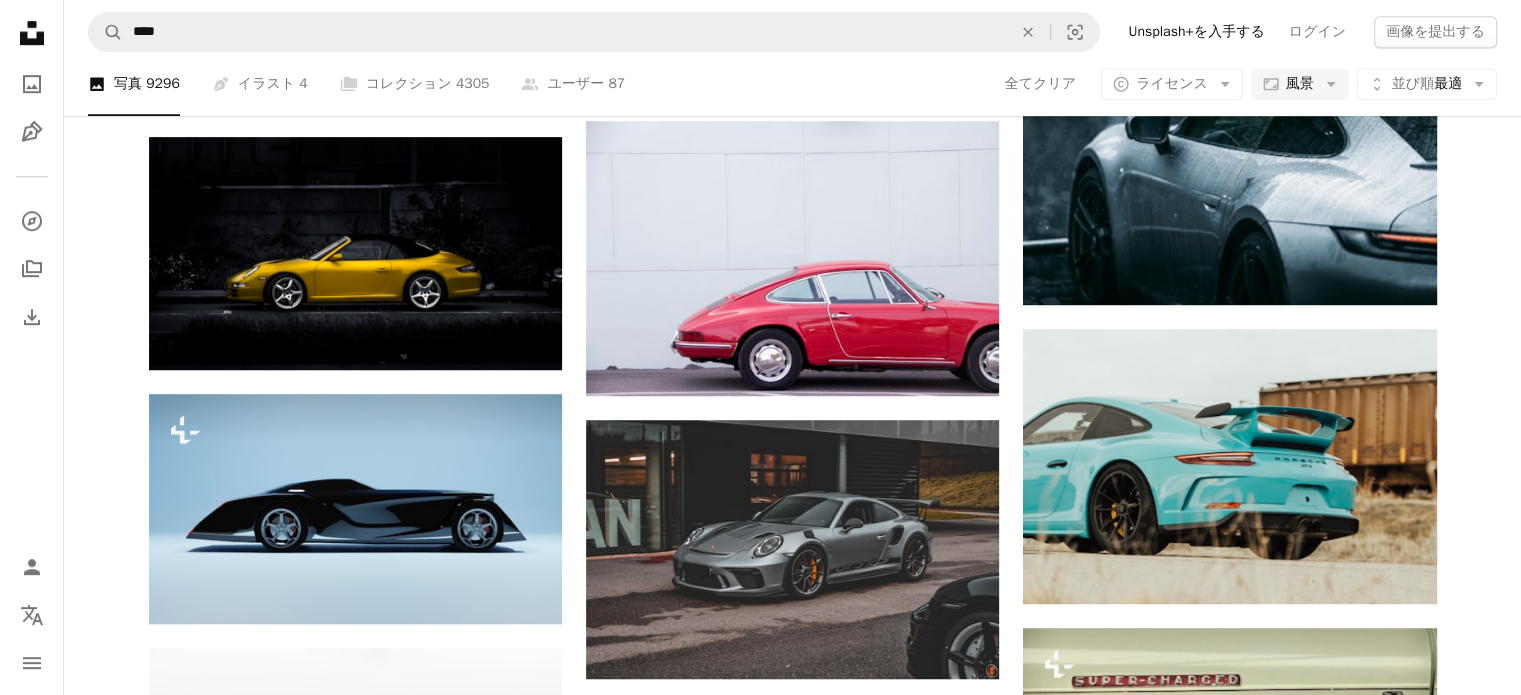scroll, scrollTop: 1624, scrollLeft: 0, axis: vertical 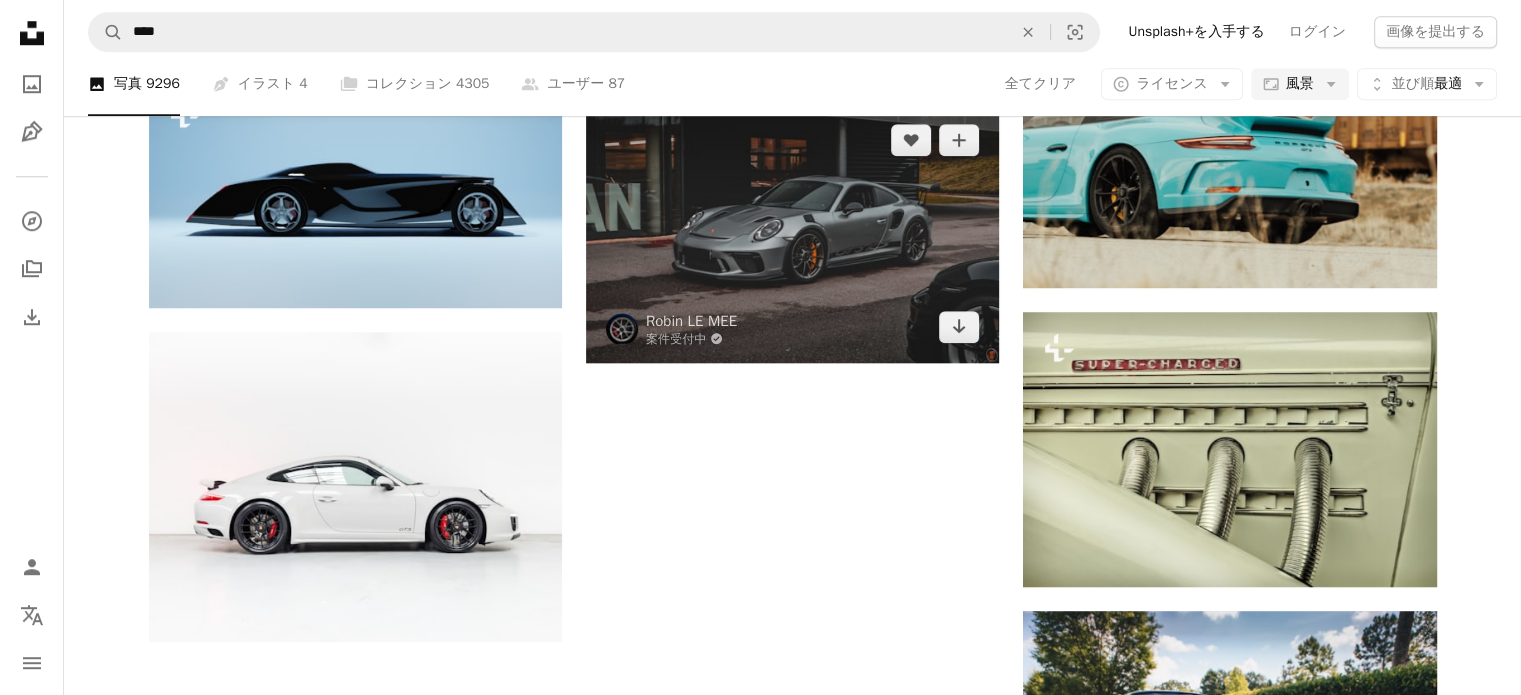 click at bounding box center [792, 233] 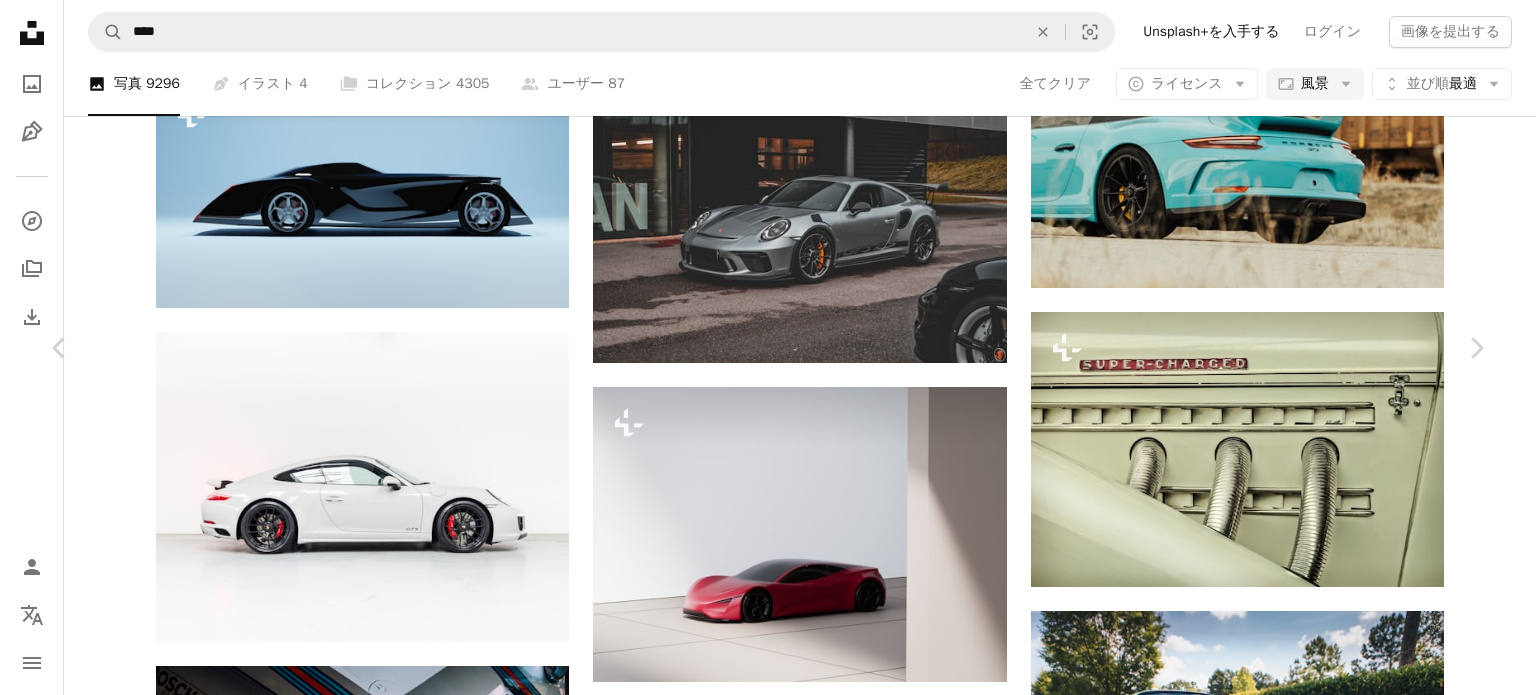 click on "Chevron down" 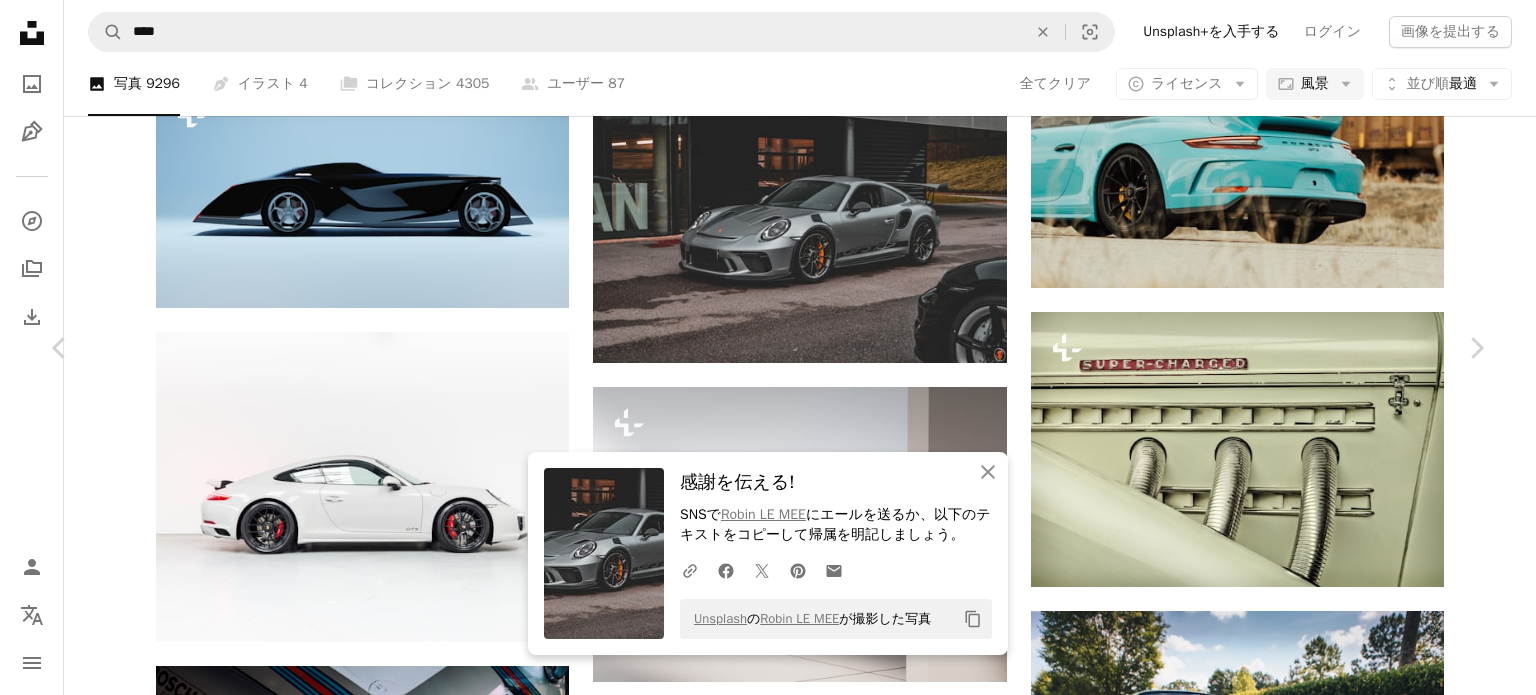 click on "An X shape Chevron left Chevron right An X shape 閉じる 感謝を伝える! SNSで [FIRST] [LAST] にエールを送るか、以下のテキストをコピーして帰属を明記しましょう。 A URL sharing icon (chains) Facebook icon X (formerly Twitter) icon Pinterest icon An envelope Unsplash の [FIRST] [LAST] が撮影した写真 Copy content [FIRST] [LAST] [USERNAME] A heart A plus sign 画像を編集 Plus sign for Unsplash+ 無料ダウンロード Chevron down Zoom in 閲覧数 626,217 ダウンロード数 16,559 A forward-right arrow 共有 Info icon 情報 More Actions Calendar outlined [DATE] に公開 Safety Unsplashライセンス の下、無料で利用可能 ポルシェ ポルシェ911 911 GT3RS 車 灰色 車 運輸 機械 自動車 輪 タイヤ 車のホイール HDの壁紙 iStockでプレミアム関連写真を閲覧する | コード：UNSPLASH20で20%オフ iStockでもっと見る ↗ 関連イメージ A heart [FIRST]" at bounding box center [768, 4445] 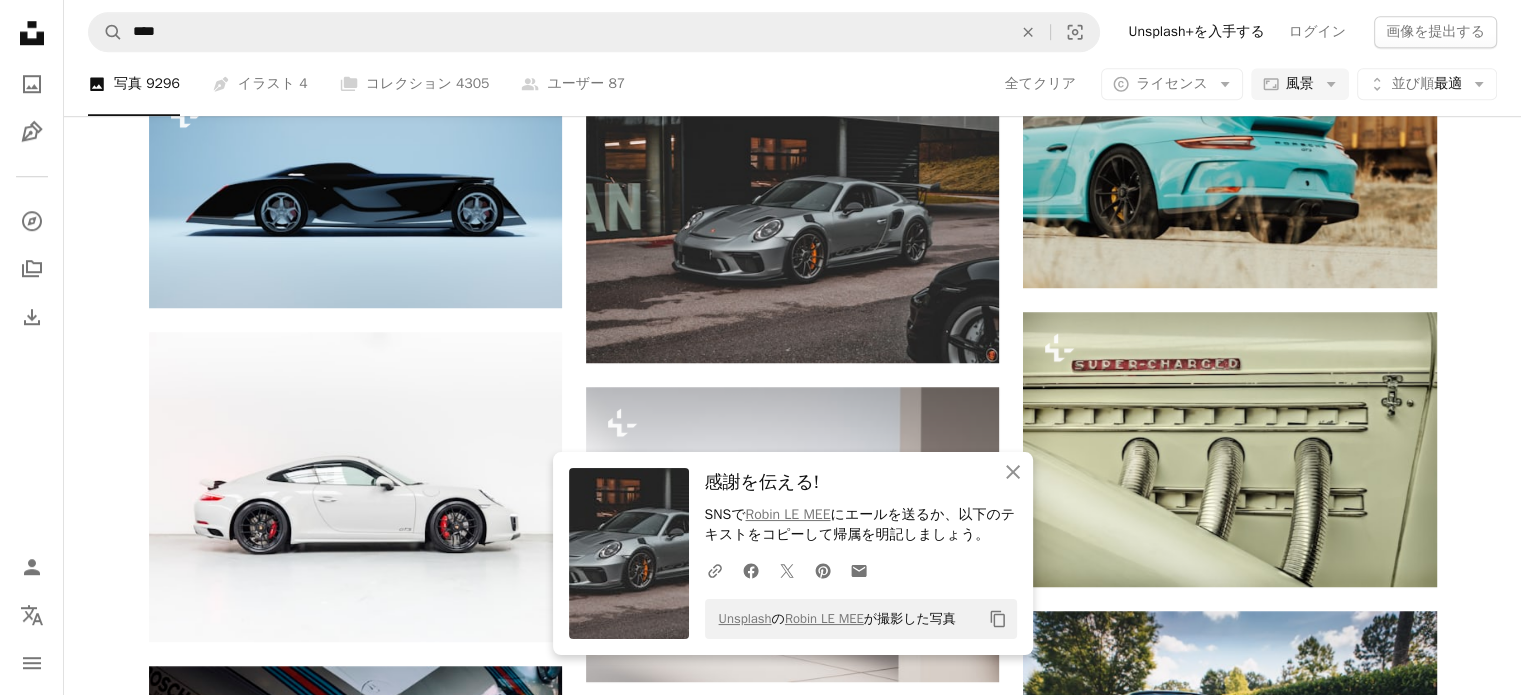 click on "A heart A plus sign [FIRST] [LAST] 案件受付中 A checkmark inside of a circle Arrow pointing down Plus sign for Unsplash+ A heart A plus sign [FIRST] [LAST] Unsplash+ 向け A lock   ダウンロード A heart A plus sign [FIRST] [LAST] Arrow pointing down A heart A plus sign [FIRST] [LAST] 案件受付中 A checkmark inside of a circle Arrow pointing down Plus sign for Unsplash+ A heart A plus sign [FIRST] [LAST] Unsplash+ 向け A lock   ダウンロード A heart A plus sign [FIRST] [LAST] Arrow pointing down A heart A plus sign [FIRST] [LAST] 案件受付中 A checkmark inside of a circle Arrow pointing down Plus sign for Unsplash+ A heart A plus sign [FIRST] [LAST] Unsplash+ 向け A lock   ダウンロード On-brand and on budget images for your next campaign Learn More A heart A plus sign [FIRST] [LAST] 案件受付中 A checkmark inside of a circle" at bounding box center (792, 916) 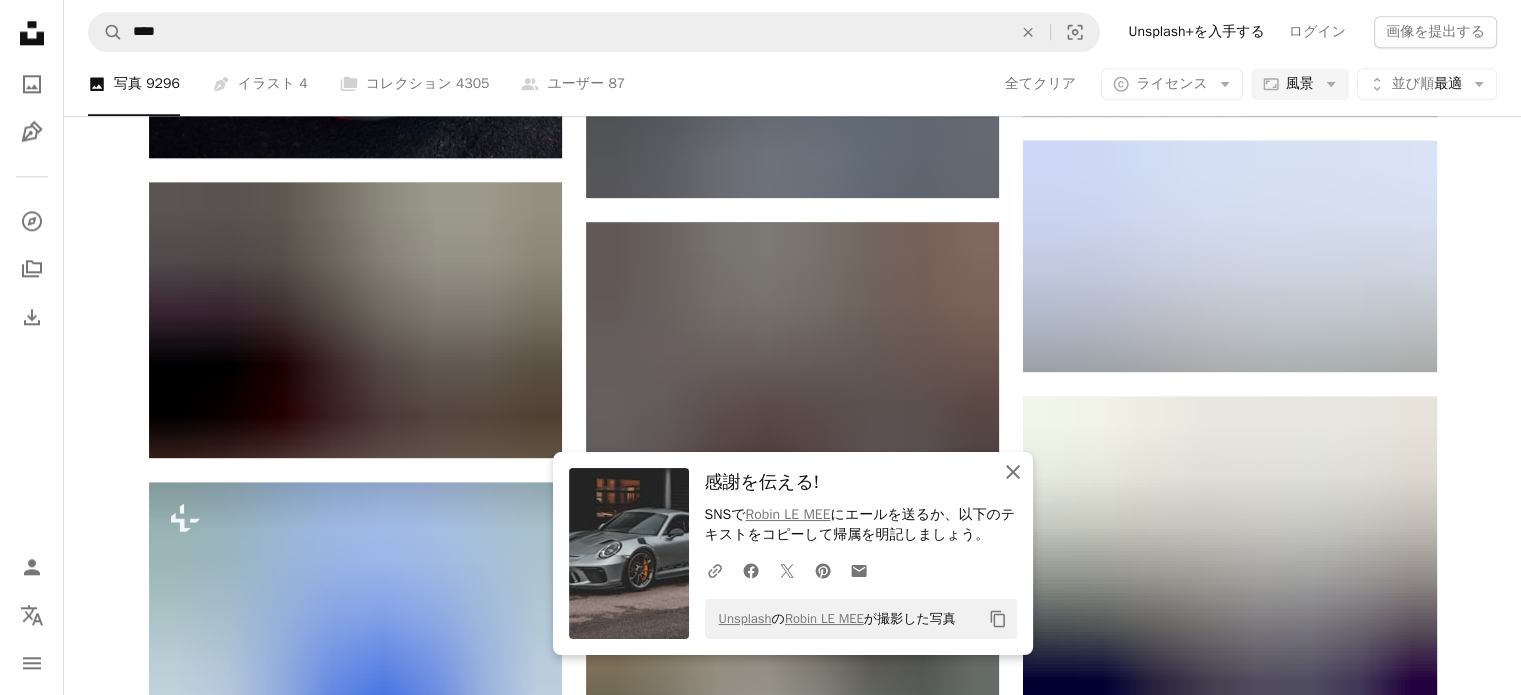scroll, scrollTop: 2412, scrollLeft: 0, axis: vertical 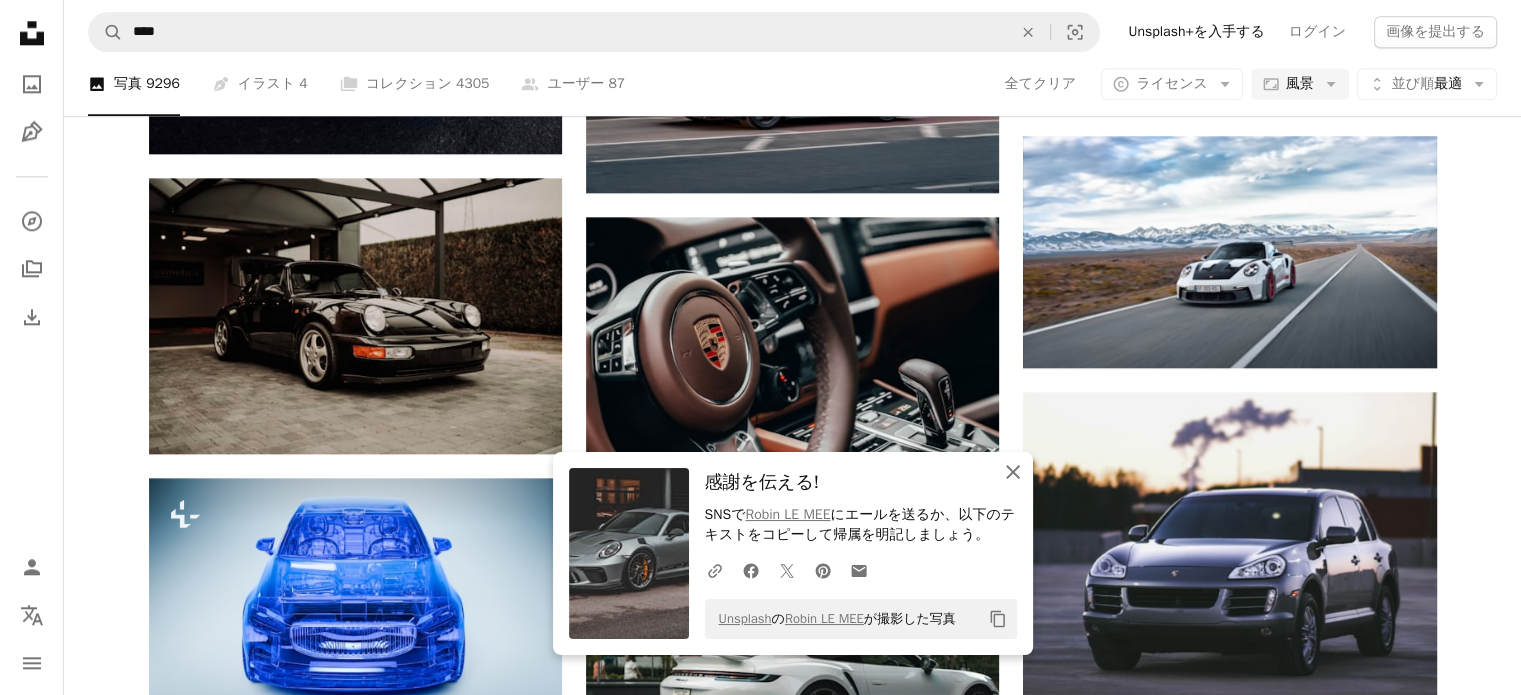 click on "An X shape" 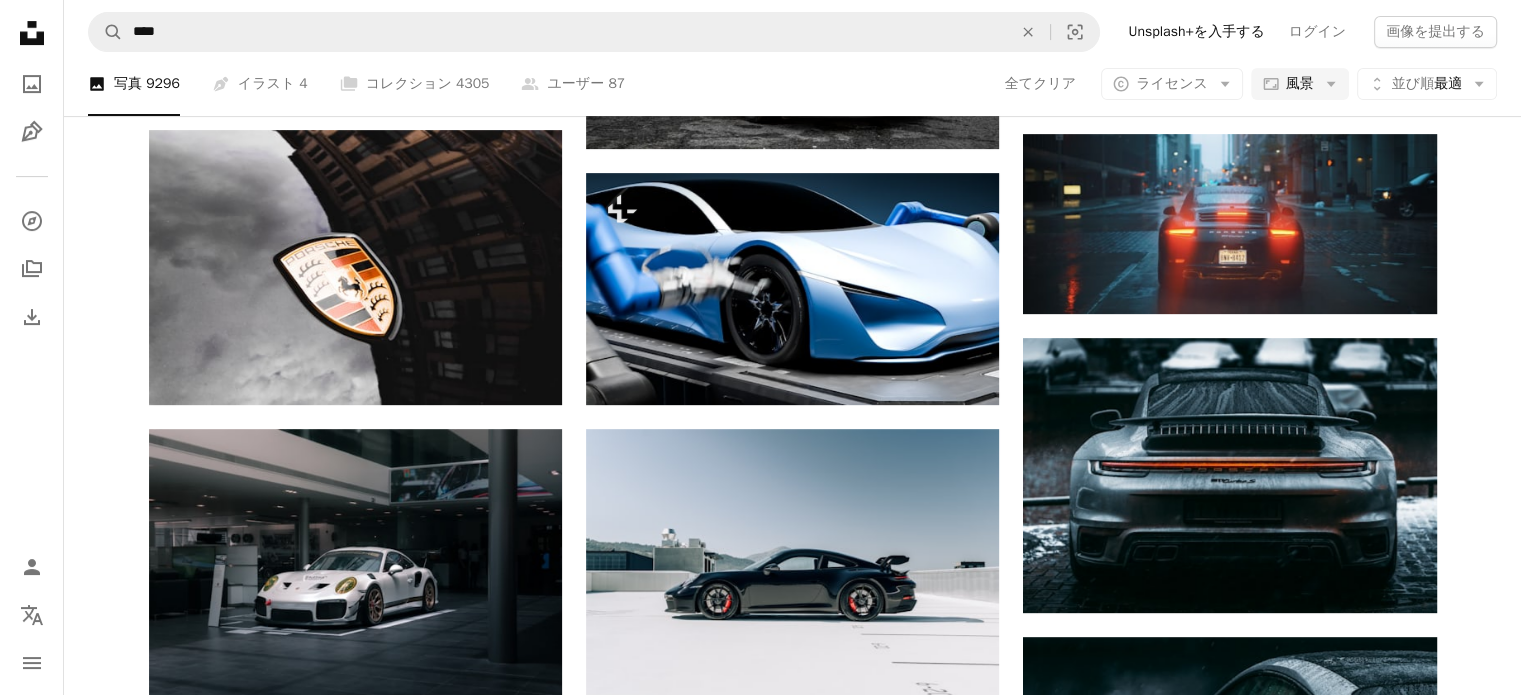 scroll, scrollTop: 0, scrollLeft: 0, axis: both 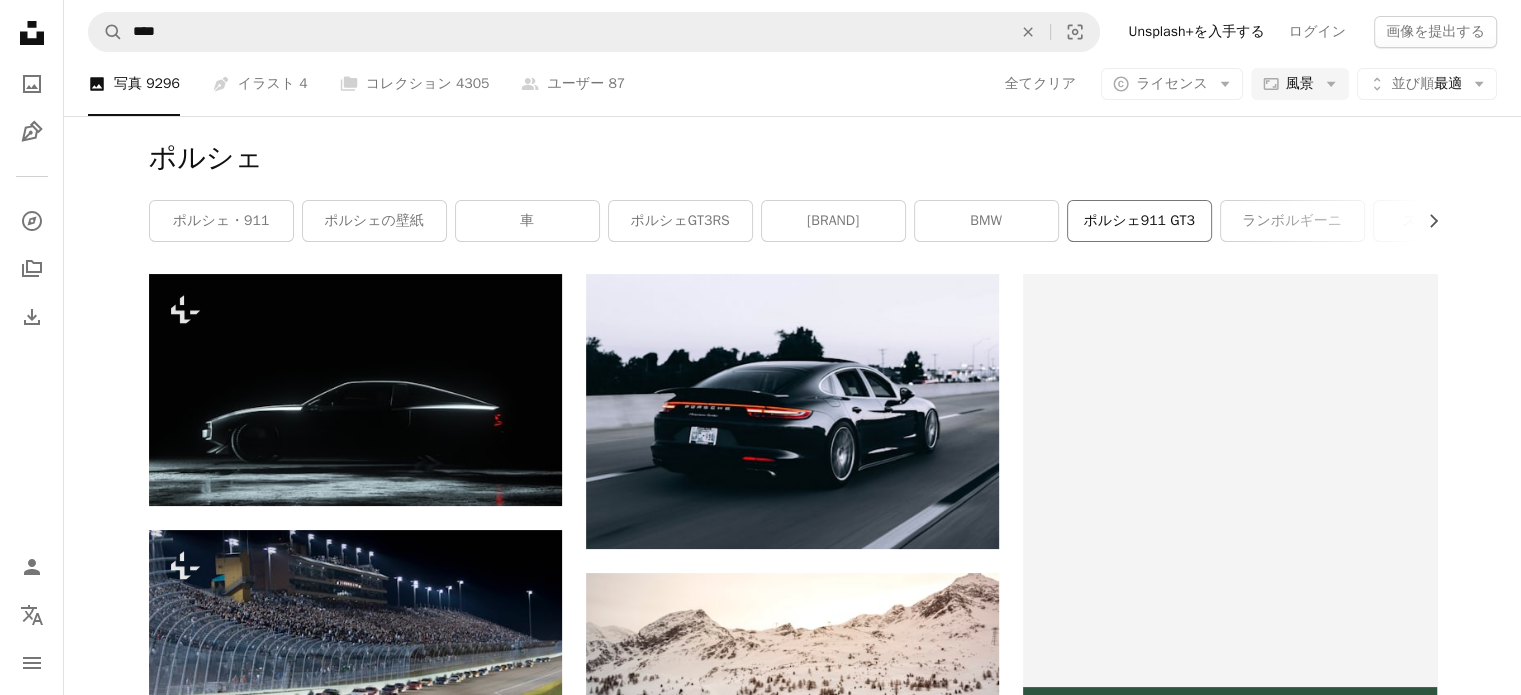 click on "ポルシェ911 GT3" at bounding box center [1139, 221] 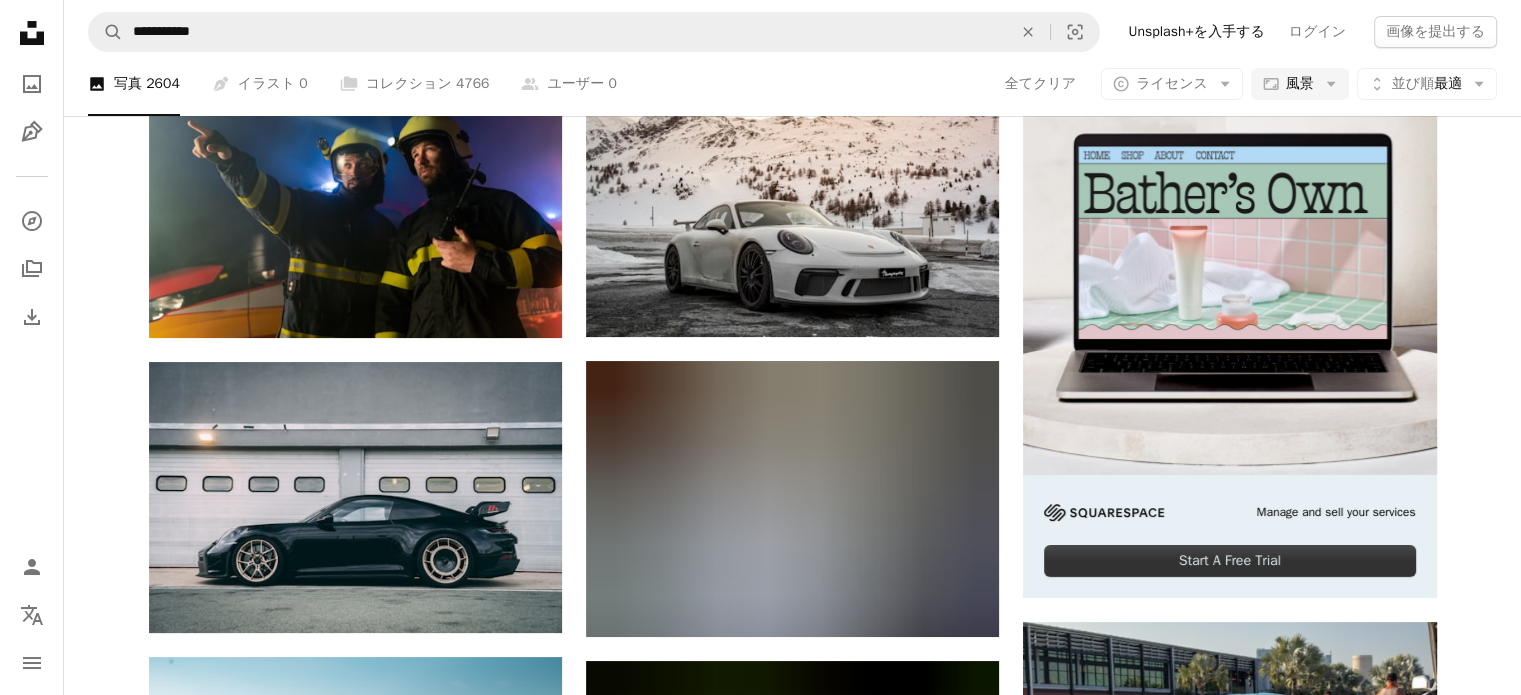 scroll, scrollTop: 0, scrollLeft: 0, axis: both 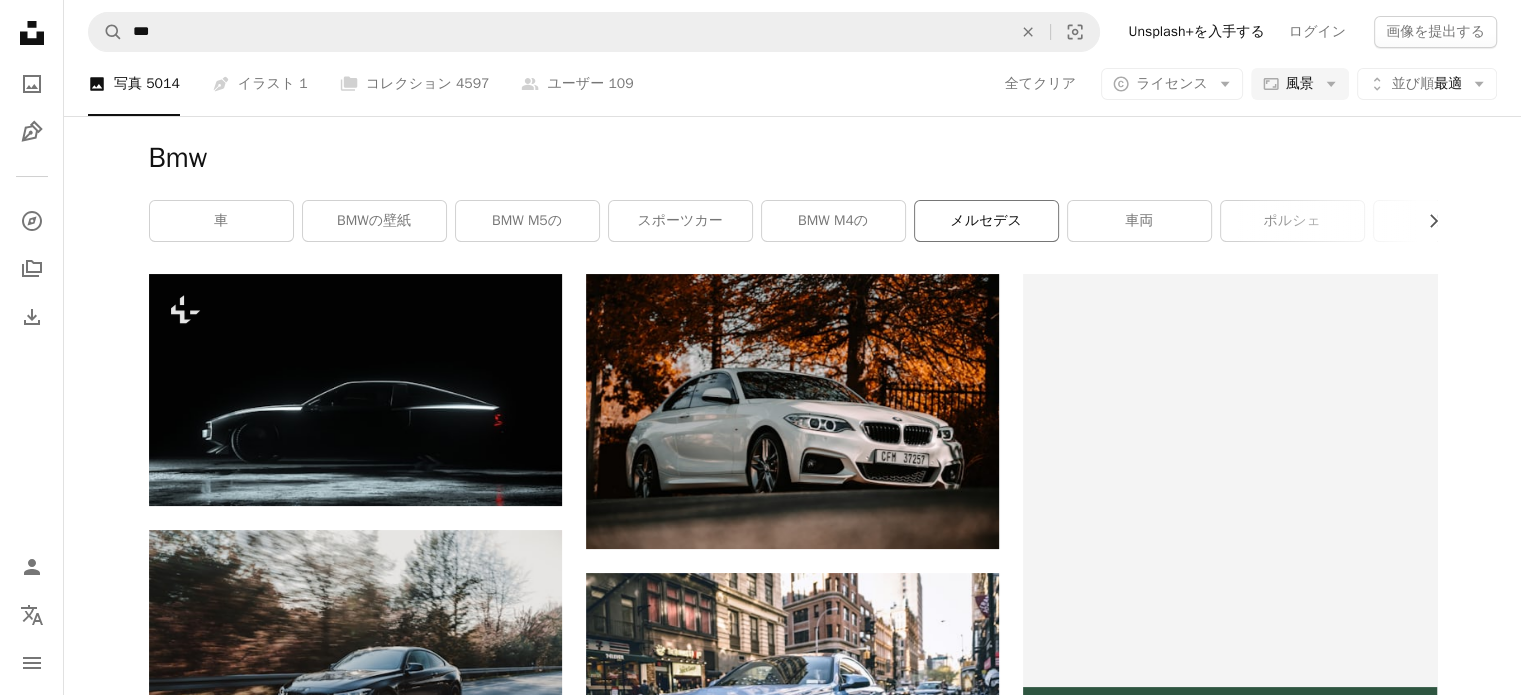 click on "メルセデス" at bounding box center (986, 221) 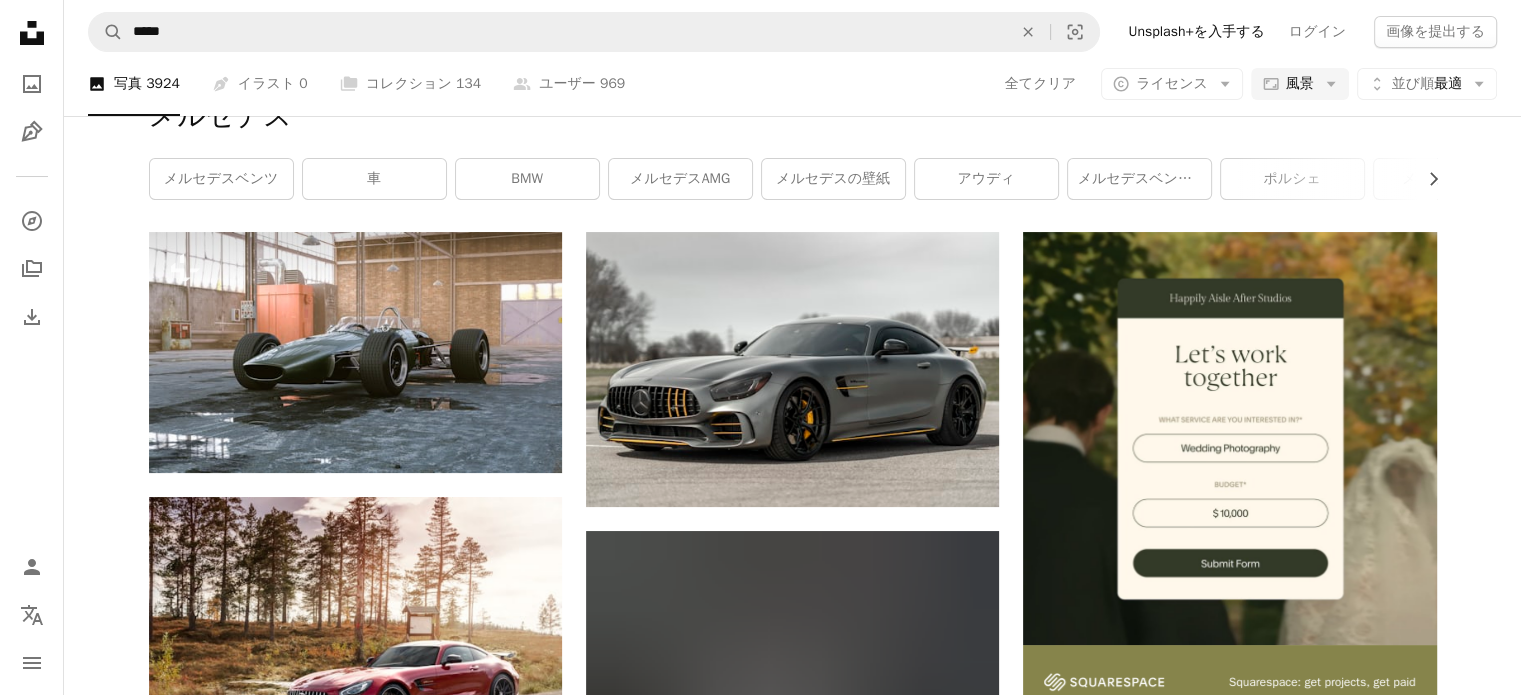 scroll, scrollTop: 0, scrollLeft: 0, axis: both 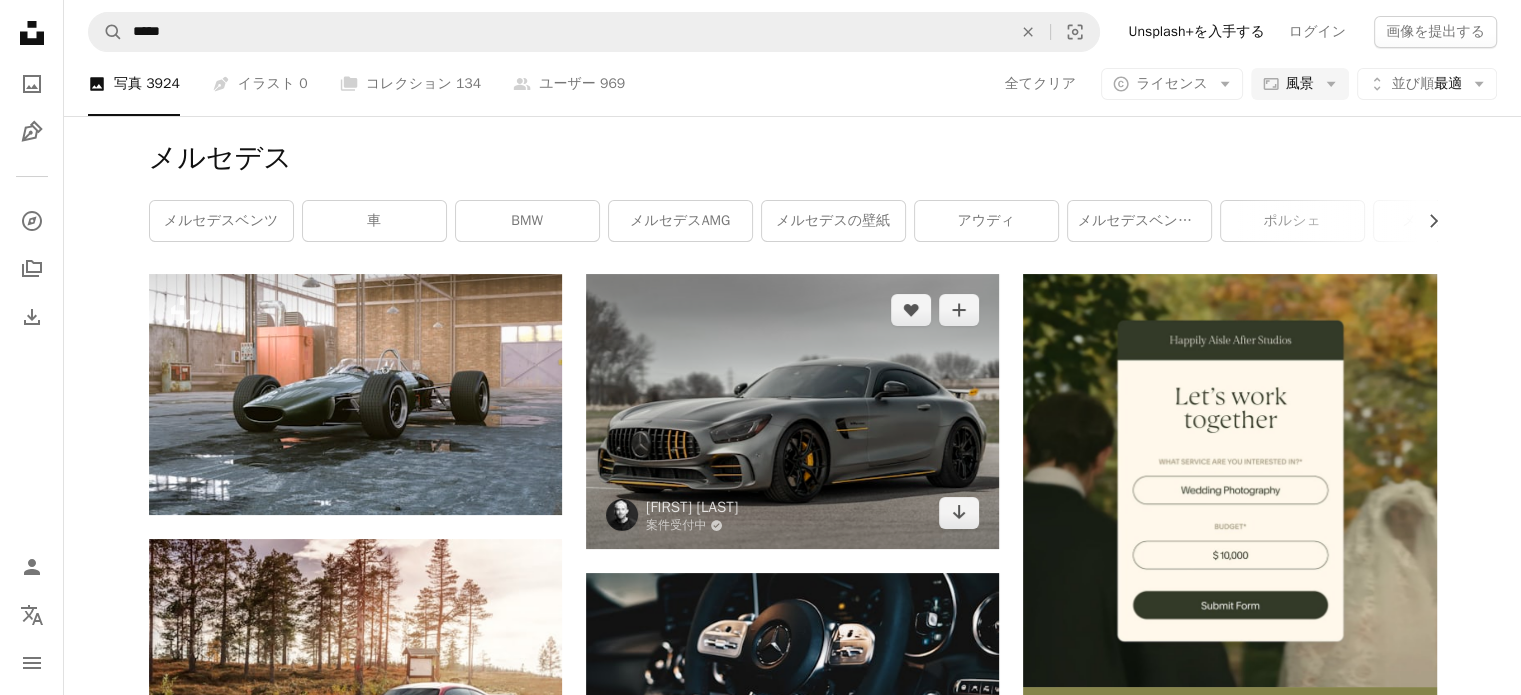 click at bounding box center (792, 411) 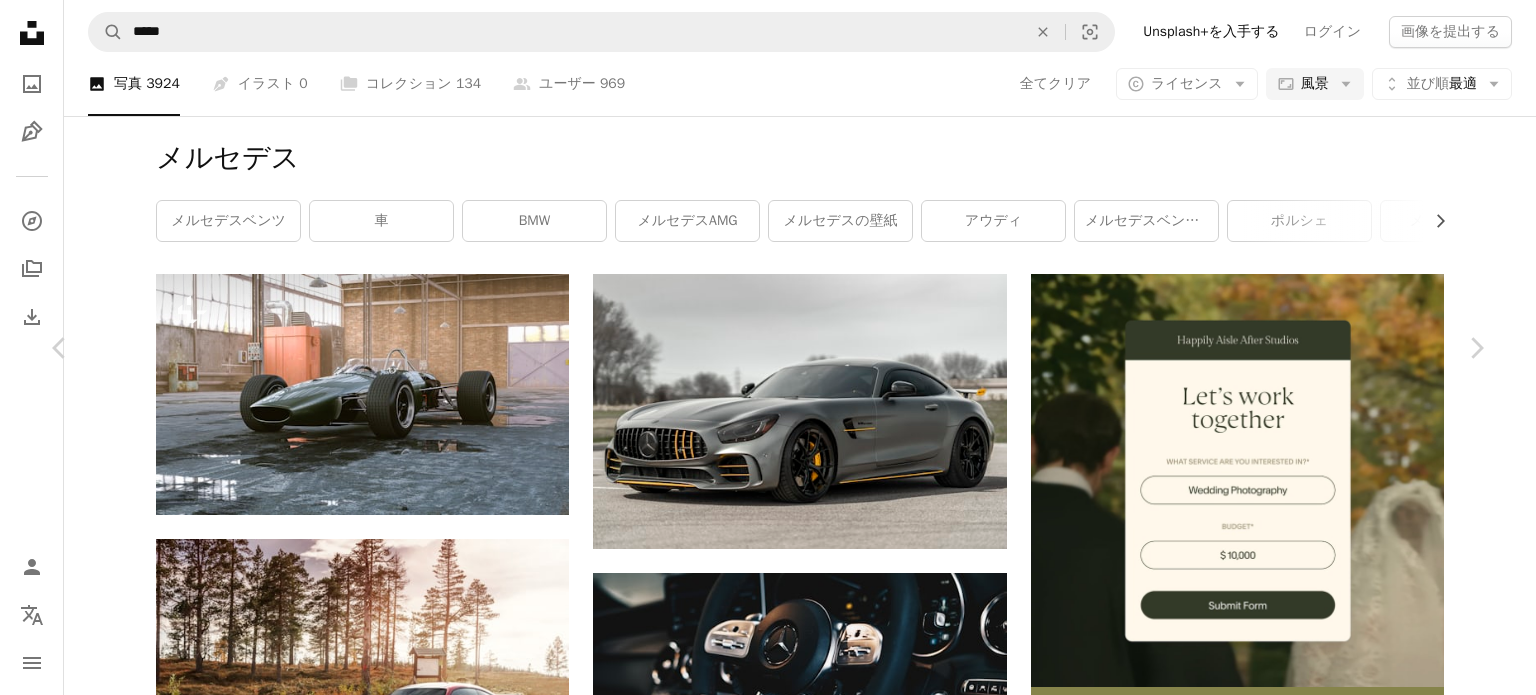 click 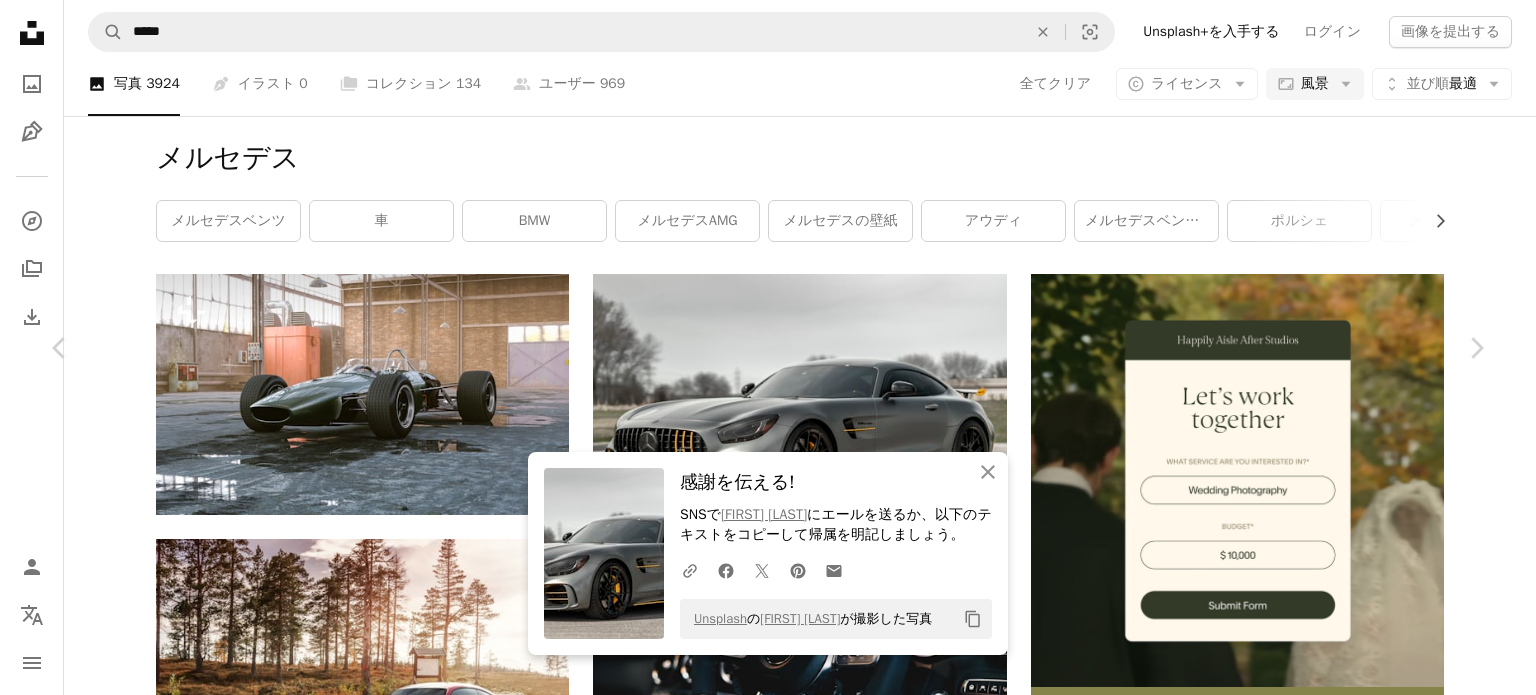 click on "SNSで [FIRST] [LAST] にエールを送るか、以下のテキストをコピーして帰属を明記しましょう。 A URL sharing icon (chains) Facebook icon X (formerly Twitter) icon Pinterest icon An envelope Unsplash の [FIRST] [LAST] が撮影した写真
Copy content [FIRST] [LAST] 案件受付中 A checkmark inside of a circle A heart A plus sign 画像を編集   Plus sign for Unsplash+ 無料ダウンロード Chevron down Zoom in 閲覧数 4,693,463 ダウンロード数 78,900 A forward-right arrow 共有 Info icon 情報 More Actions Calendar outlined 2021年4月19日 に公開 Camera SONY, ILCE-7RM3 Safety Unsplashライセンス の下、無料で利用可能 車 黄色 メルセデス 黒い車 メルセデスベンツ スーパーカー AMGの メルセデスAMG 速い車 習慣 AMG GTRの クーペ レースカー 曲線 自動車 灰色 スポーツカー 車 運輸 機械 無料ストックフォト  |   ↗" at bounding box center [768, 3871] 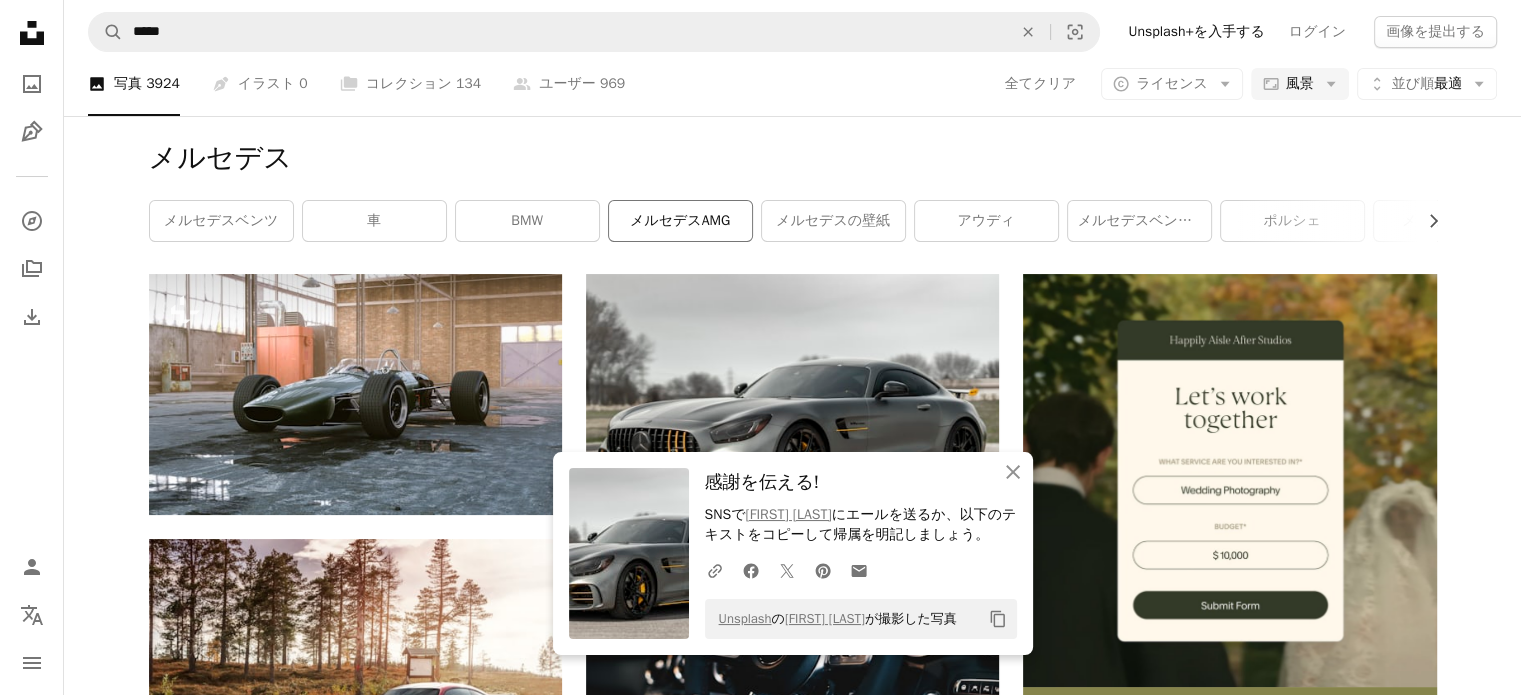 click on "メルセデスAMG" at bounding box center (680, 221) 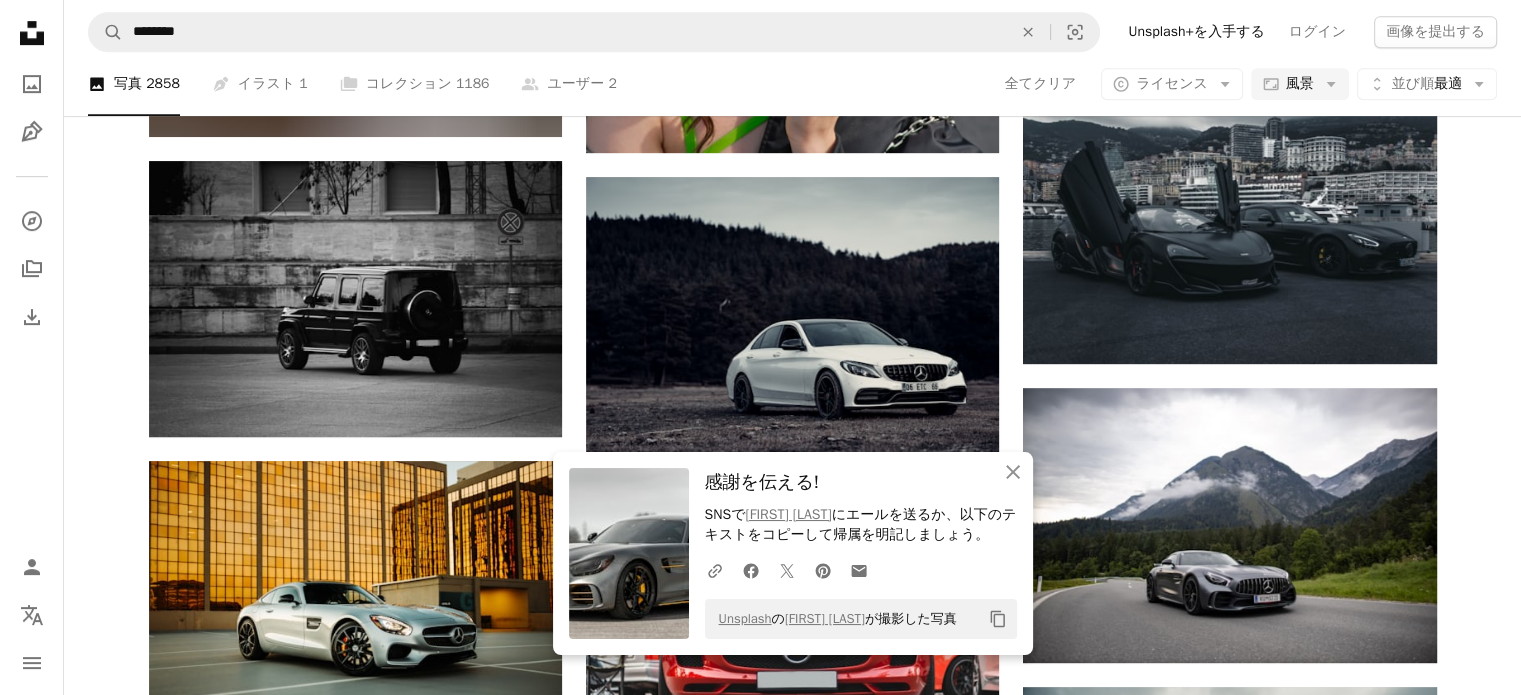 scroll, scrollTop: 1012, scrollLeft: 0, axis: vertical 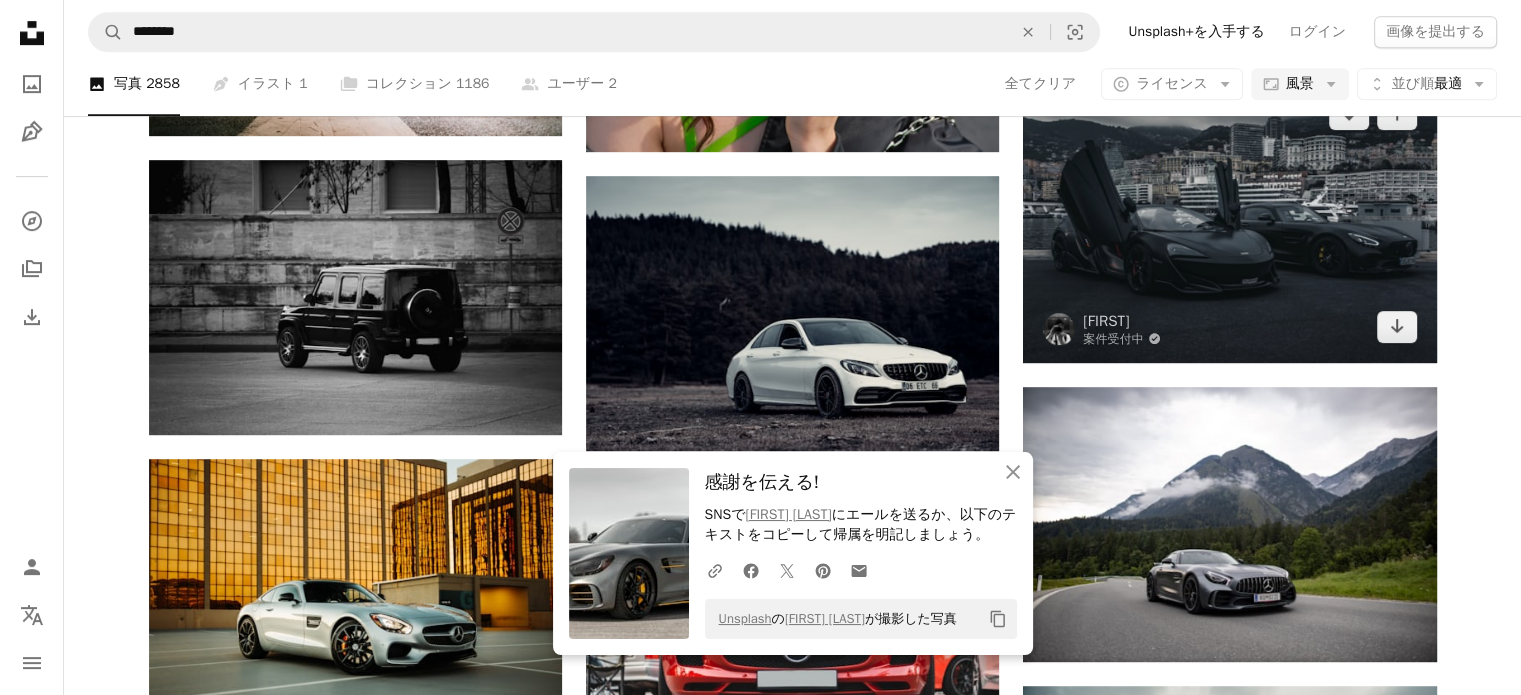 click at bounding box center (1229, 220) 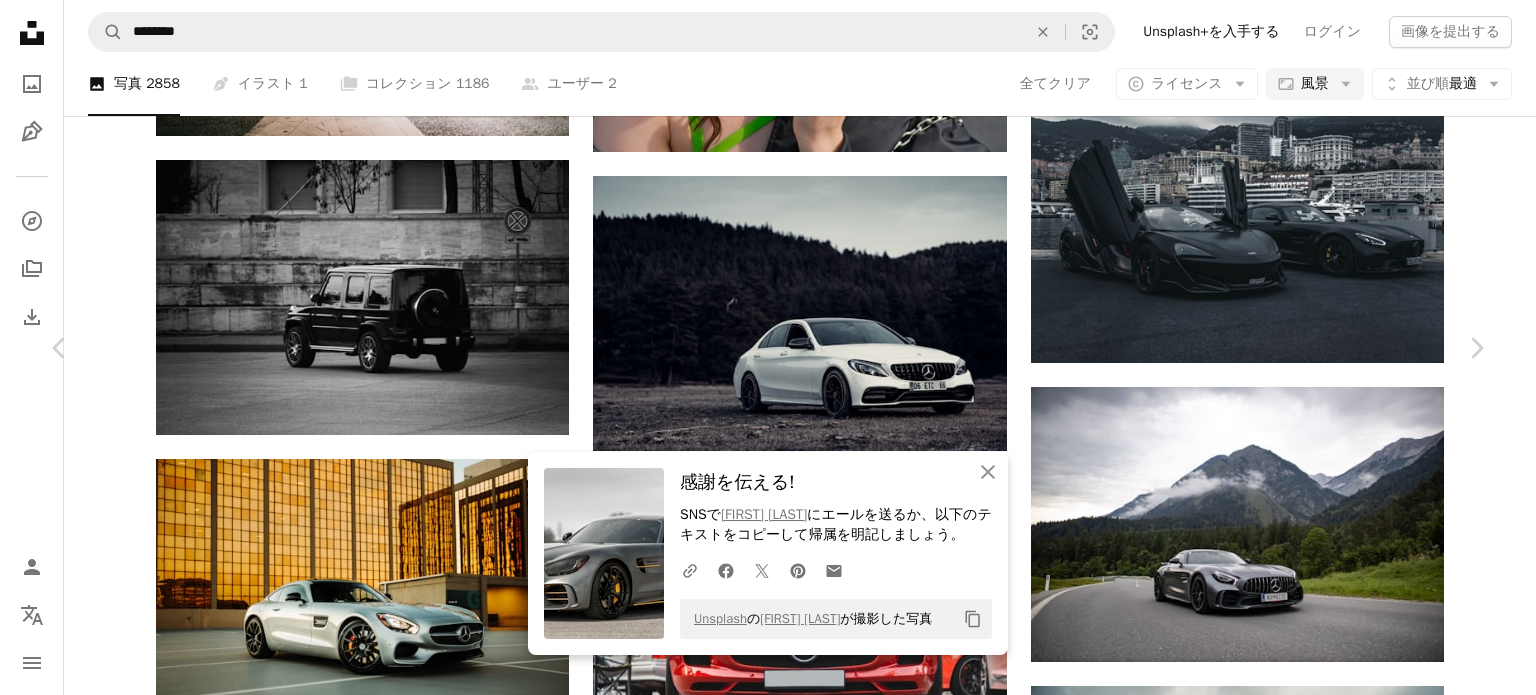 click on "Chevron down" 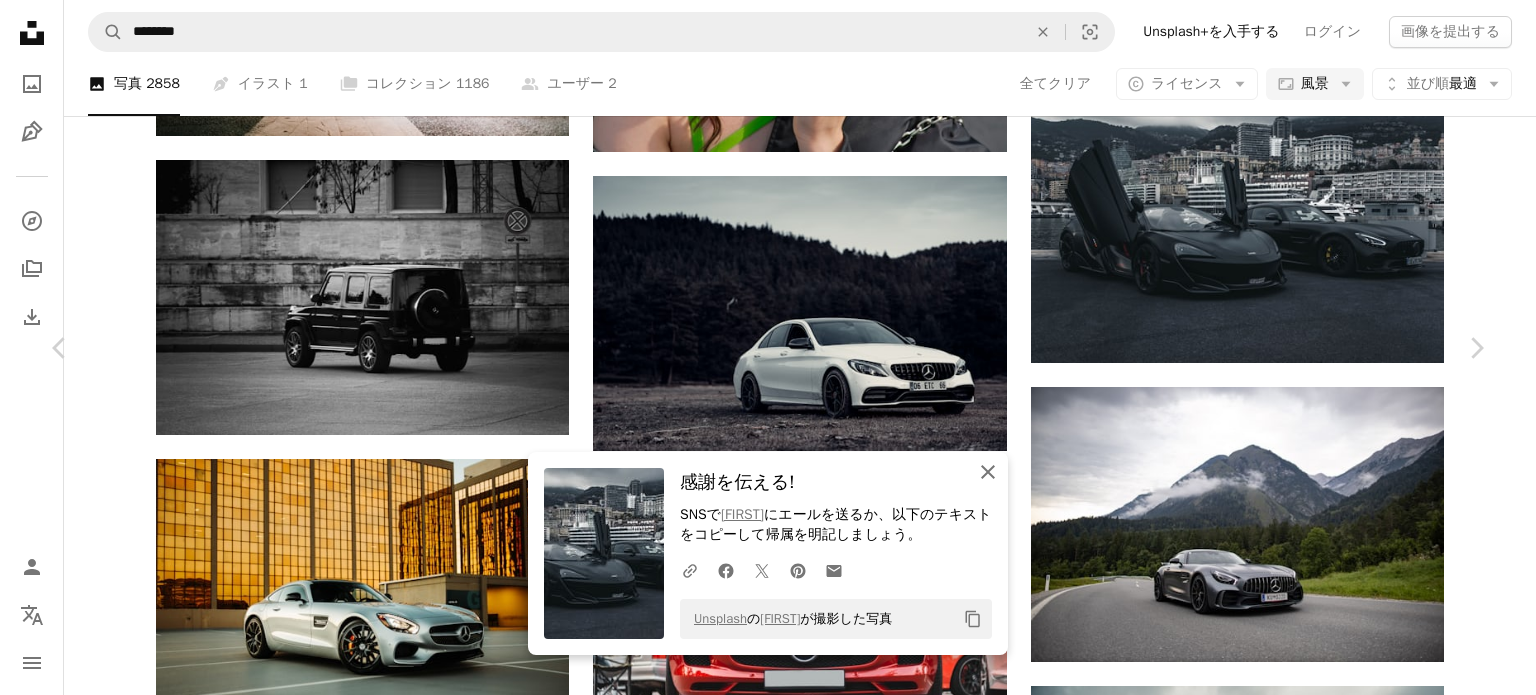 click on "An X shape" 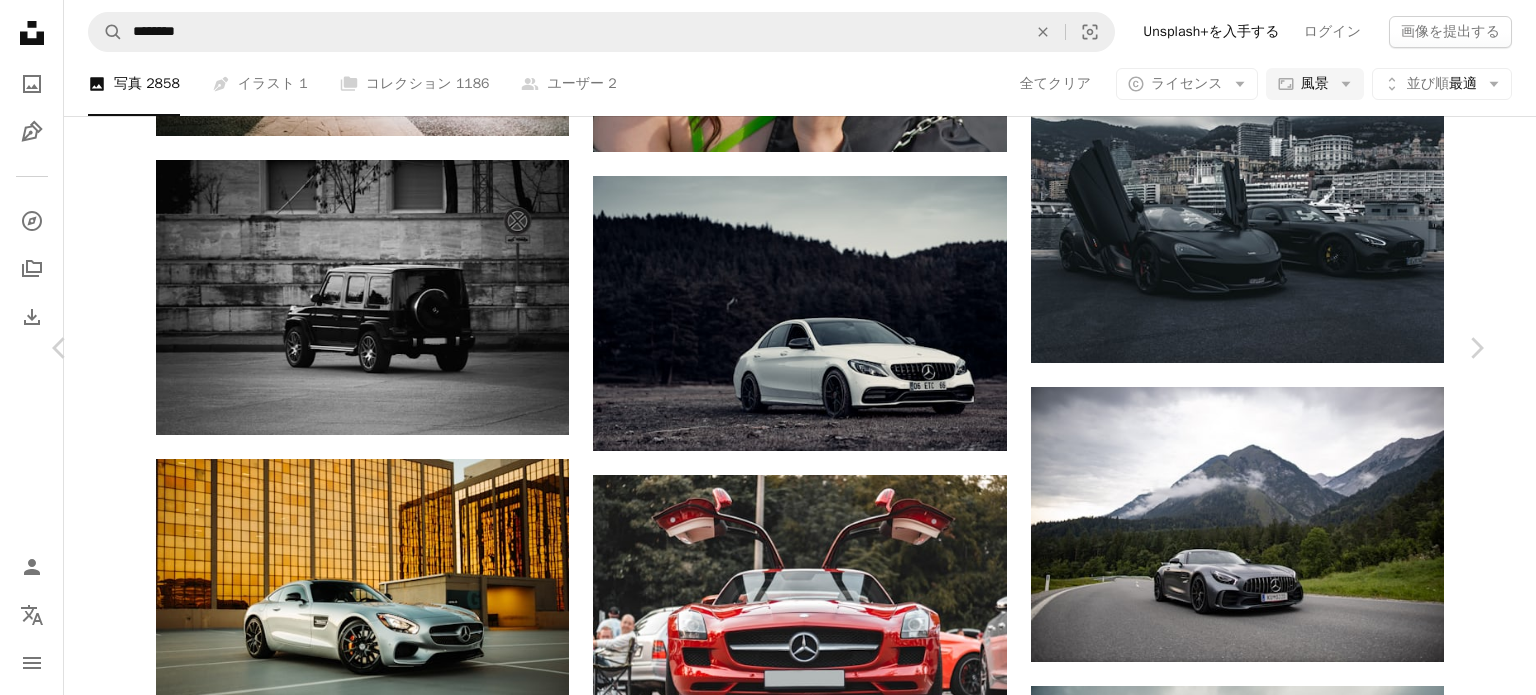 click on "An X shape Chevron left Chevron right A heart A plus sign [FIRST] 案件受付中 A checkmark inside of a circle A heart A plus sign 画像を編集   Plus sign for Unsplash+ 無料ダウンロード Chevron down Zoom in 閲覧数 1,890,363 ダウンロード数 36,301 A forward-right arrow 共有 Info icon 情報 More Actions Calendar outlined [DATE] に公開 Camera NIKON CORPORATION, NIKON D5600 Safety Unsplashライセンス の下、無料で利用可能 車 フランス メルセデス バットマン スーパーカー マクラーレン モナコ メルセデスベンツ マットブラック スポーツカー スーパーカー メルセデスAMG AMG GTRの 建物 無料の写真 iStockでプレミアム関連写真を閲覧する  |  コード：UNSPLASH20で20%オフ iStockでもっと見る  ↗ 関連イメージ A heart A plus sign [FIRST] 案件受付中 A checkmark inside of a circle" at bounding box center [768, 3123] 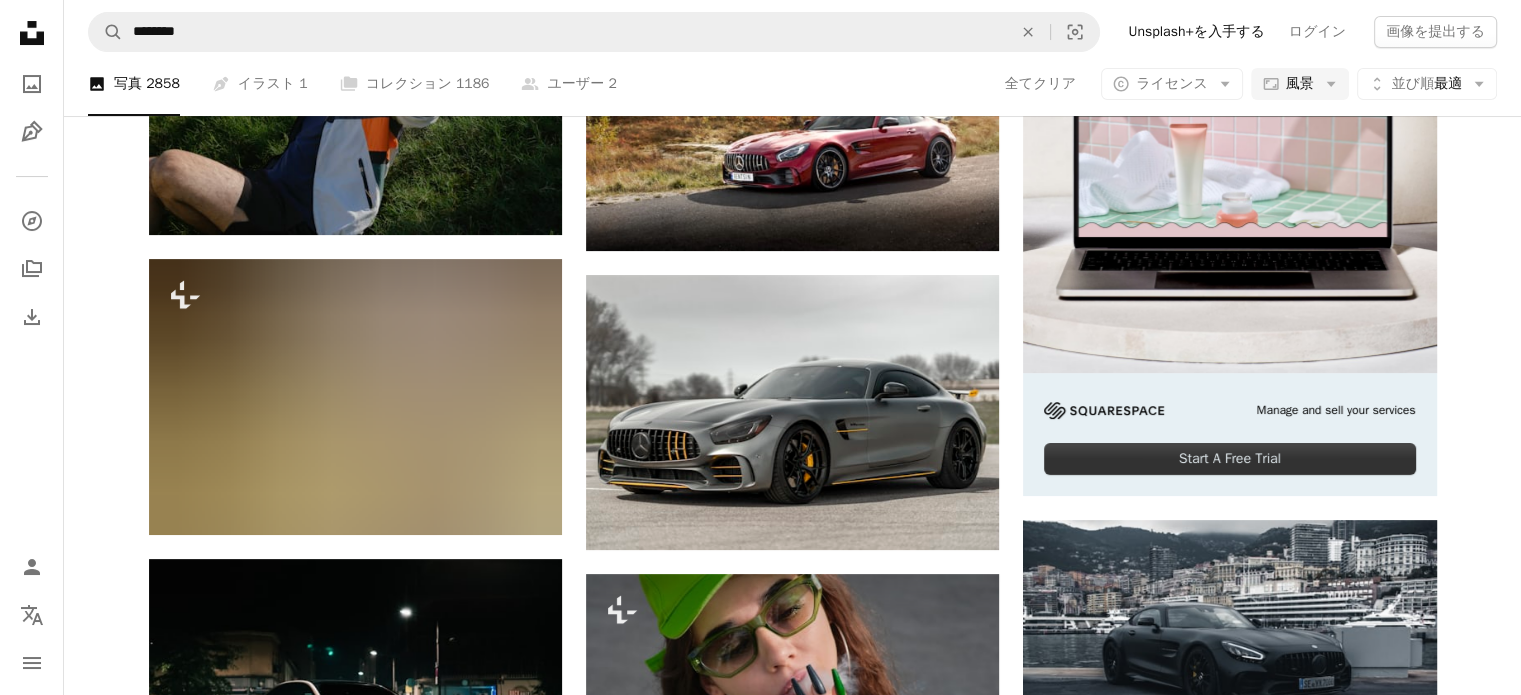 scroll, scrollTop: 0, scrollLeft: 0, axis: both 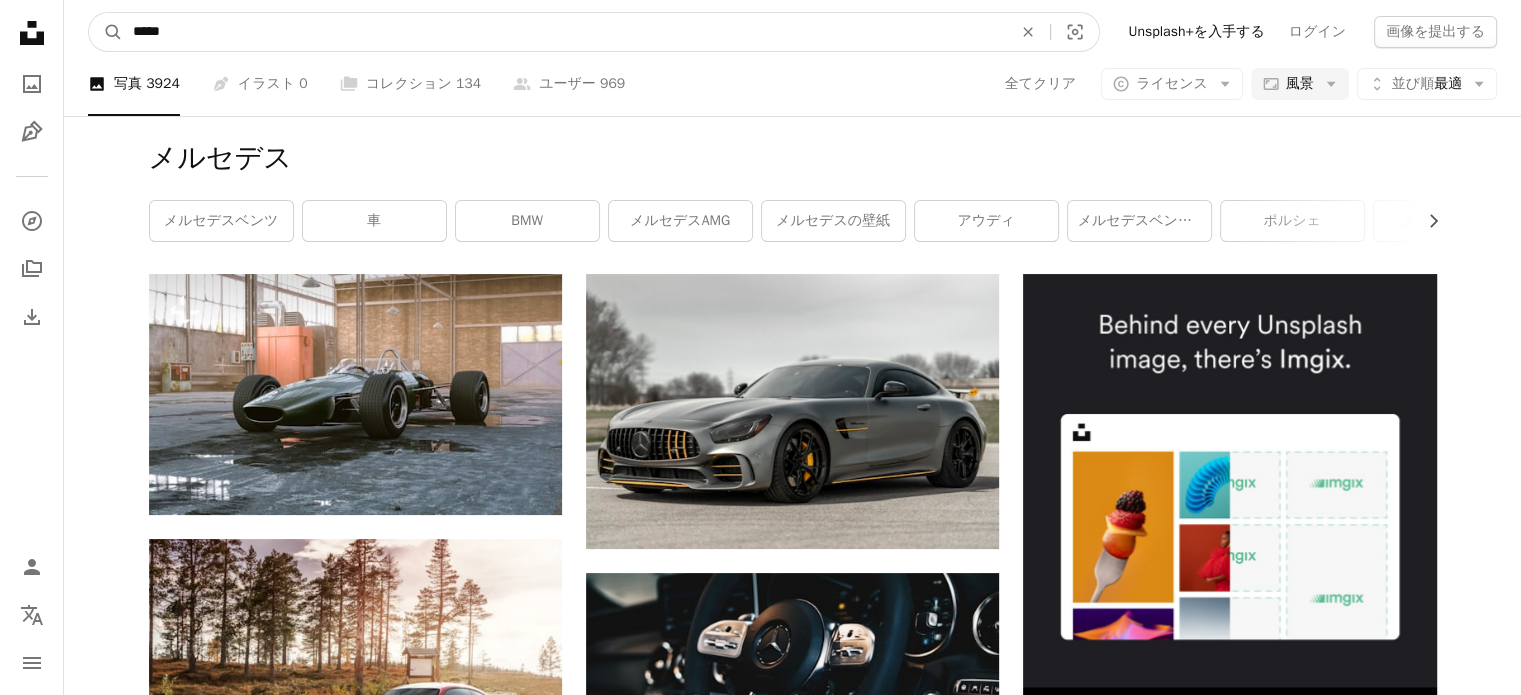 click on "*****" at bounding box center (564, 32) 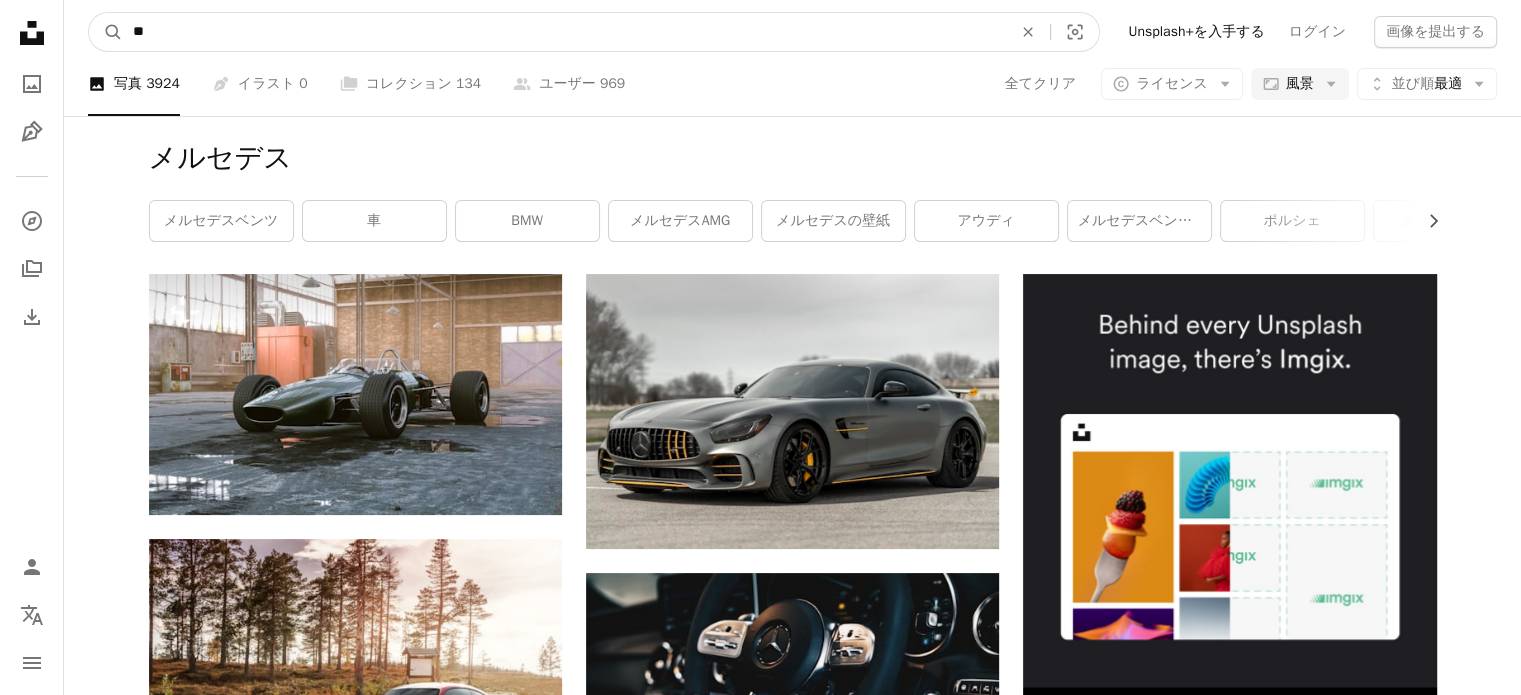 type on "*" 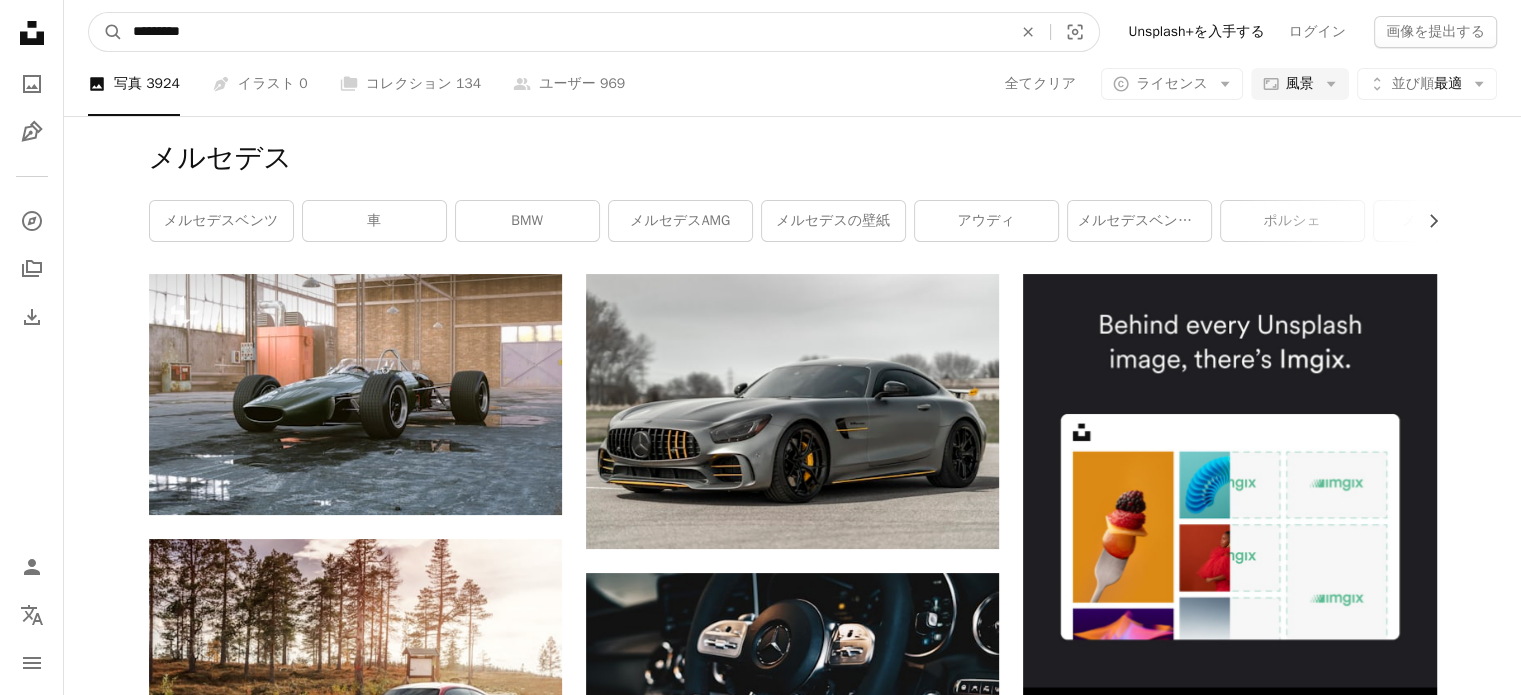 type on "*********" 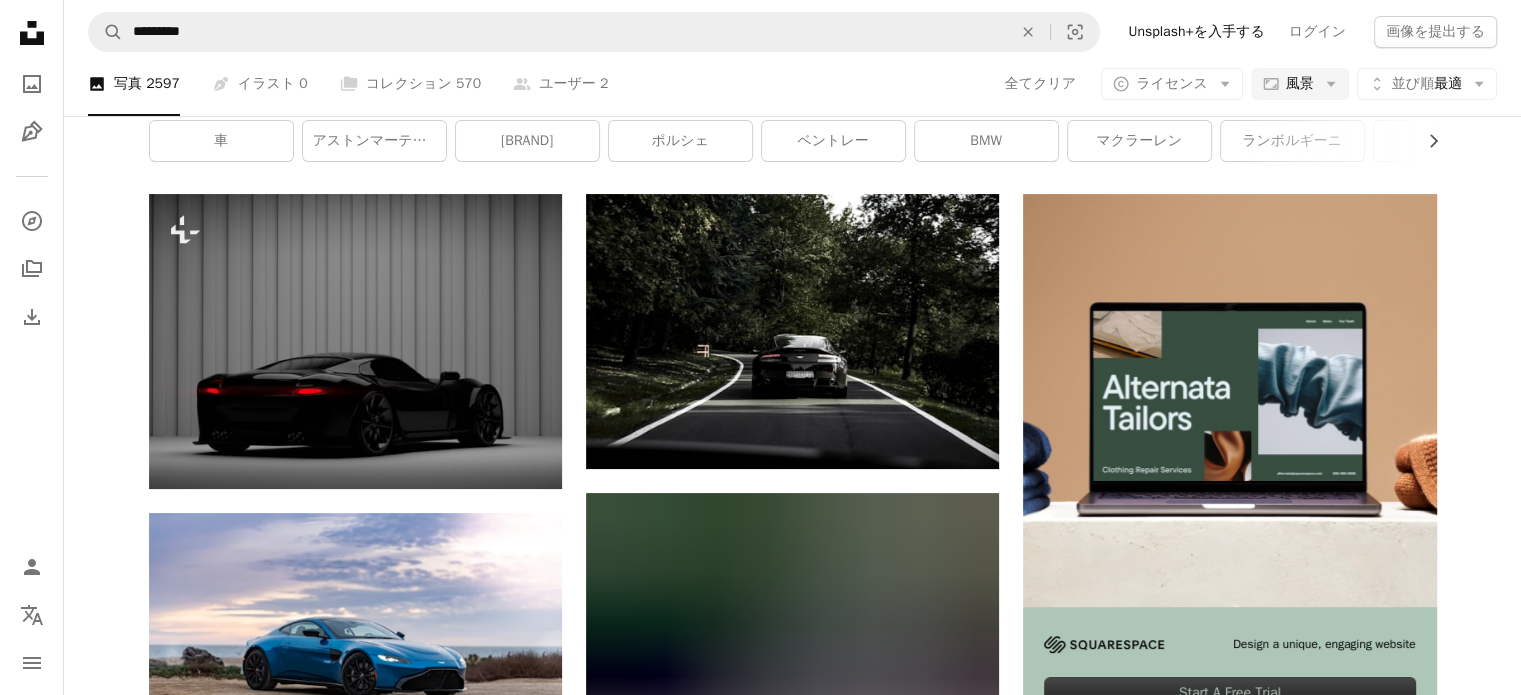 scroll, scrollTop: 0, scrollLeft: 0, axis: both 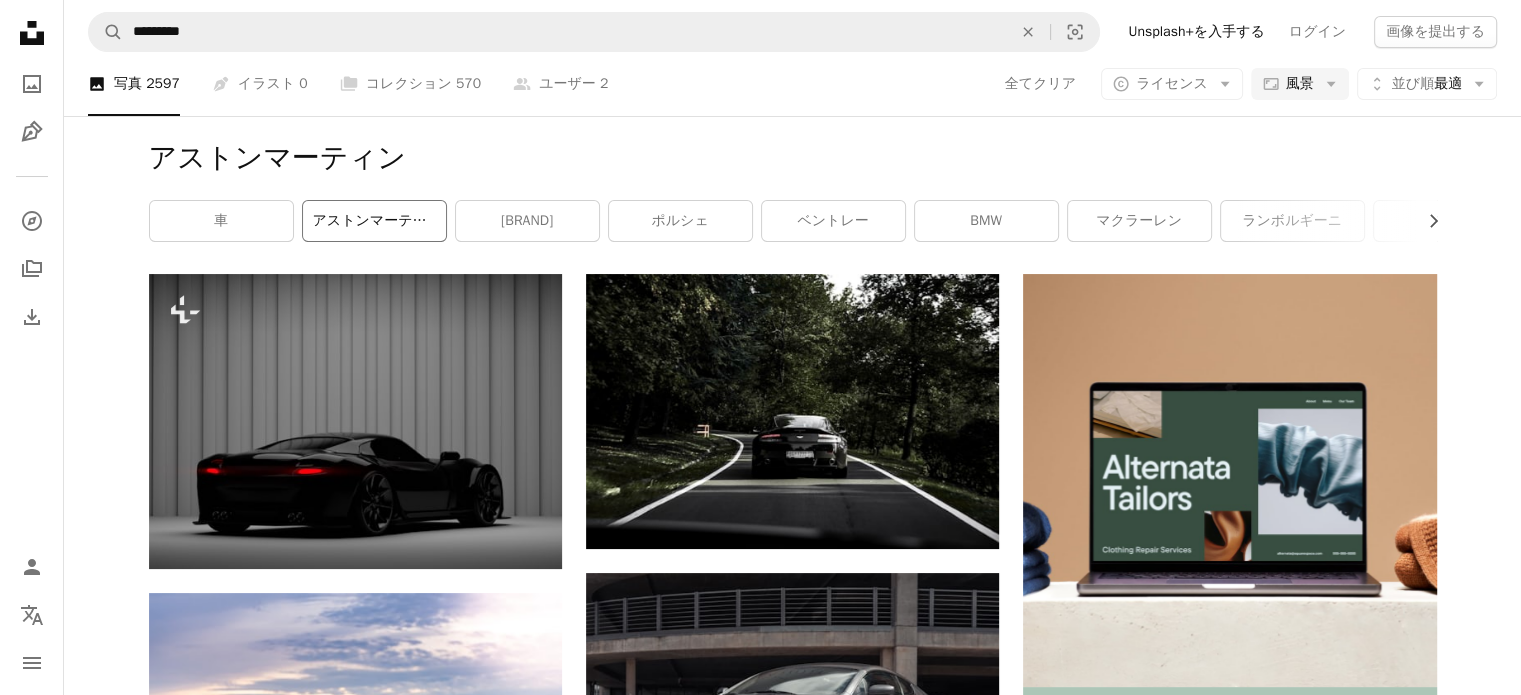 click on "アストンマーティン ヴァンテージ" at bounding box center [374, 221] 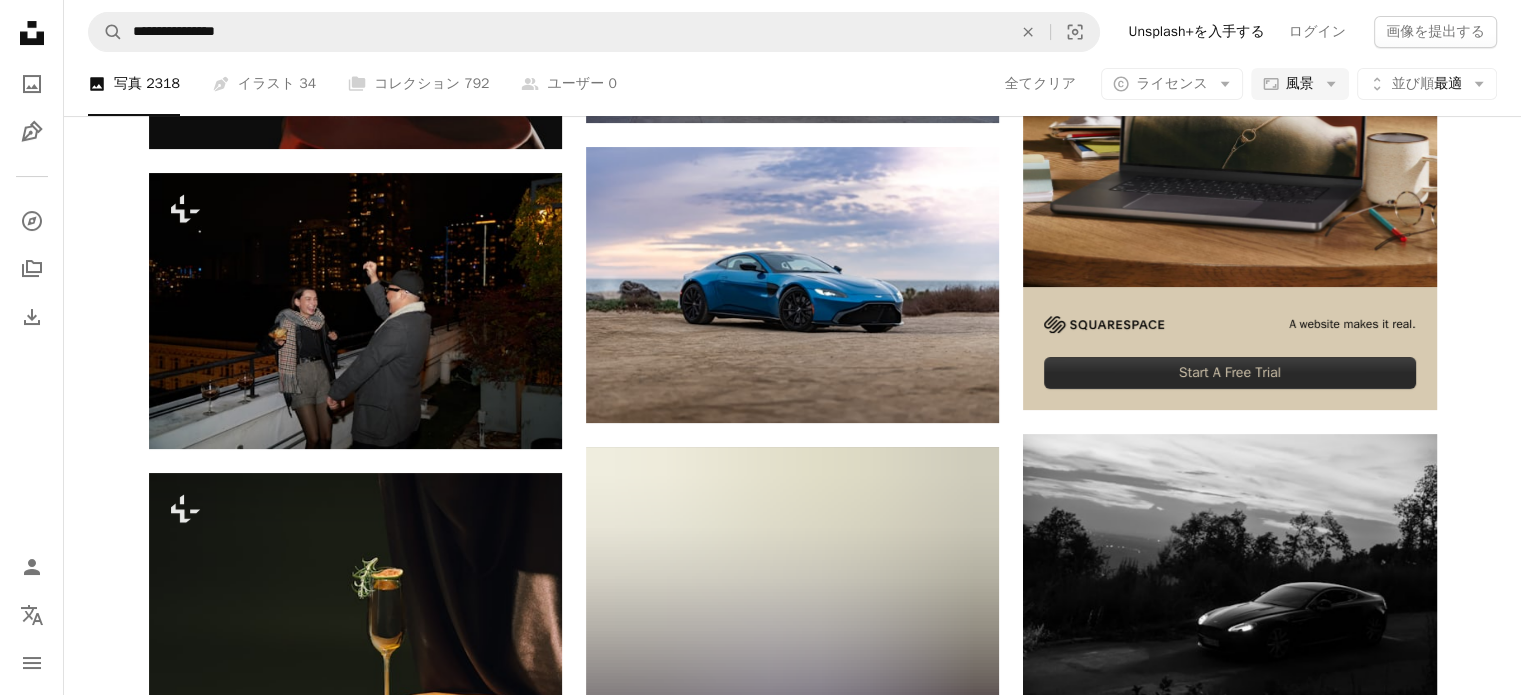 scroll, scrollTop: 0, scrollLeft: 0, axis: both 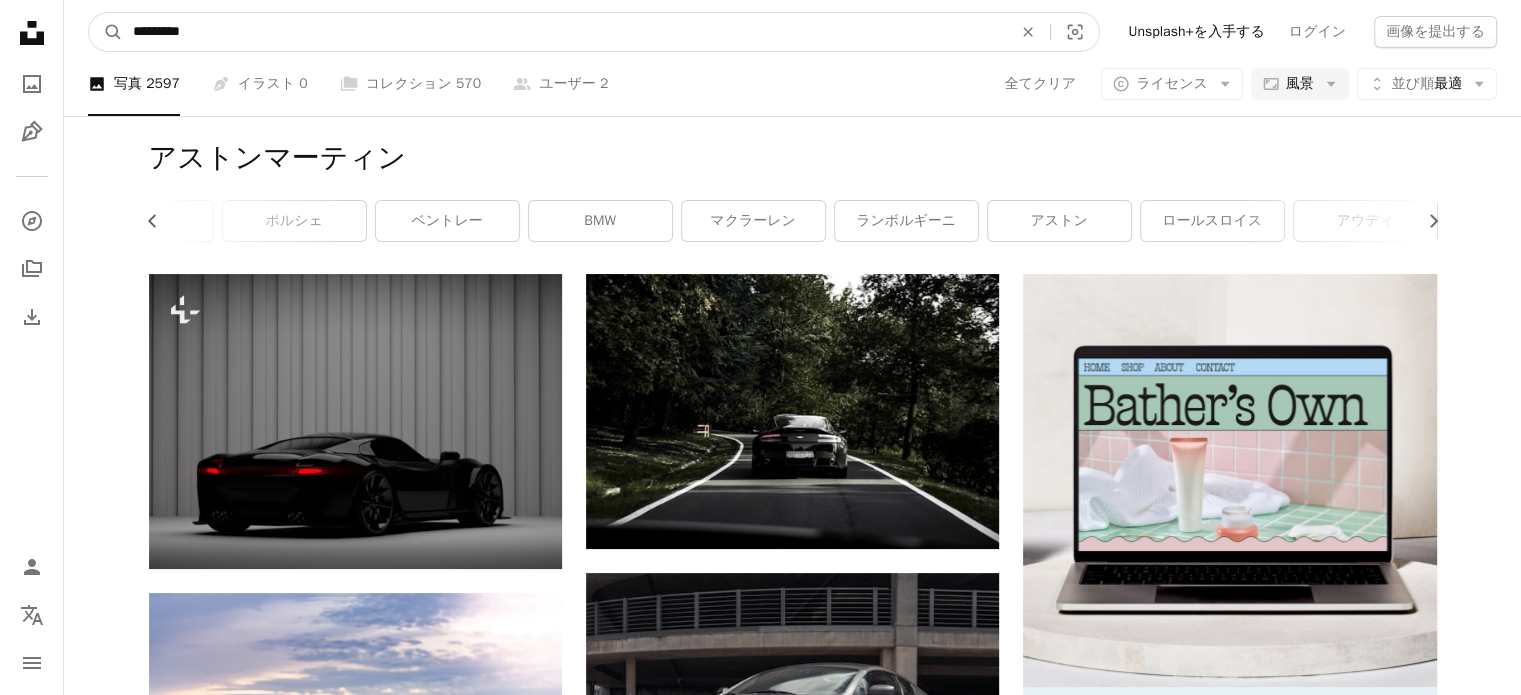 click on "*********" at bounding box center [564, 32] 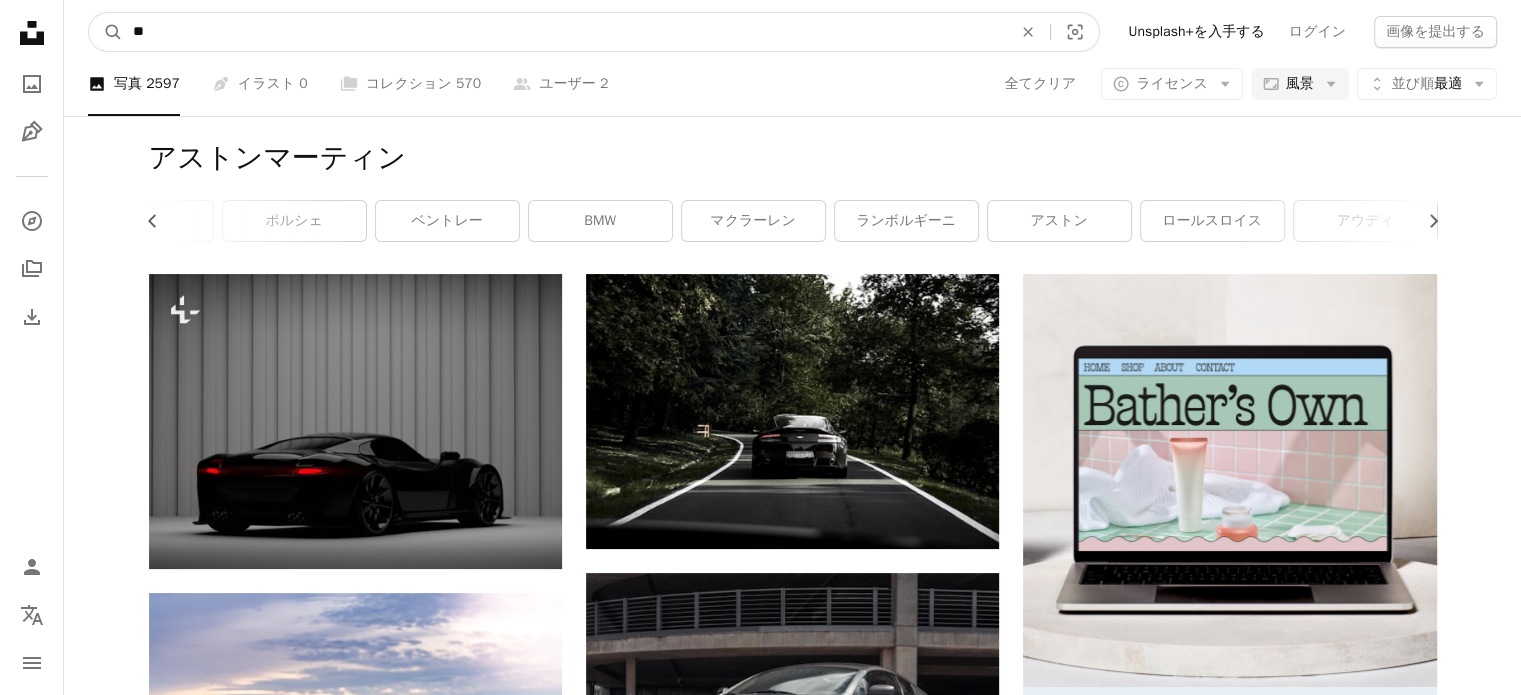 type on "*" 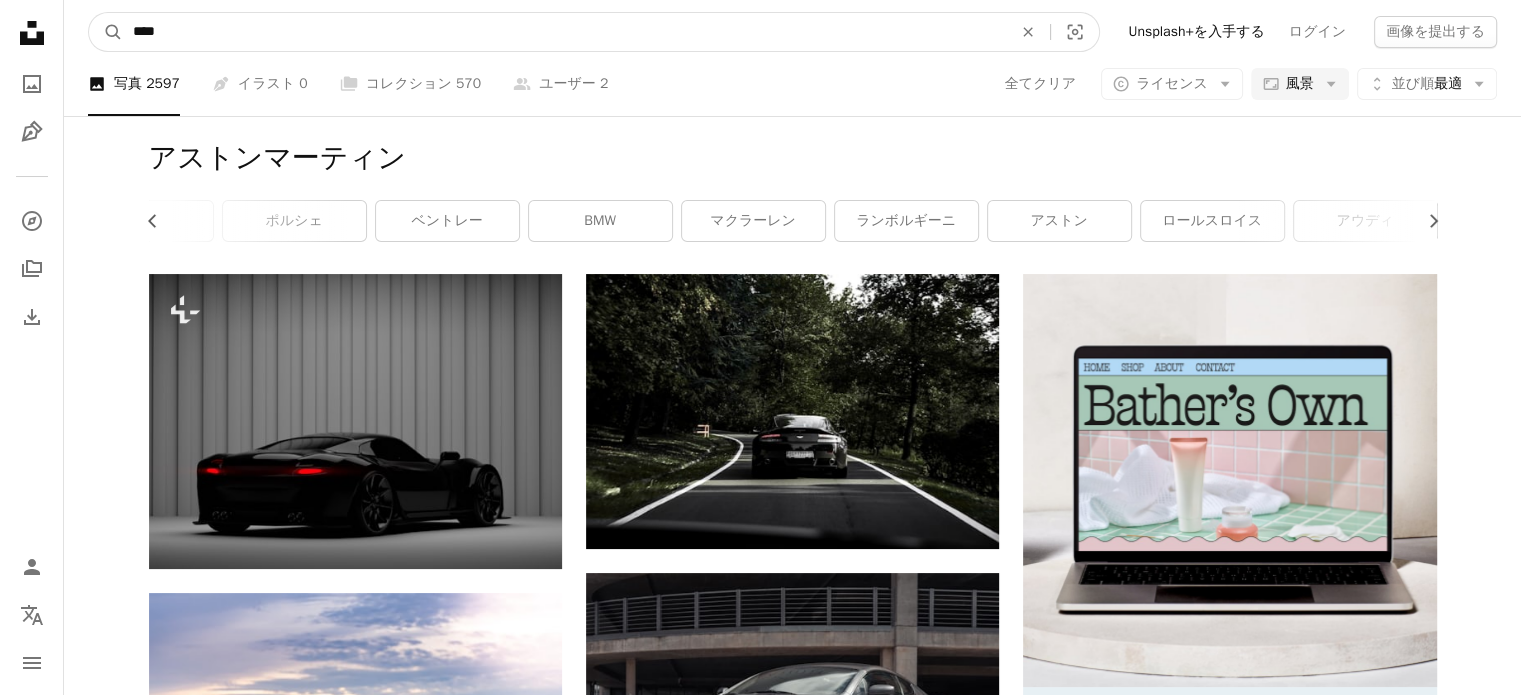type on "****" 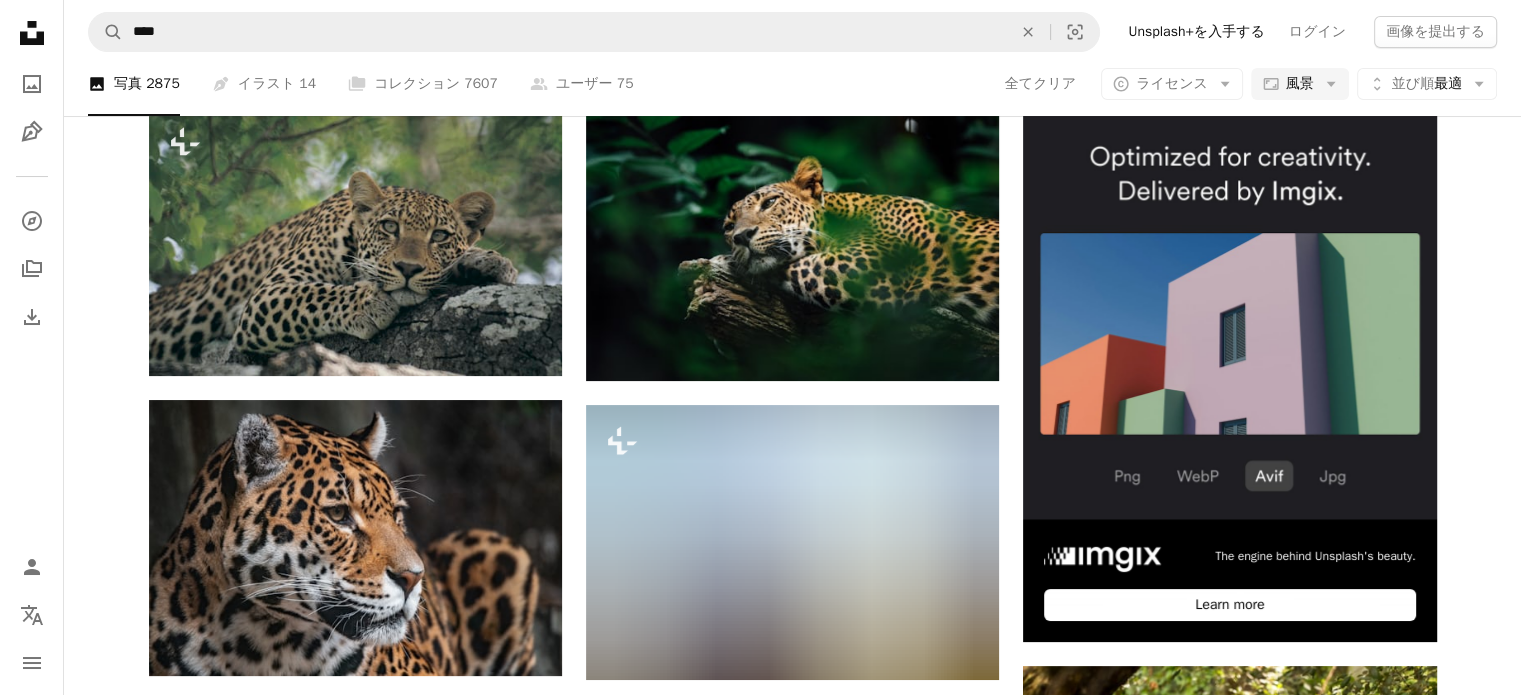 scroll, scrollTop: 0, scrollLeft: 0, axis: both 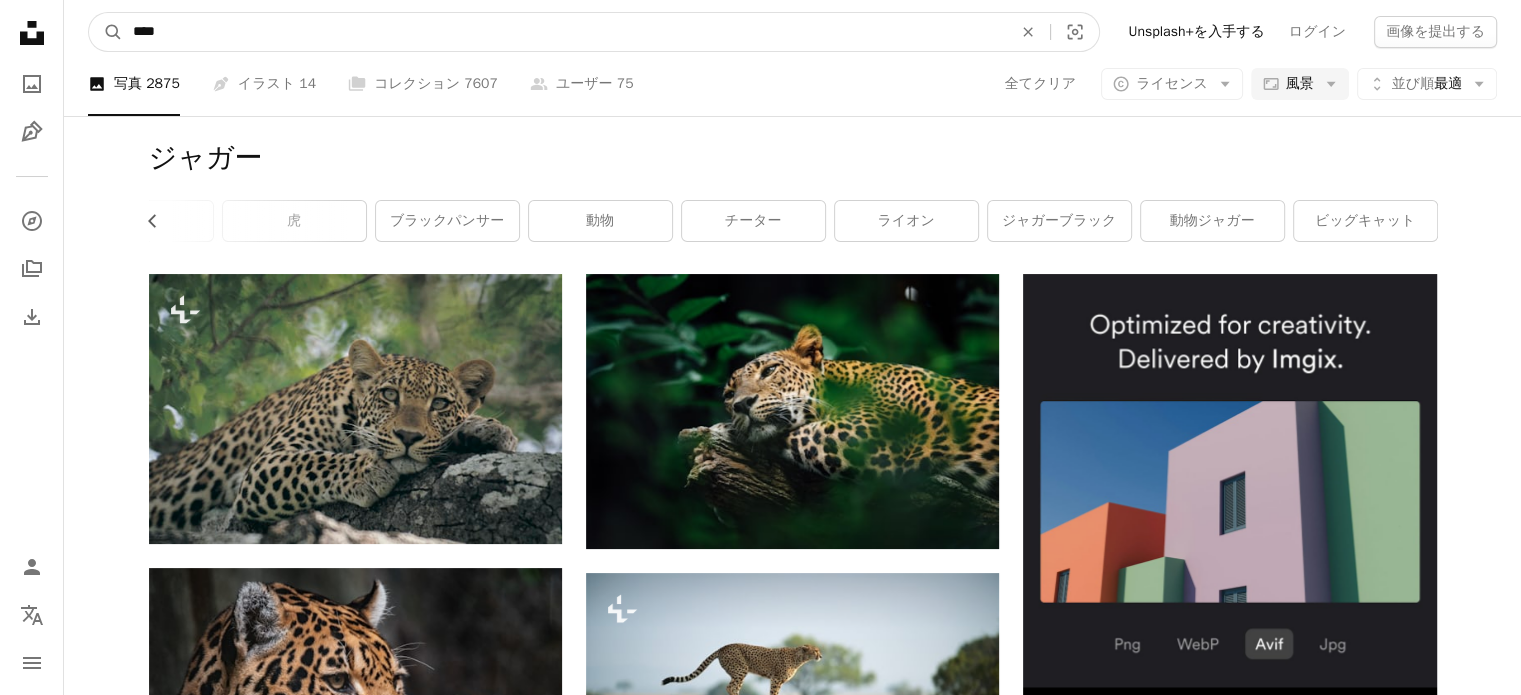 click on "****" at bounding box center (564, 32) 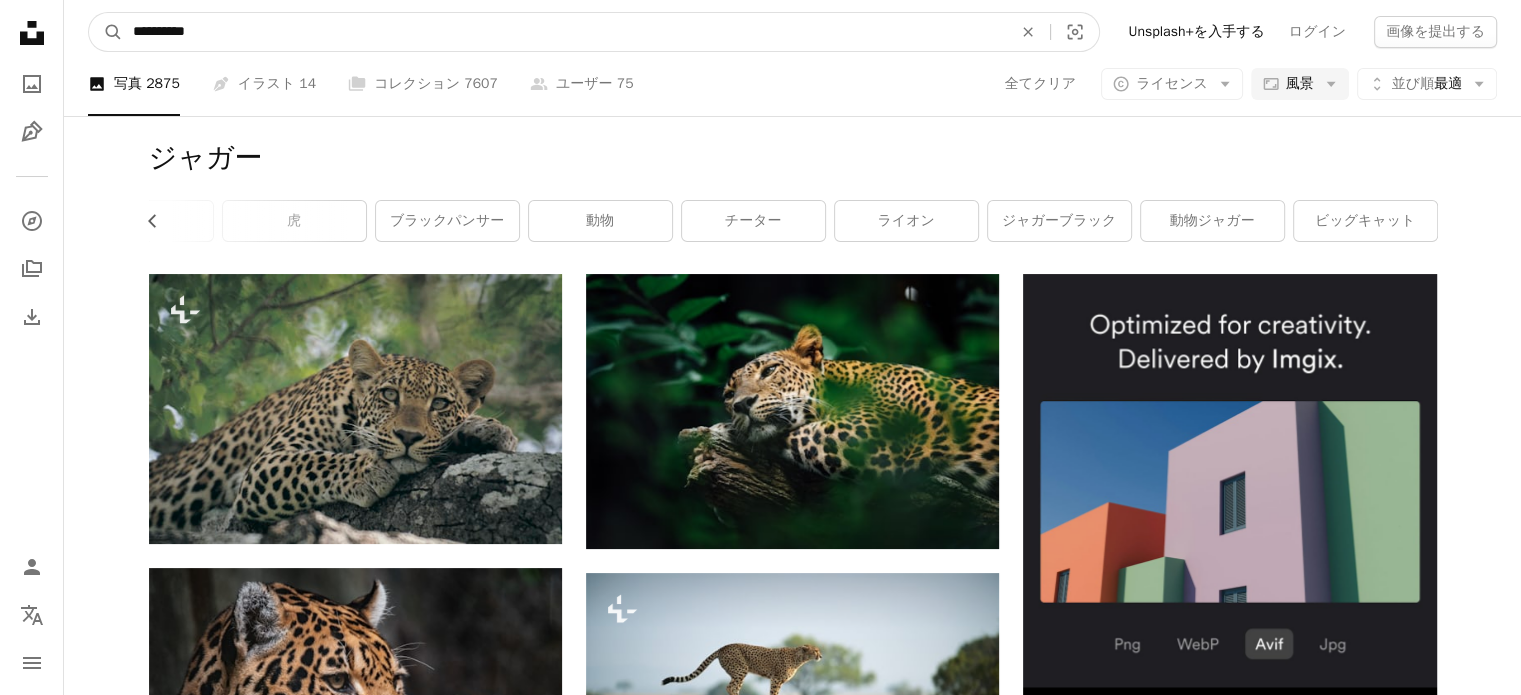 type on "**********" 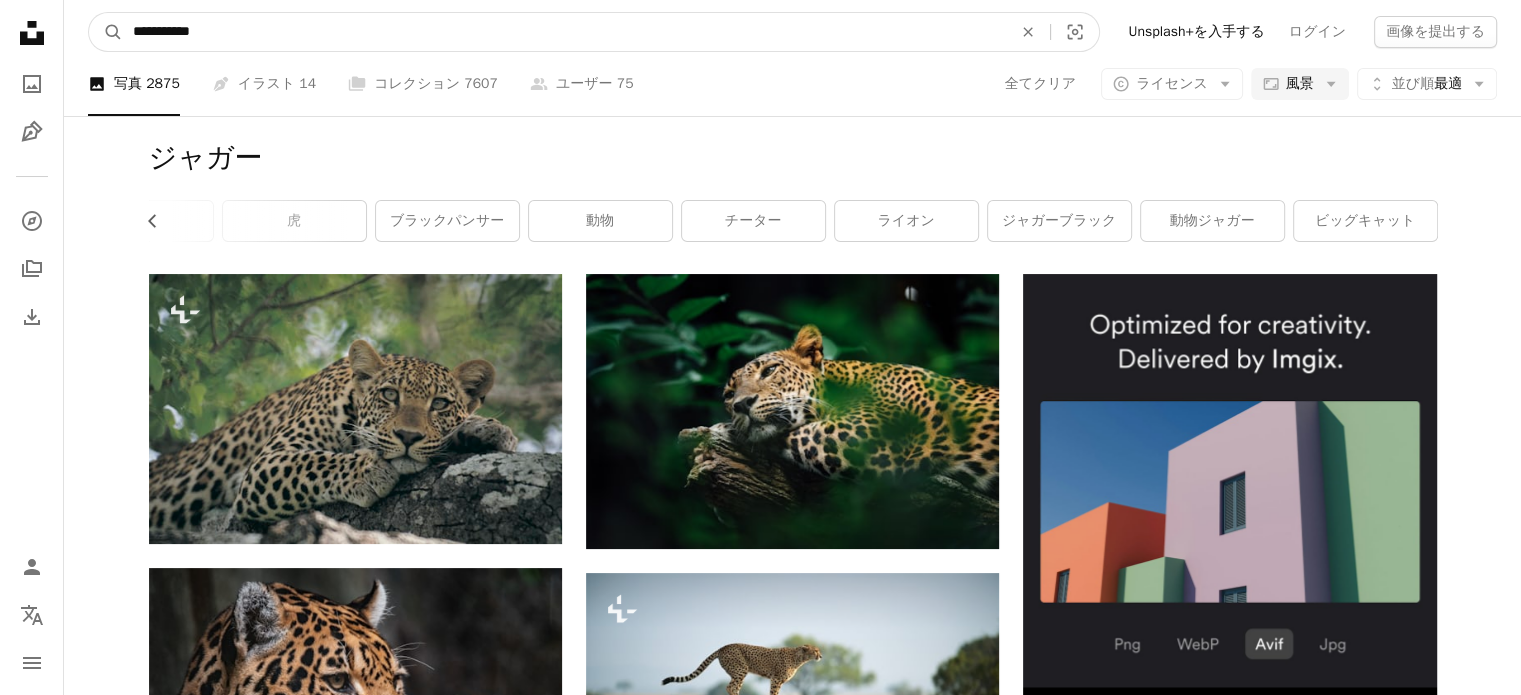click on "A magnifying glass" at bounding box center (106, 32) 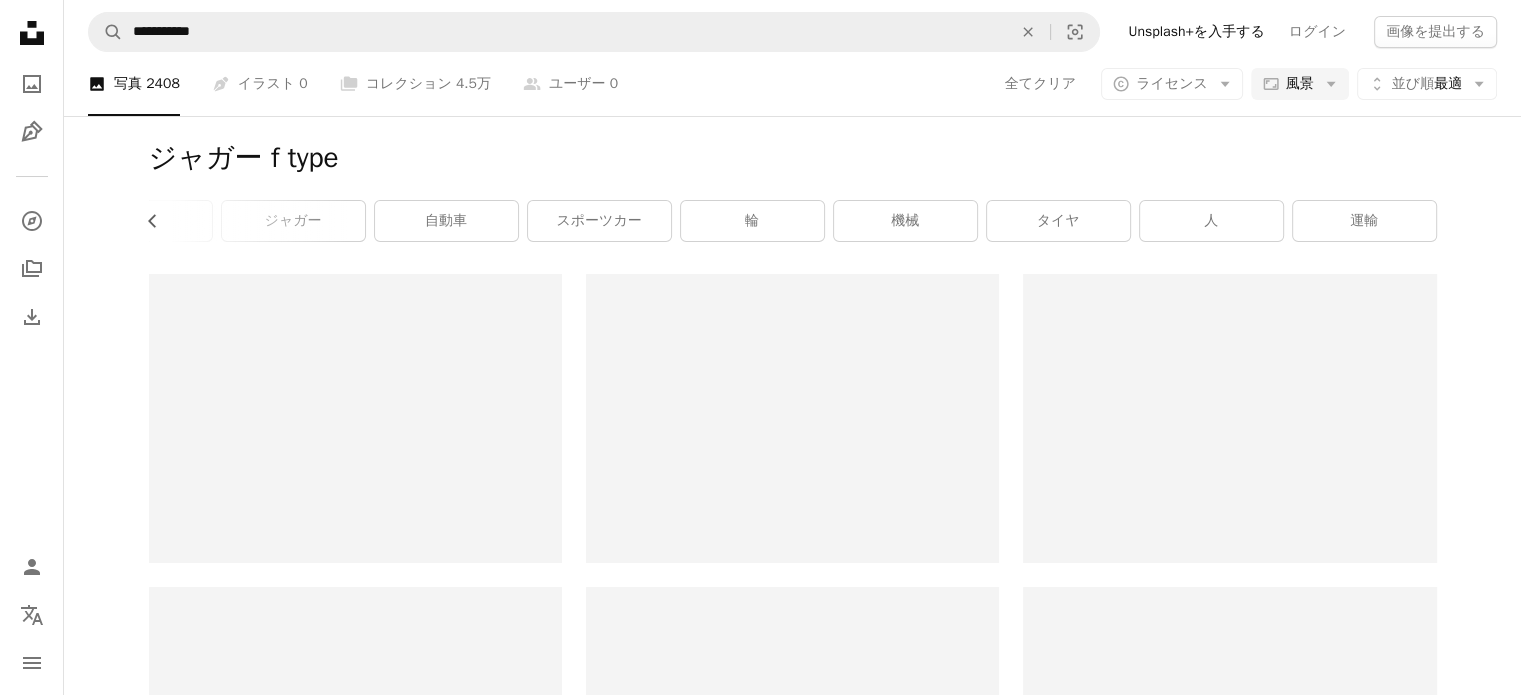 scroll, scrollTop: 0, scrollLeft: 234, axis: horizontal 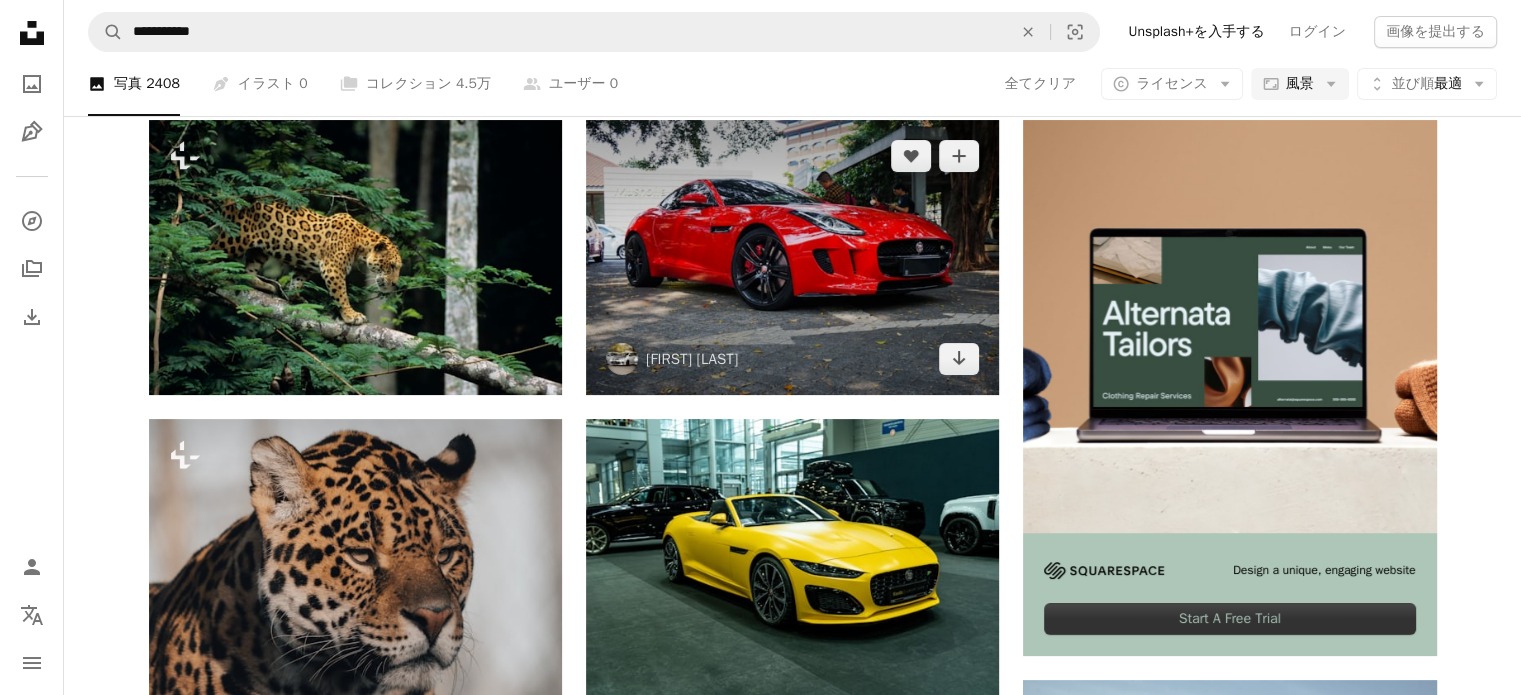 click at bounding box center (792, 257) 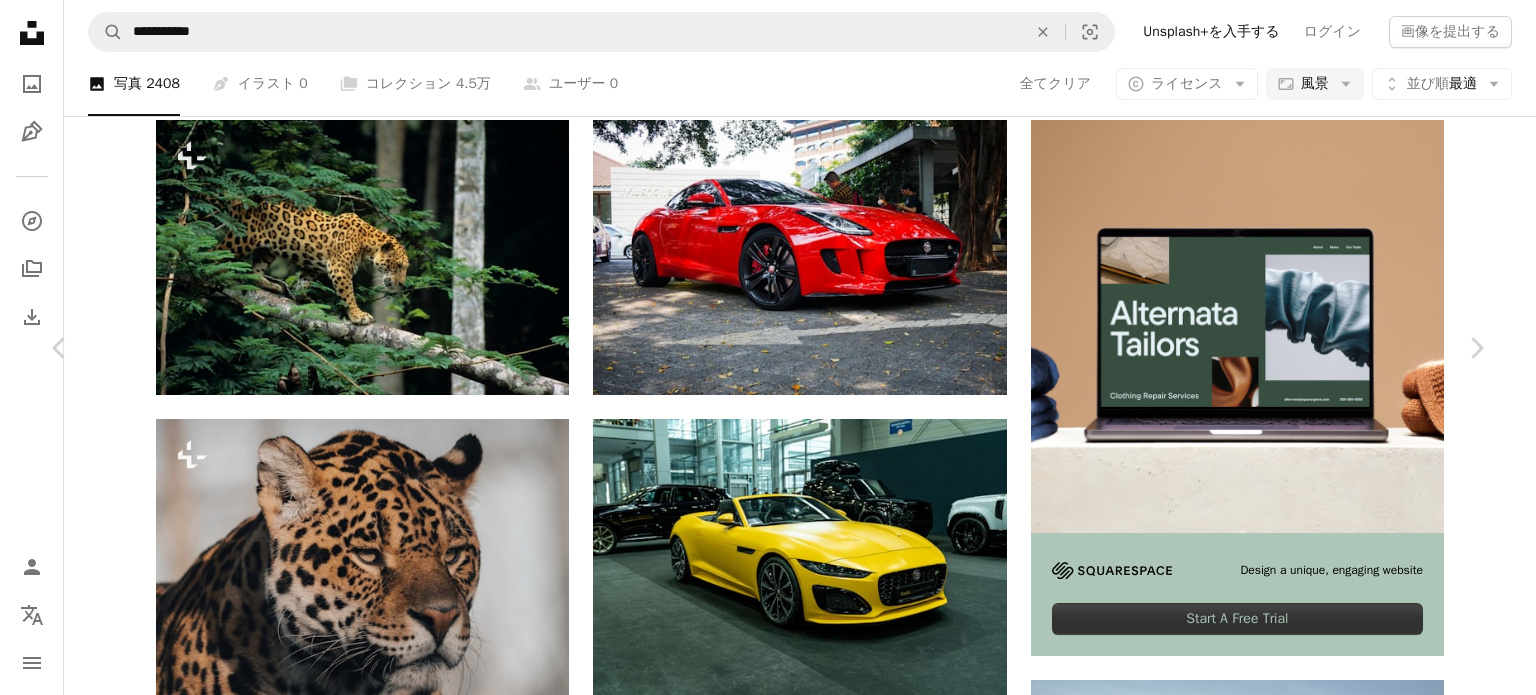 click on "Chevron down" 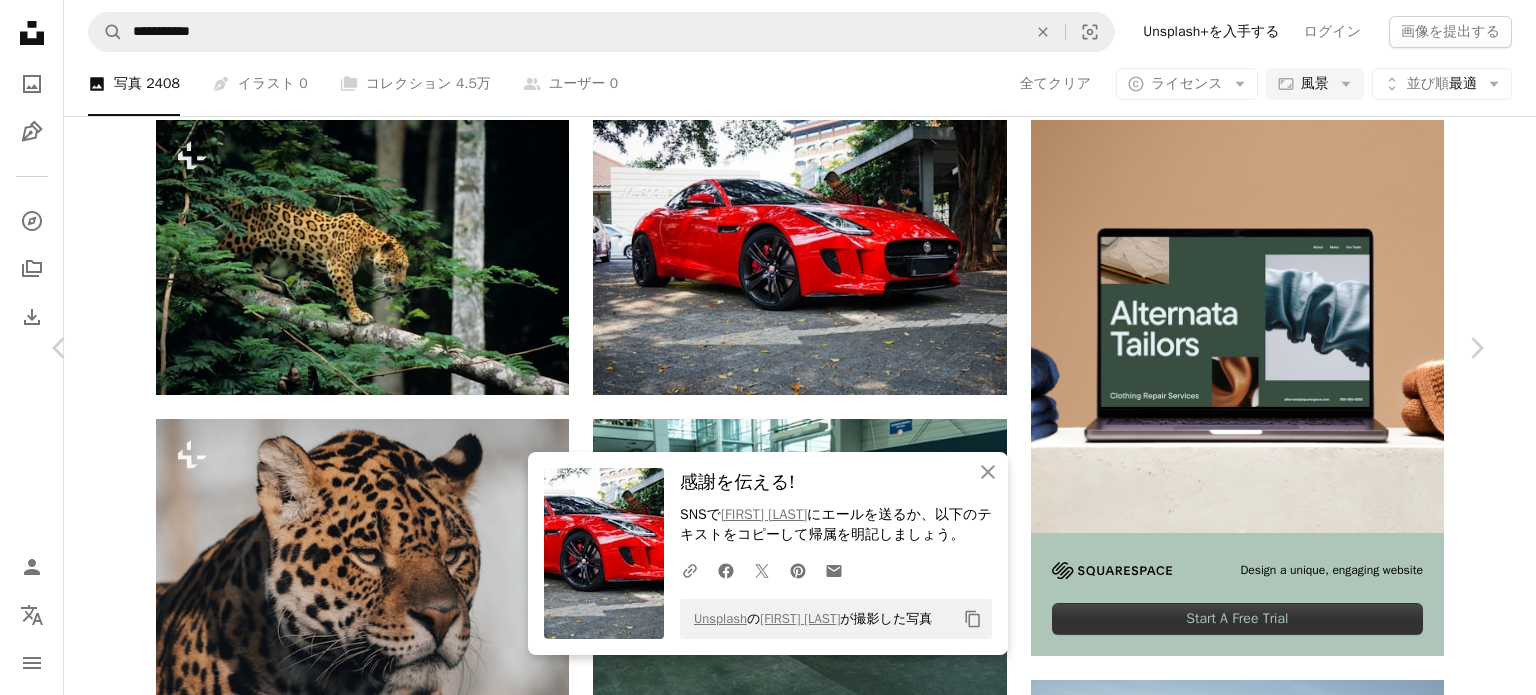 click on "An X shape Chevron left Chevron right An X shape 閉じる 感謝を伝える! SNSで [FIRST] [LAST] にエールを送るか、以下のテキストをコピーして帰属を明記しましょう。 A URL sharing icon (chains) Facebook icon X (formerly Twitter) icon Pinterest icon An envelope Unsplash の [FIRST] [LAST] が撮影した写真 Copy content [FIRST] [LAST] [USERNAME] A heart A plus sign 画像を編集 Plus sign for Unsplash+ A lock ダウンロード Plus sign for Unsplash+ A heart A plus sign [FIRST] [LAST] Unsplash+ 向け A lock ダウンロード Plus sign for Unsplash+ A heart A plus sign [FIRST] [LAST] Unsplash+ 向け A lock ダウンロード Plus sign for Unsplash+ A heart A plus sign [FIRST] [LAST] Unsplash+ 向け A lock A heart" at bounding box center (768, 3828) 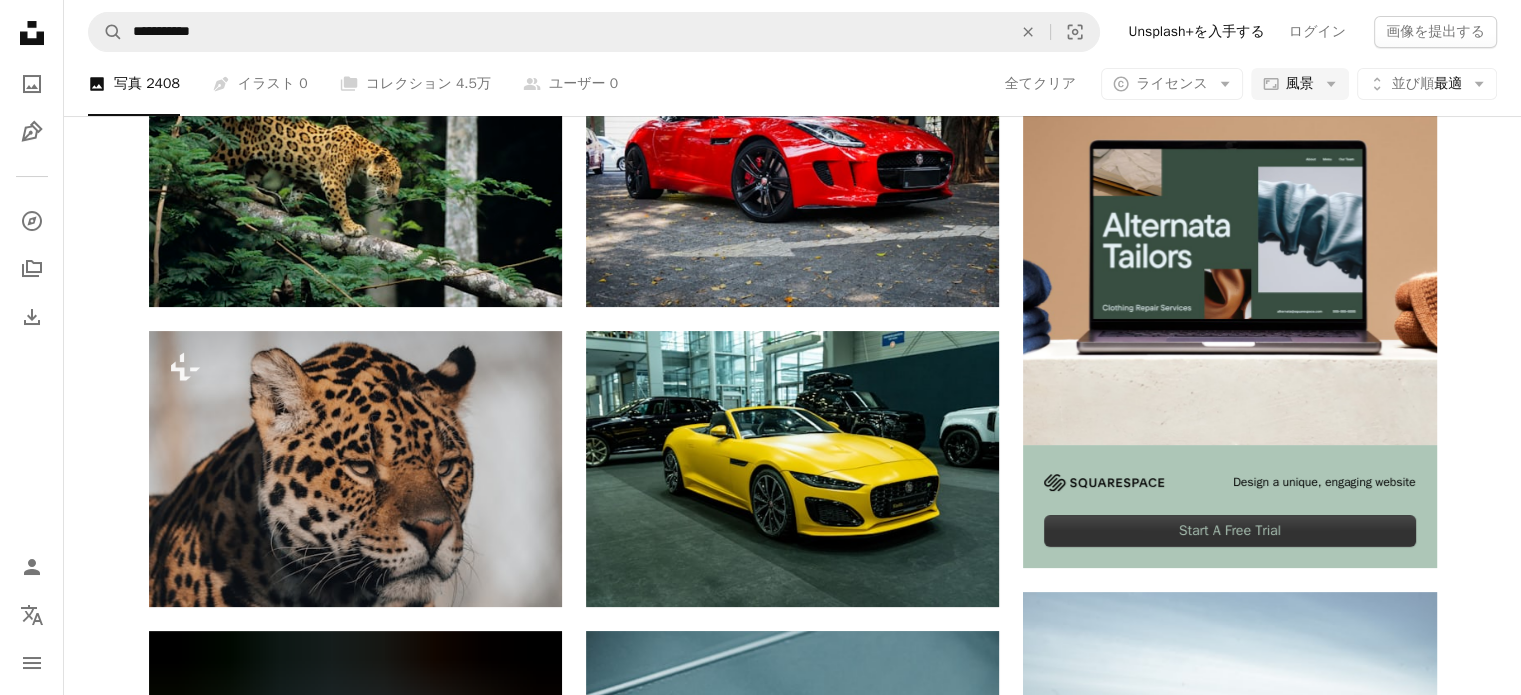 scroll, scrollTop: 0, scrollLeft: 0, axis: both 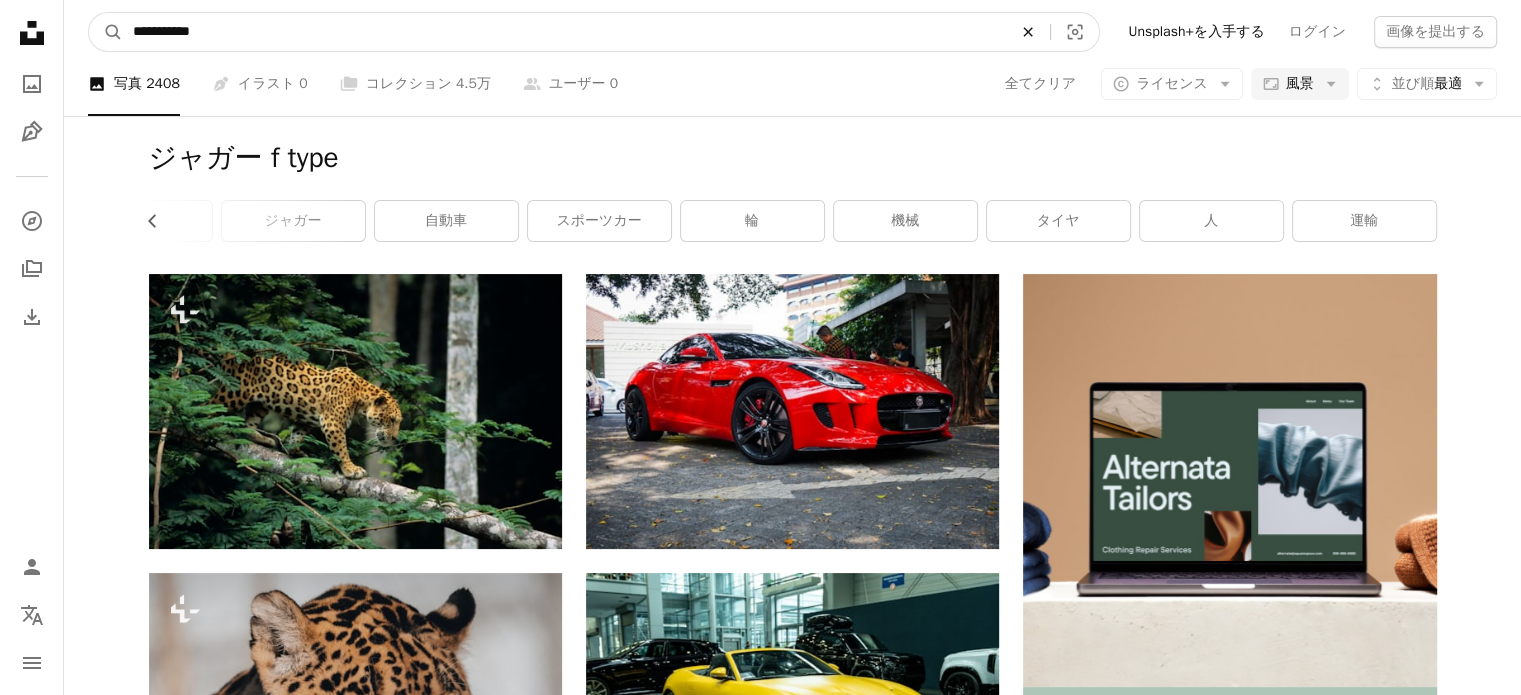 click 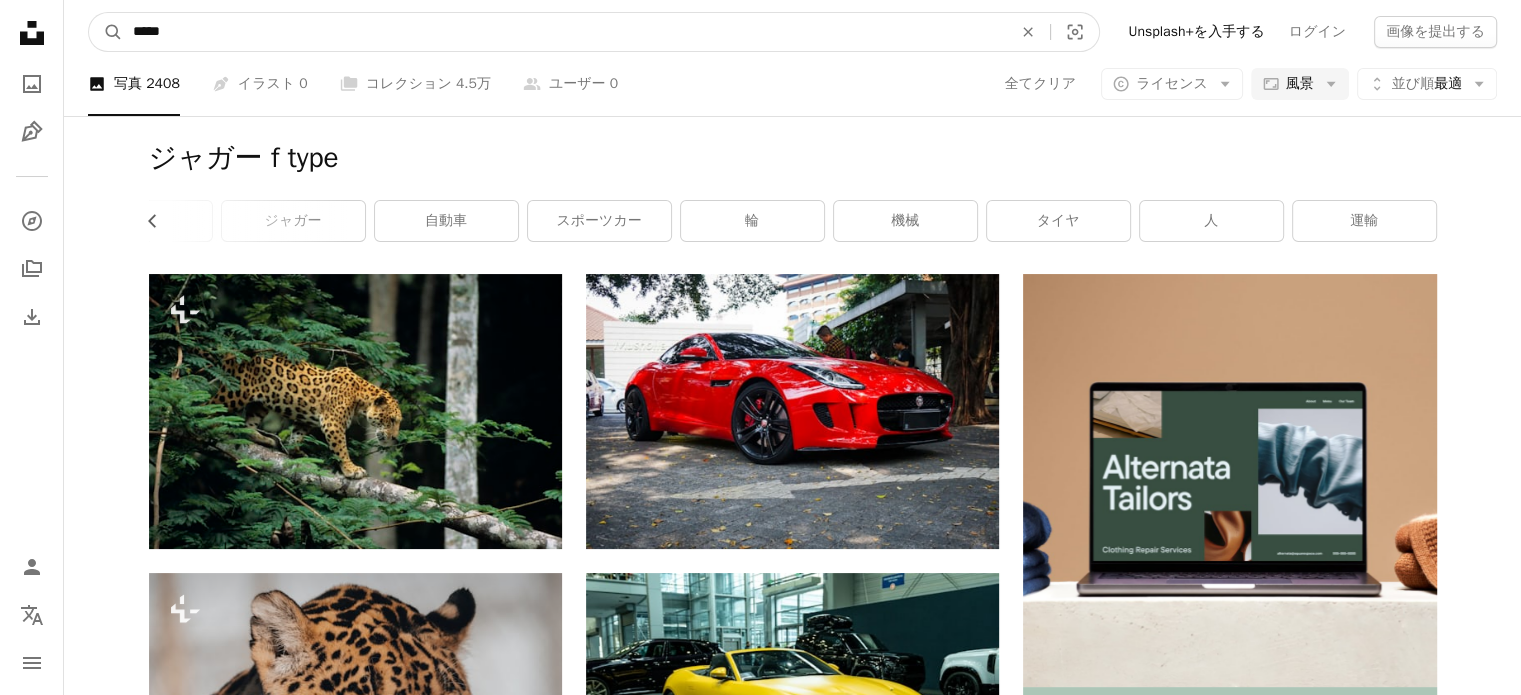 type on "*****" 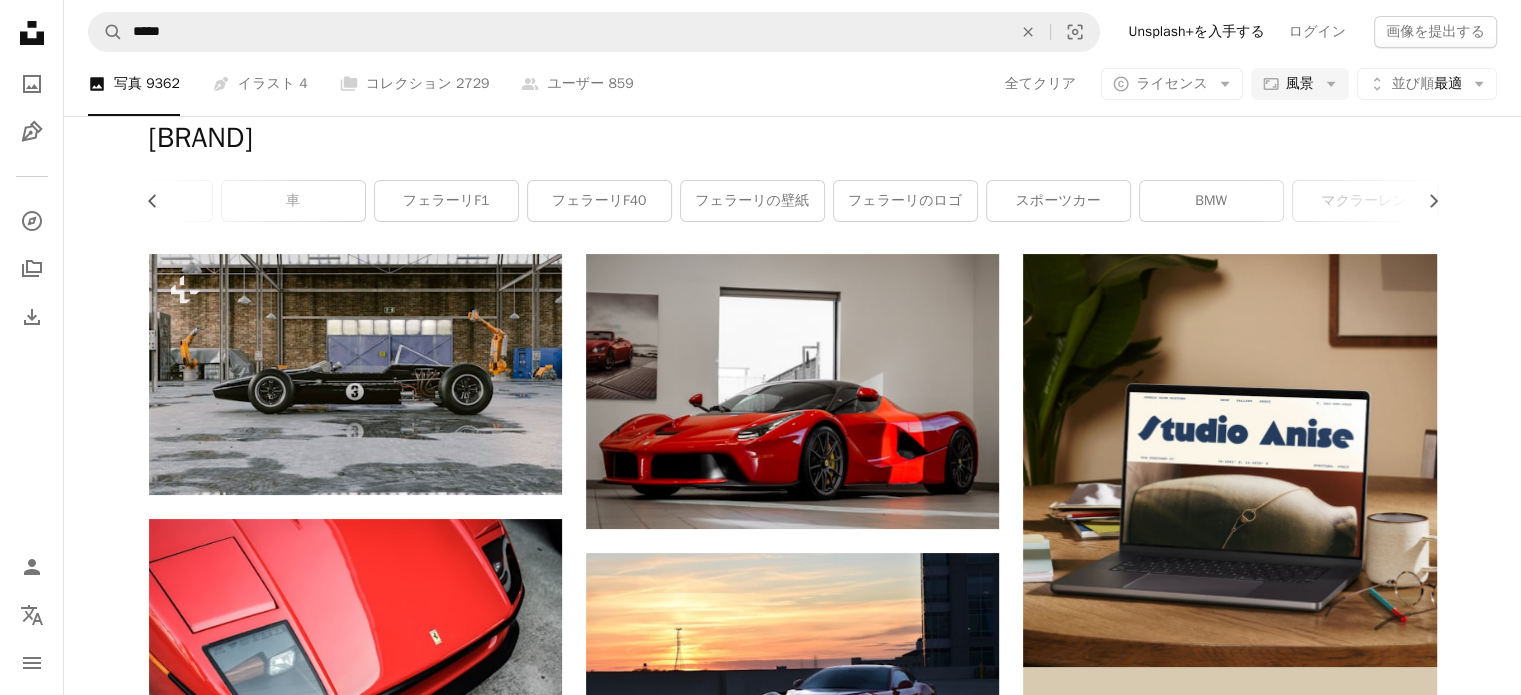 scroll, scrollTop: 0, scrollLeft: 0, axis: both 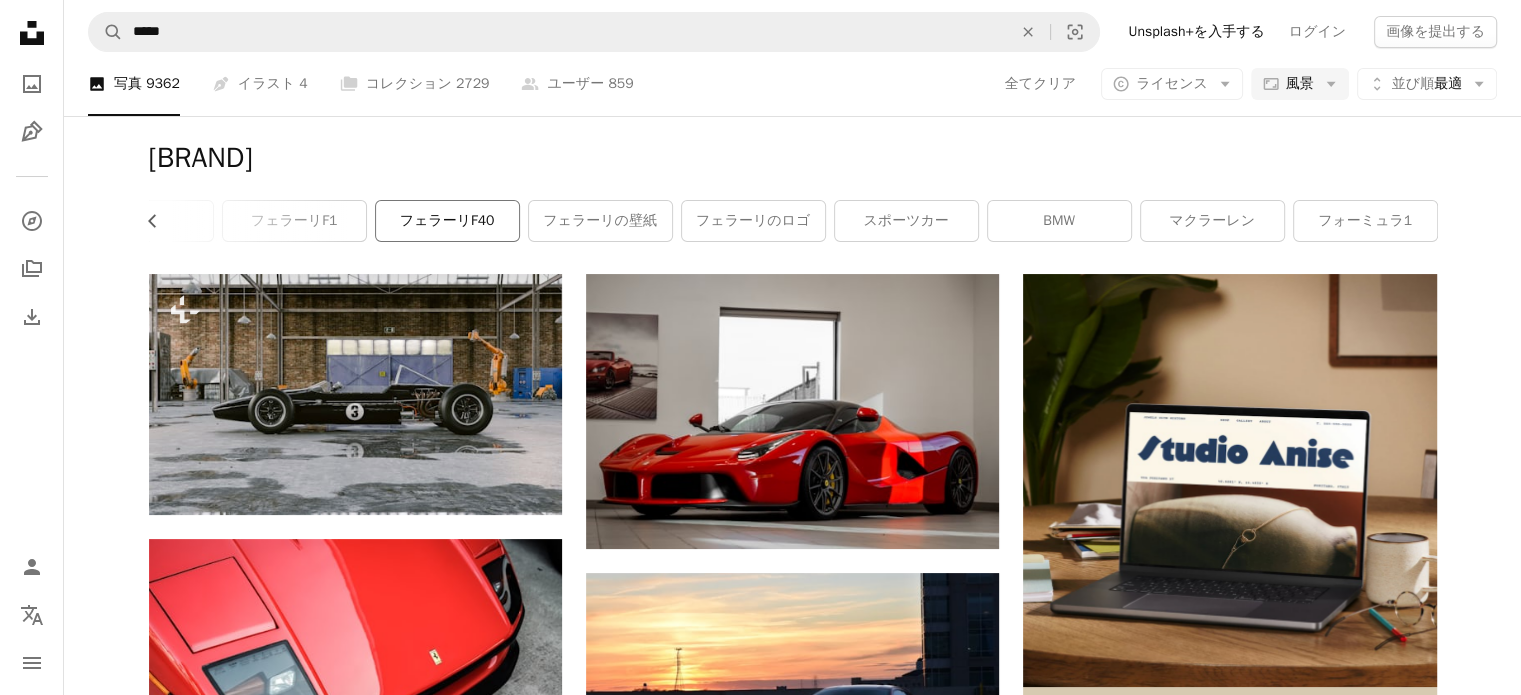 click on "フェラーリF40" at bounding box center (447, 221) 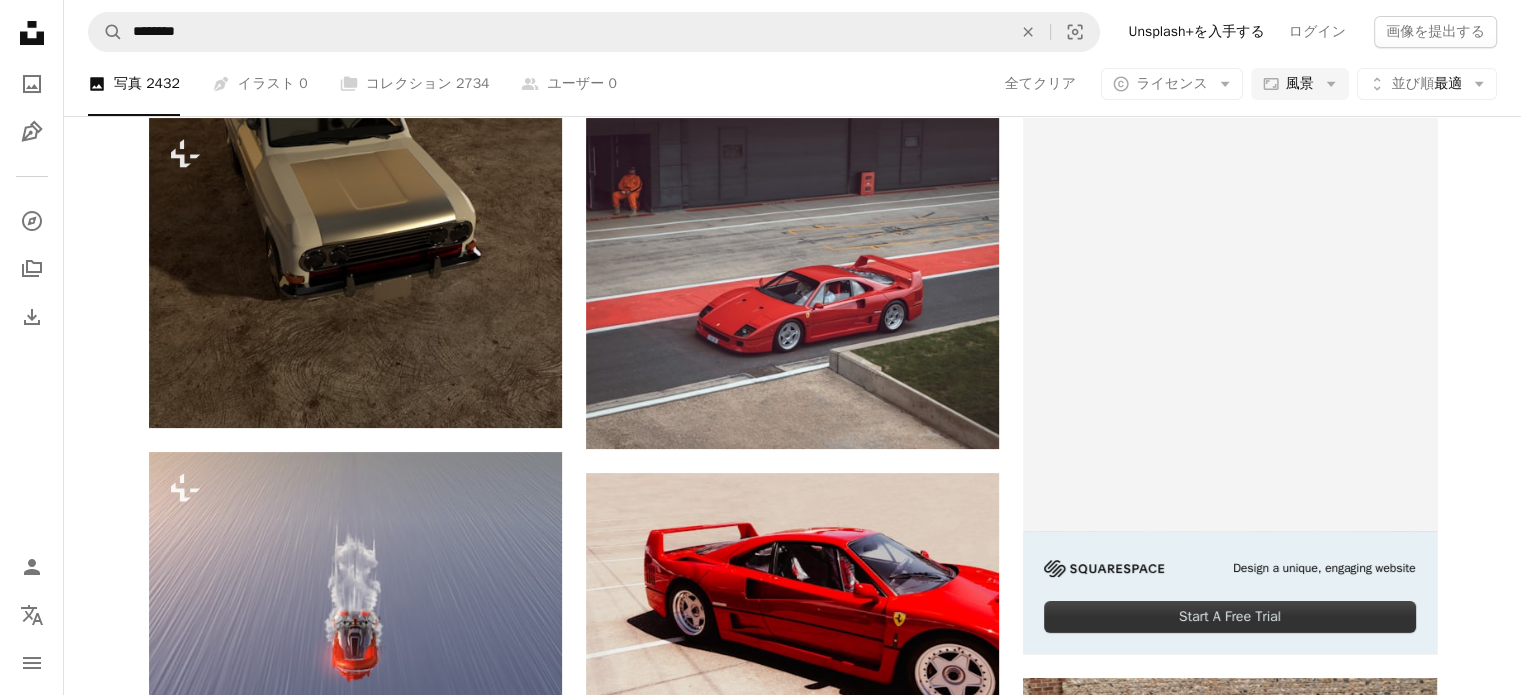 scroll, scrollTop: 0, scrollLeft: 0, axis: both 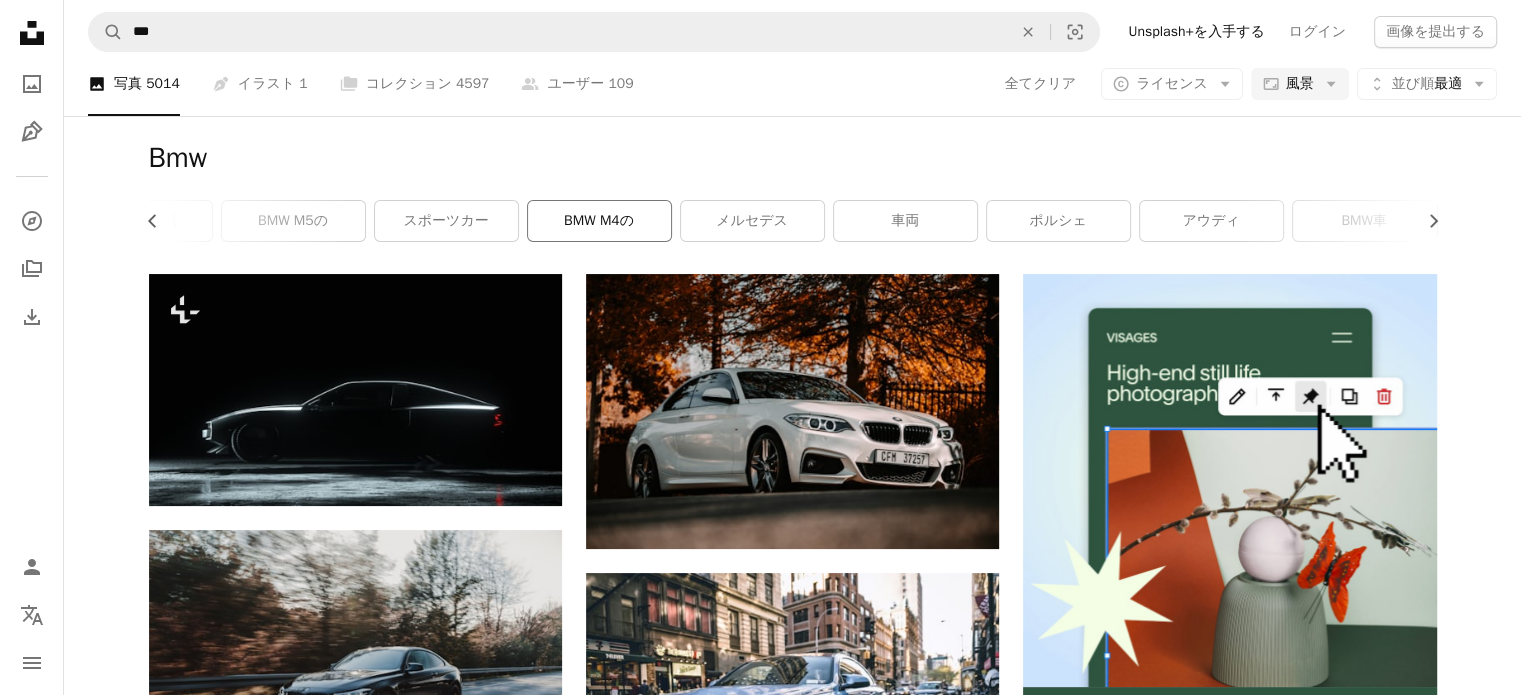 click on "BMW M4の" at bounding box center [599, 221] 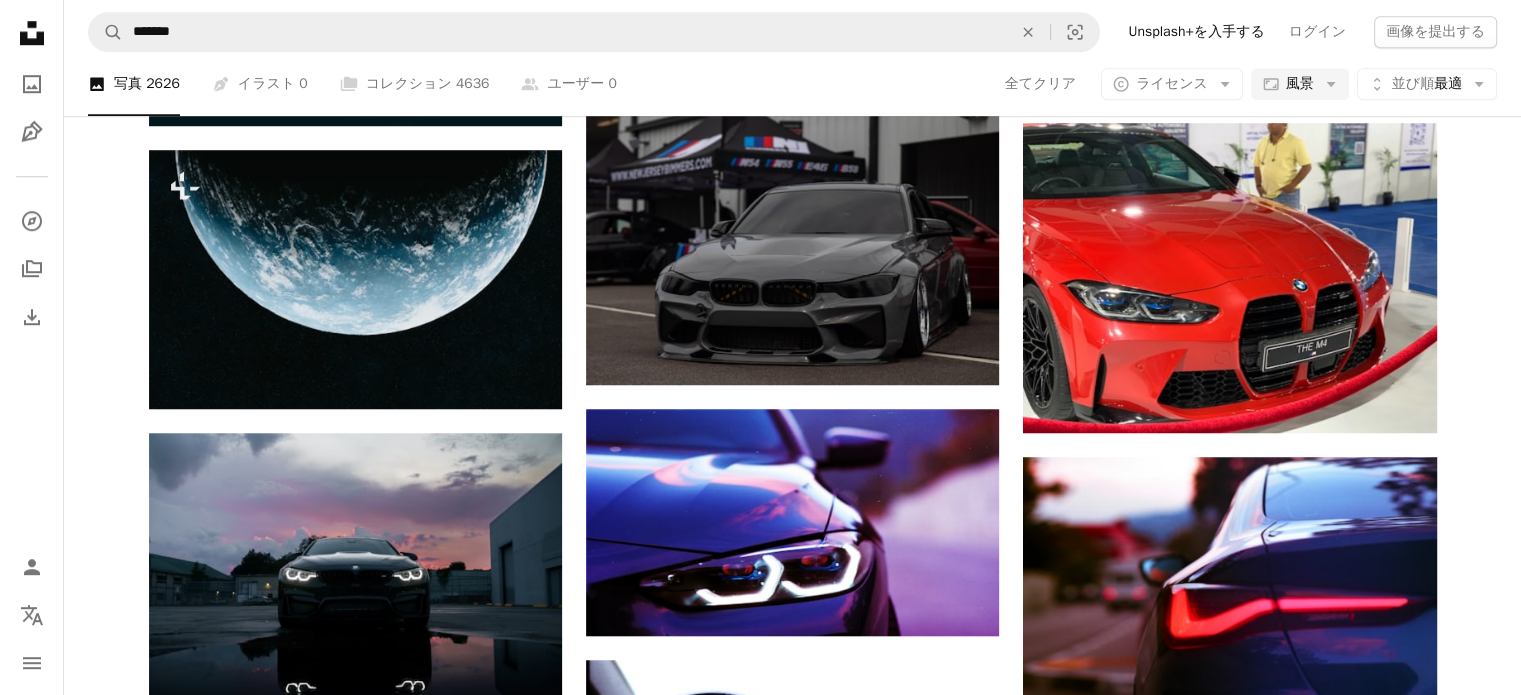 scroll, scrollTop: 1560, scrollLeft: 0, axis: vertical 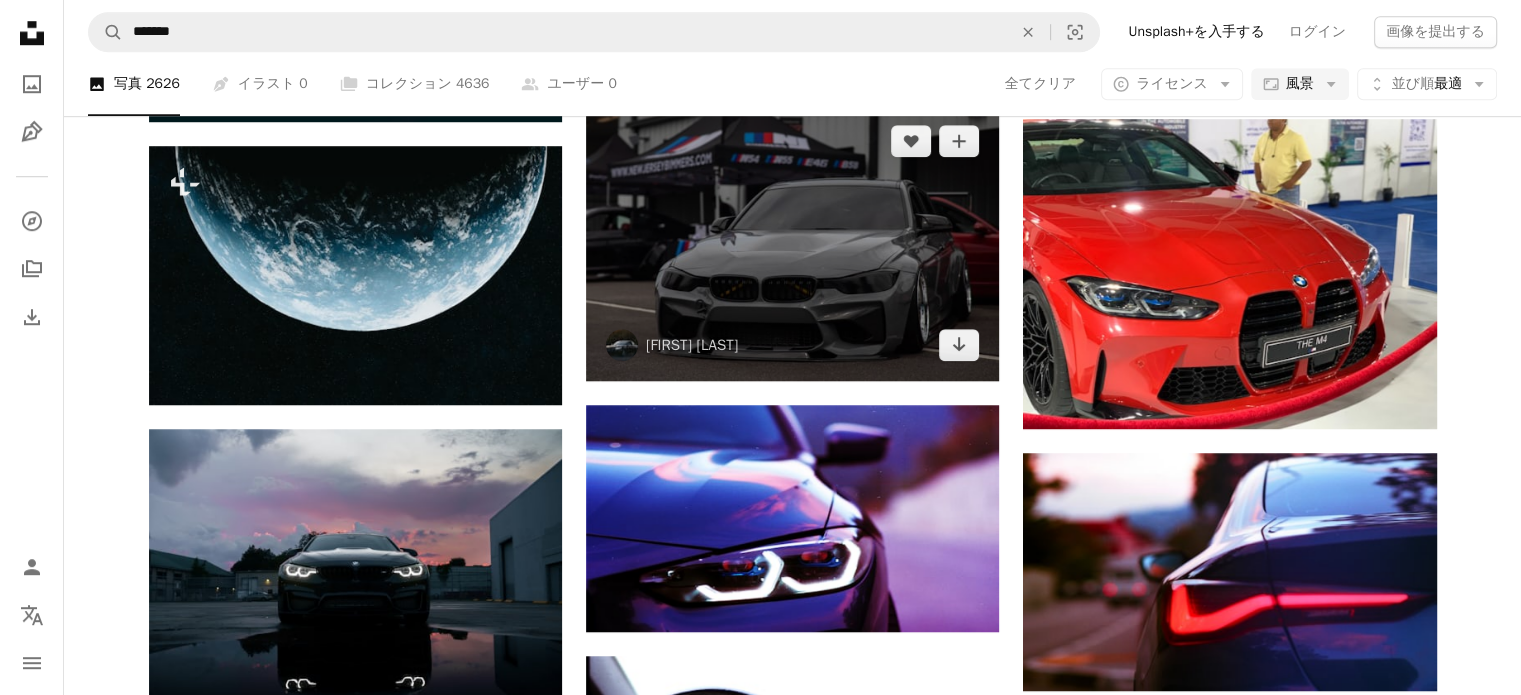 click at bounding box center [792, 242] 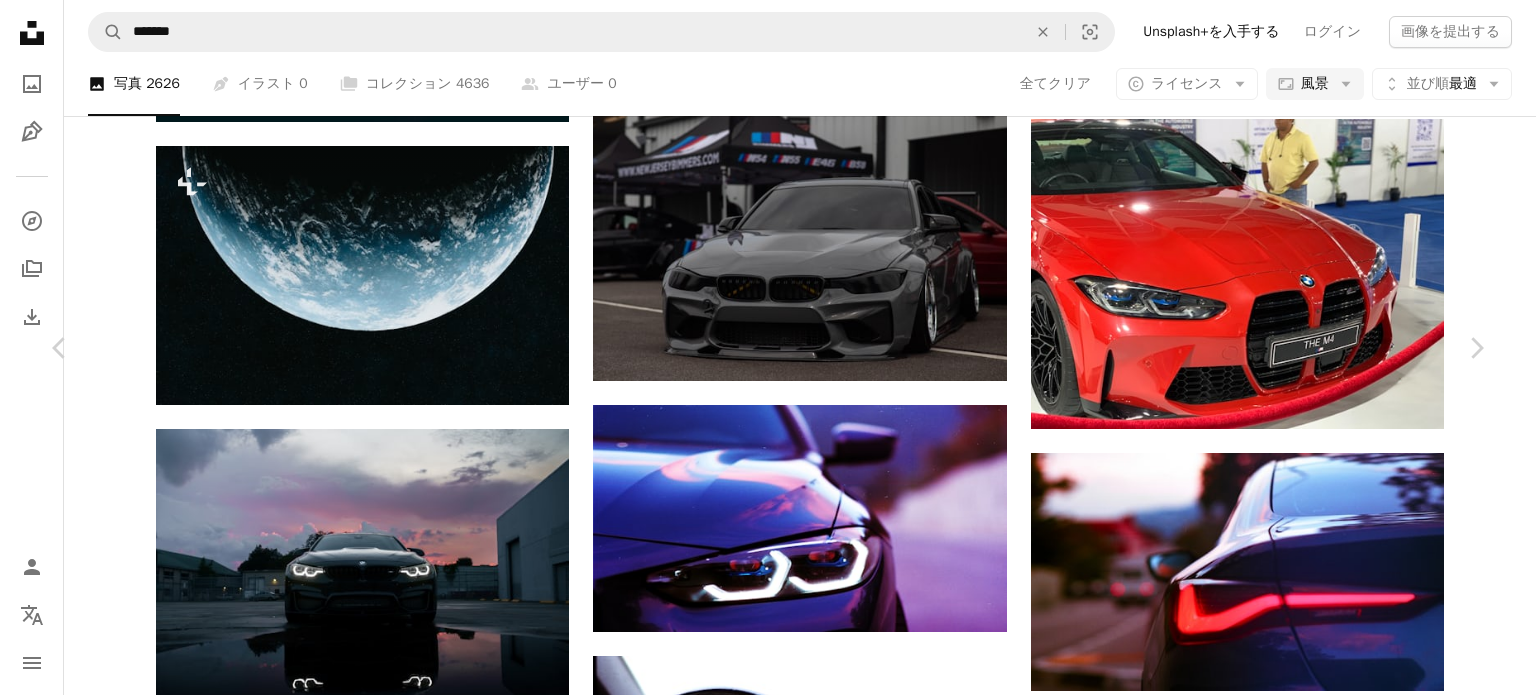 click on "Chevron down" 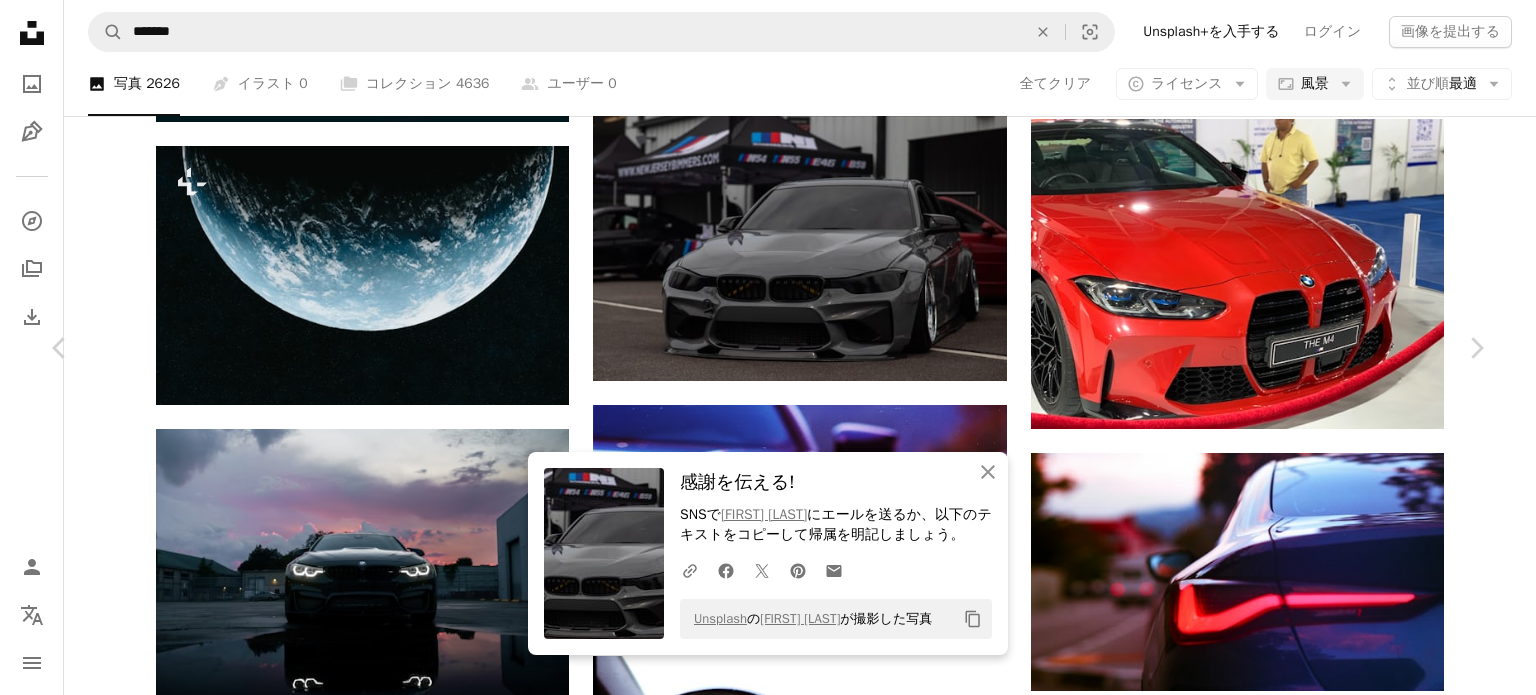 click on "An X shape Chevron left Chevron right An X shape 閉じる 感謝を伝える! SNSで [FIRST] にエールを送るか、以下のテキストをコピーして帰属を明記しましょう。 A URL sharing icon (chains) Facebook icon X (formerly Twitter) icon Pinterest icon An envelope Unsplash の [FIRST] が撮影した写真
Copy content [FIRST] [USERNAME] A heart A plus sign 画像を編集   Plus sign for Unsplash+ 無料ダウンロード Chevron down Zoom in 閲覧数 174,424 ダウンロード数 2,424 A forward-right arrow 共有 Info icon 情報 More Actions Calendar outlined [DATE] に公開 Camera Canon, EOS 6D Mark II Safety Unsplashライセンス の下、無料で利用可能 壁紙 車 BMWの BMW M4 (ビーエム・エム・ディー・エム・ディー) 車 灰色 スポーツカー 車 運輸 機械 自動車 輪 タイヤ 車のホイール クーペ パブリックドメインの写真  |  コード：UNSPLASH20で20%オフ  ↗" at bounding box center [768, 4351] 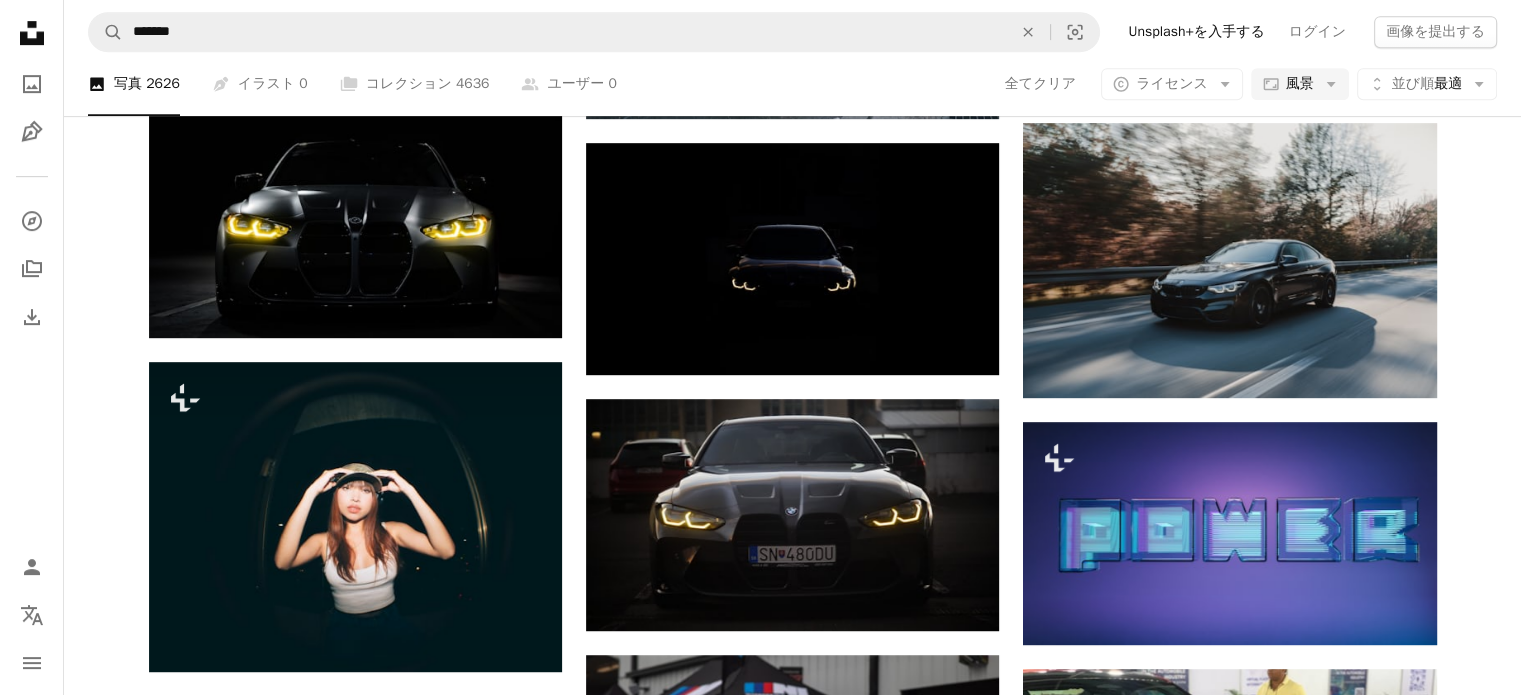 scroll, scrollTop: 1032, scrollLeft: 0, axis: vertical 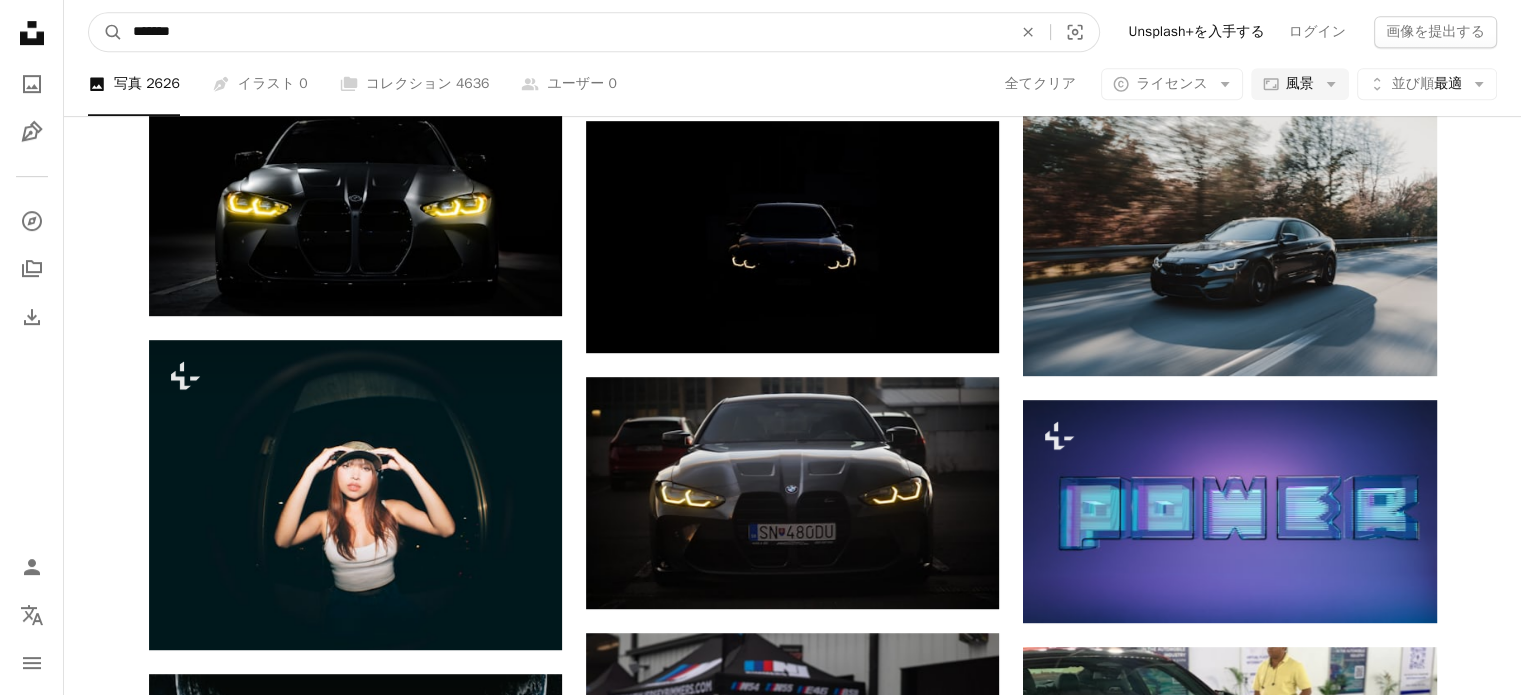 click on "*******" at bounding box center [564, 32] 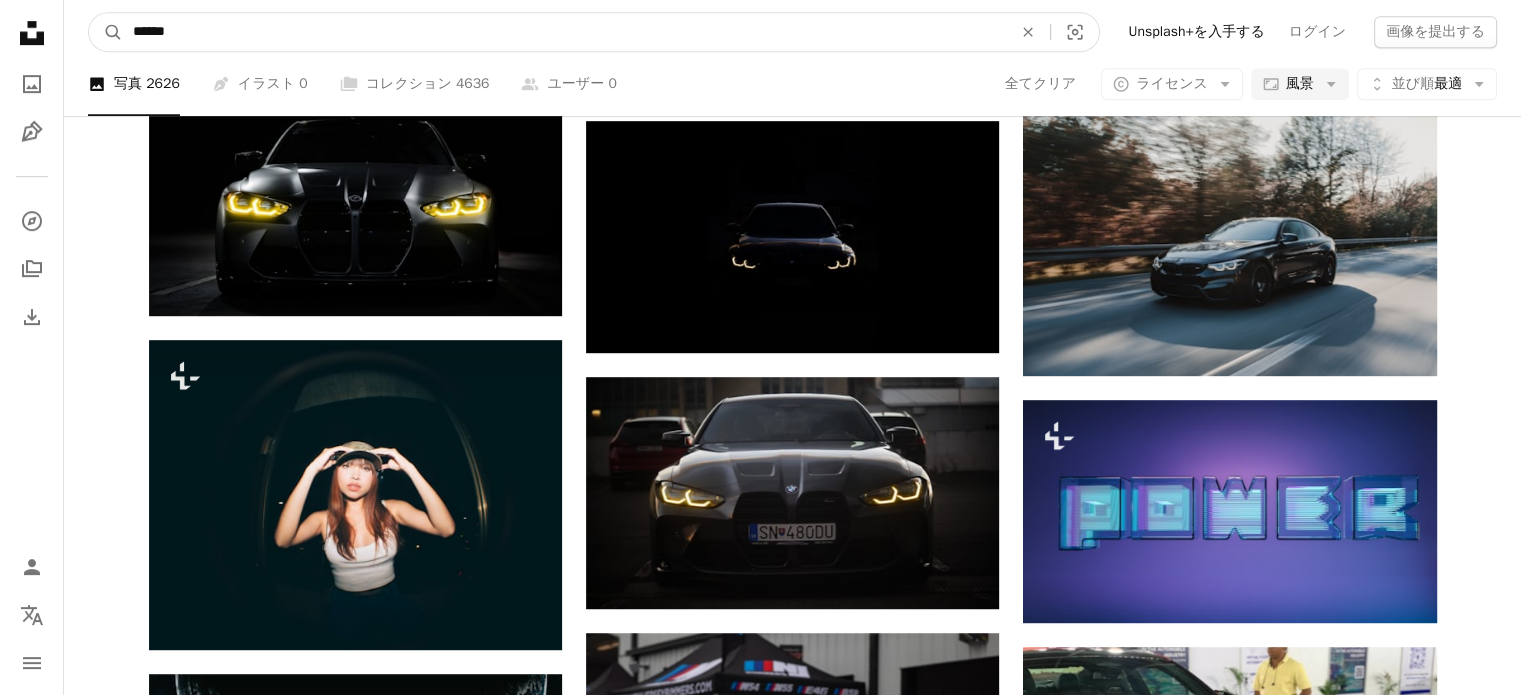 type on "******" 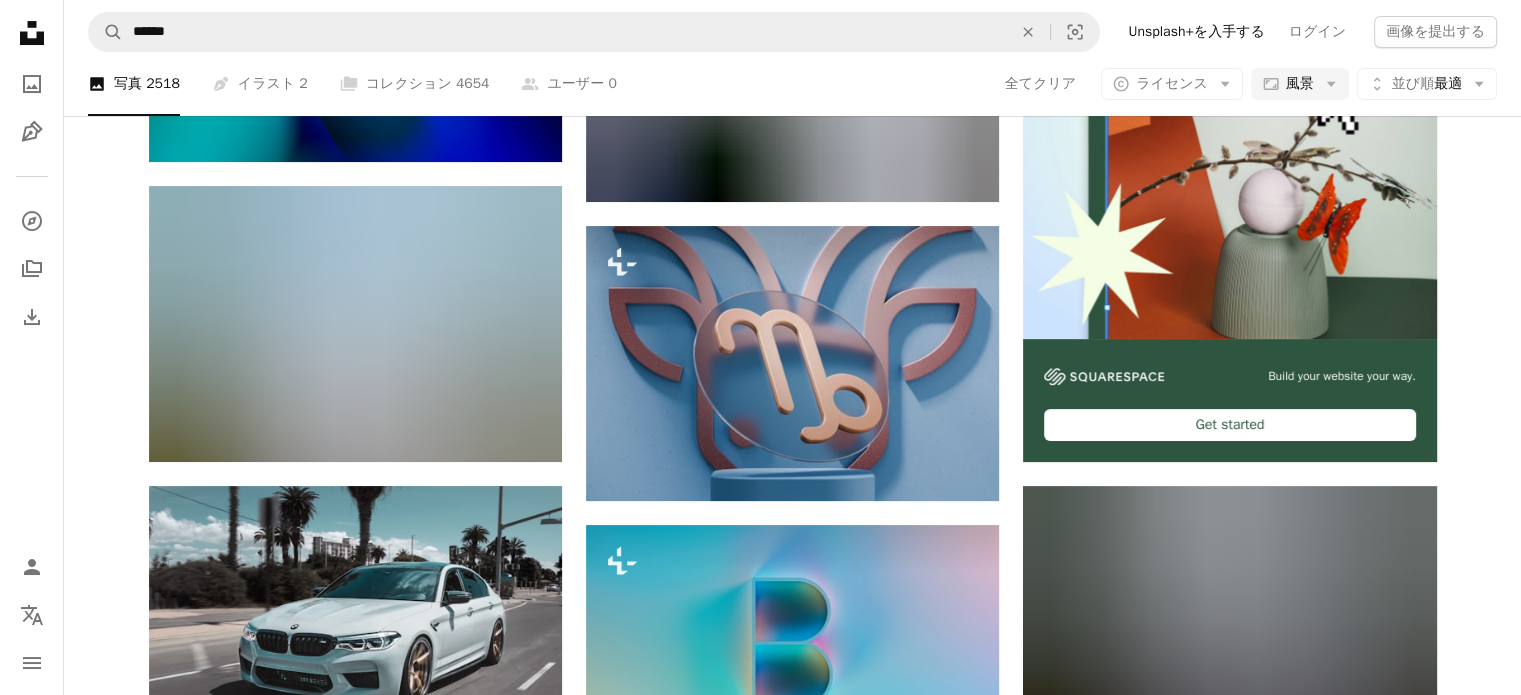 scroll, scrollTop: 348, scrollLeft: 0, axis: vertical 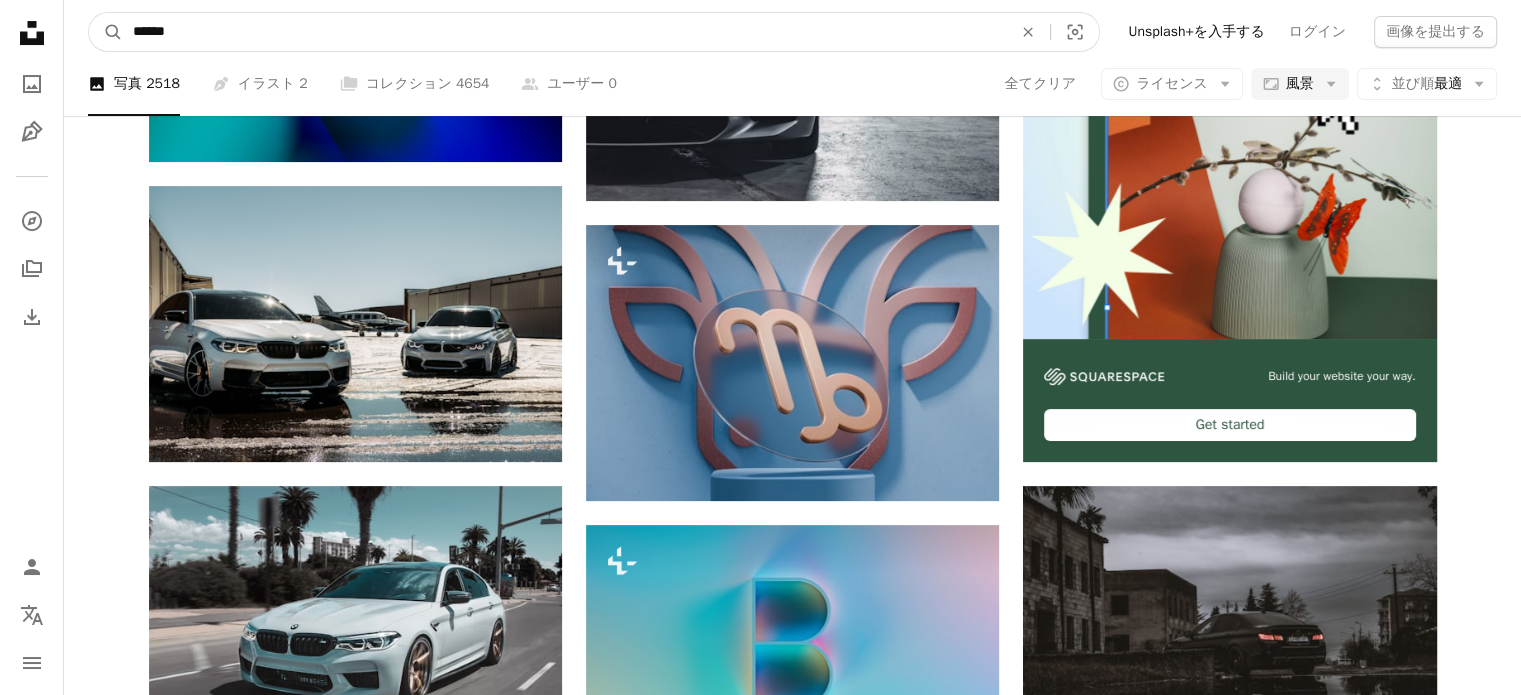 click on "******" at bounding box center (564, 32) 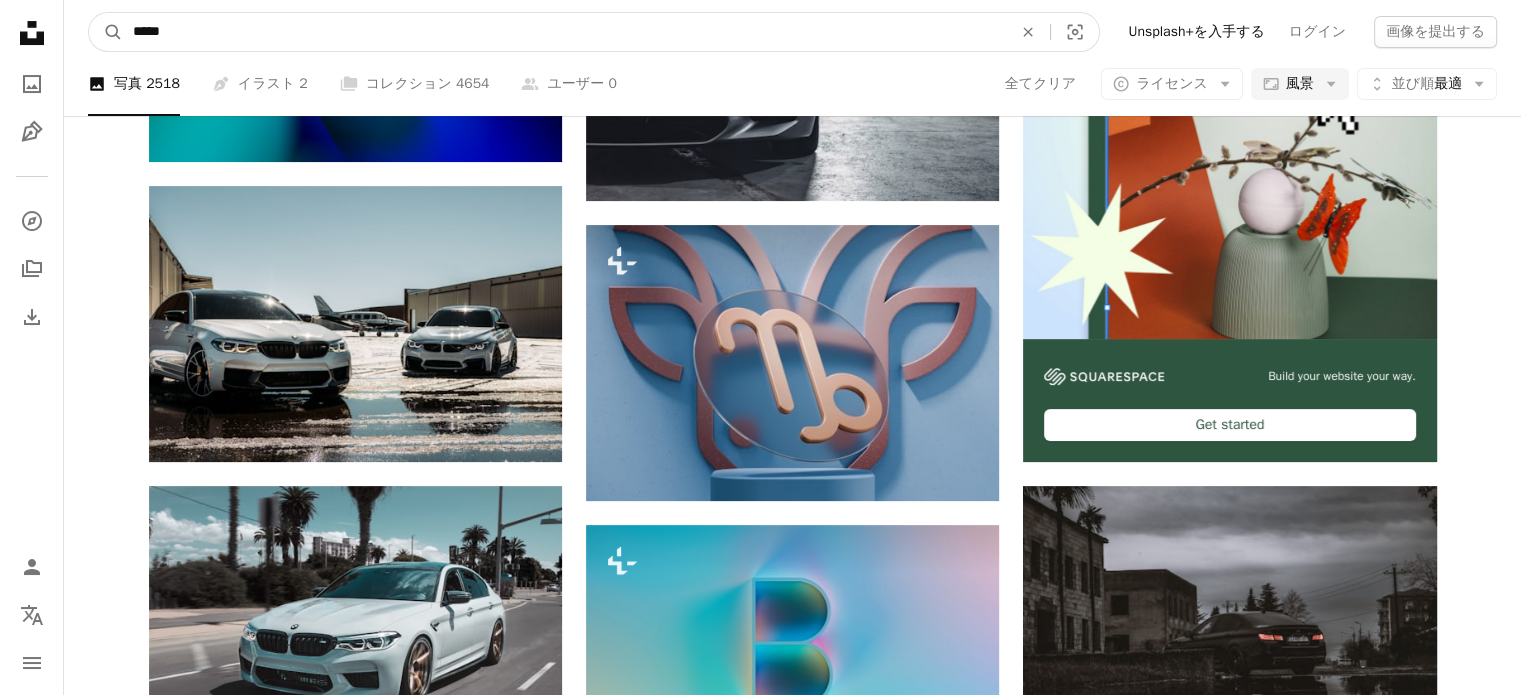 type on "******" 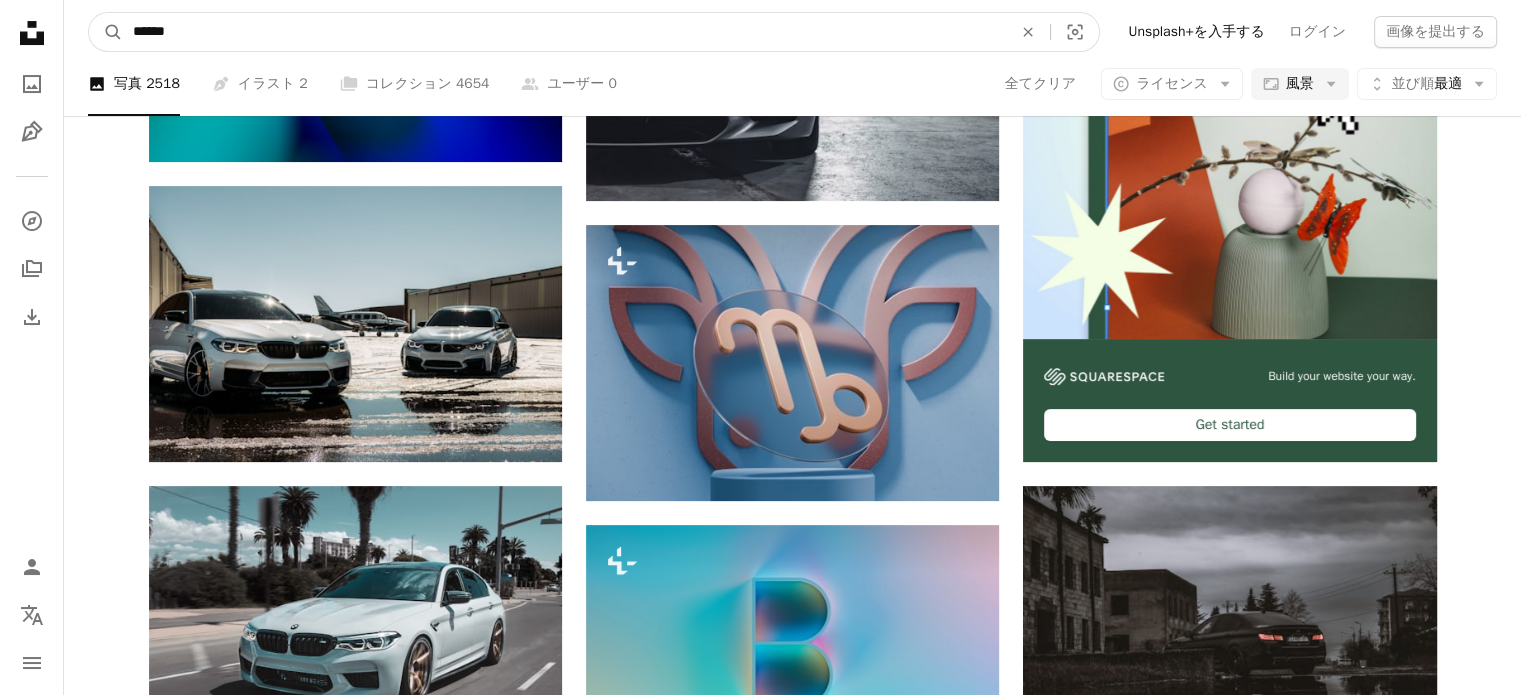 click on "A magnifying glass" at bounding box center [106, 32] 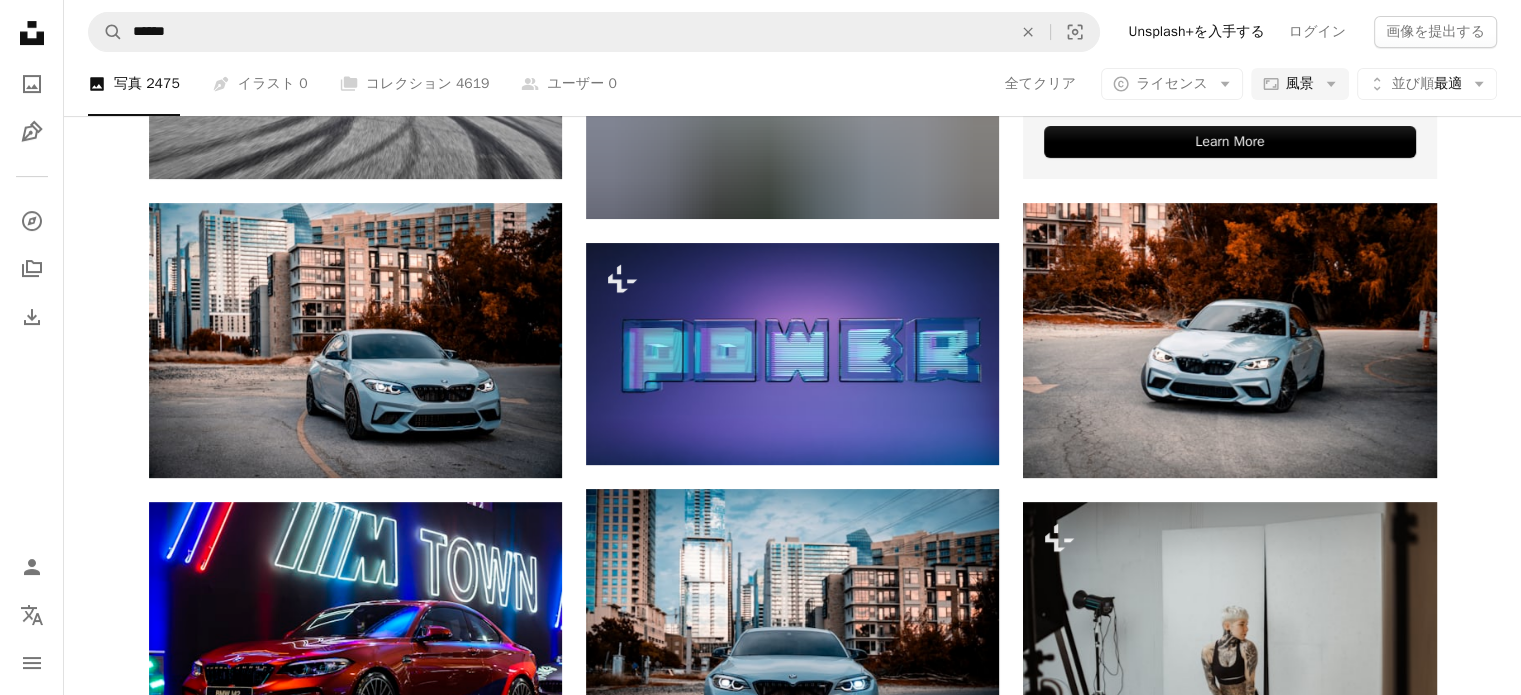 scroll, scrollTop: 76, scrollLeft: 0, axis: vertical 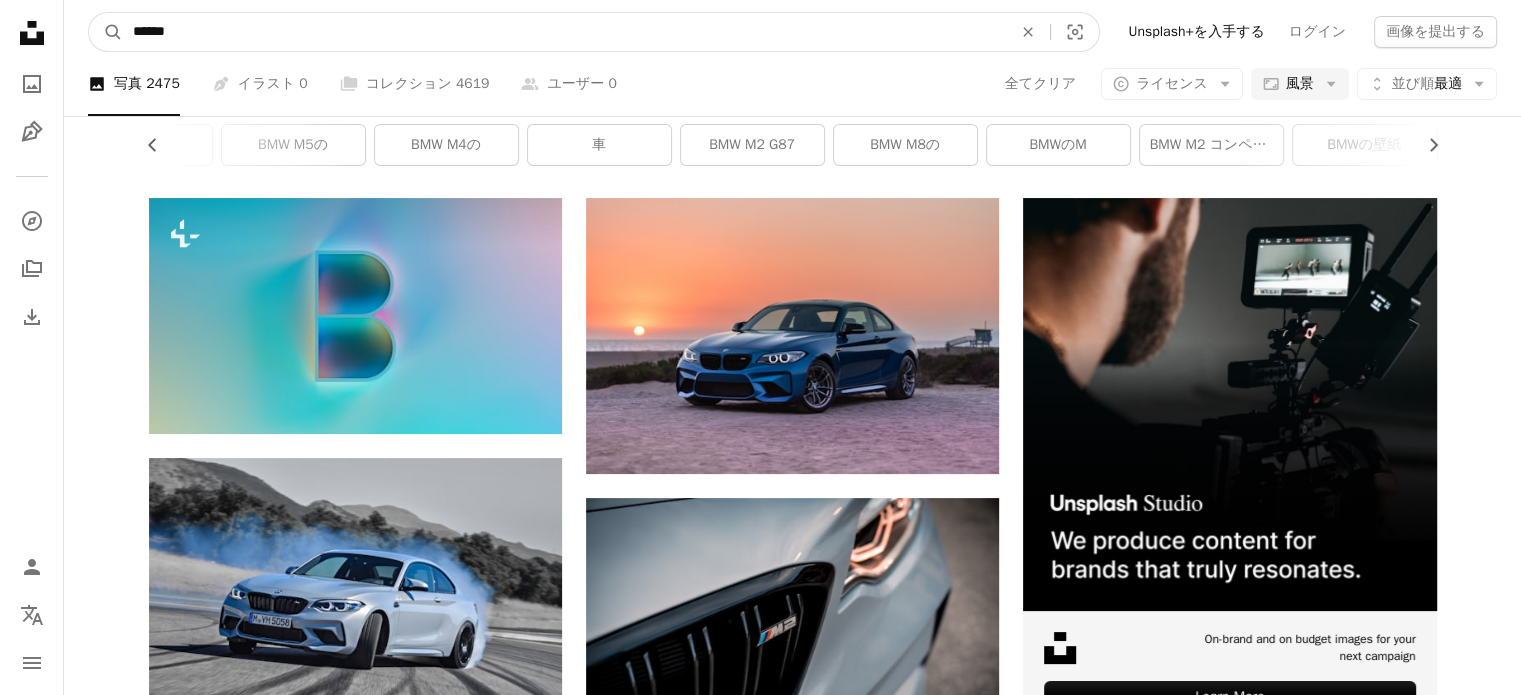 click on "******" at bounding box center [564, 32] 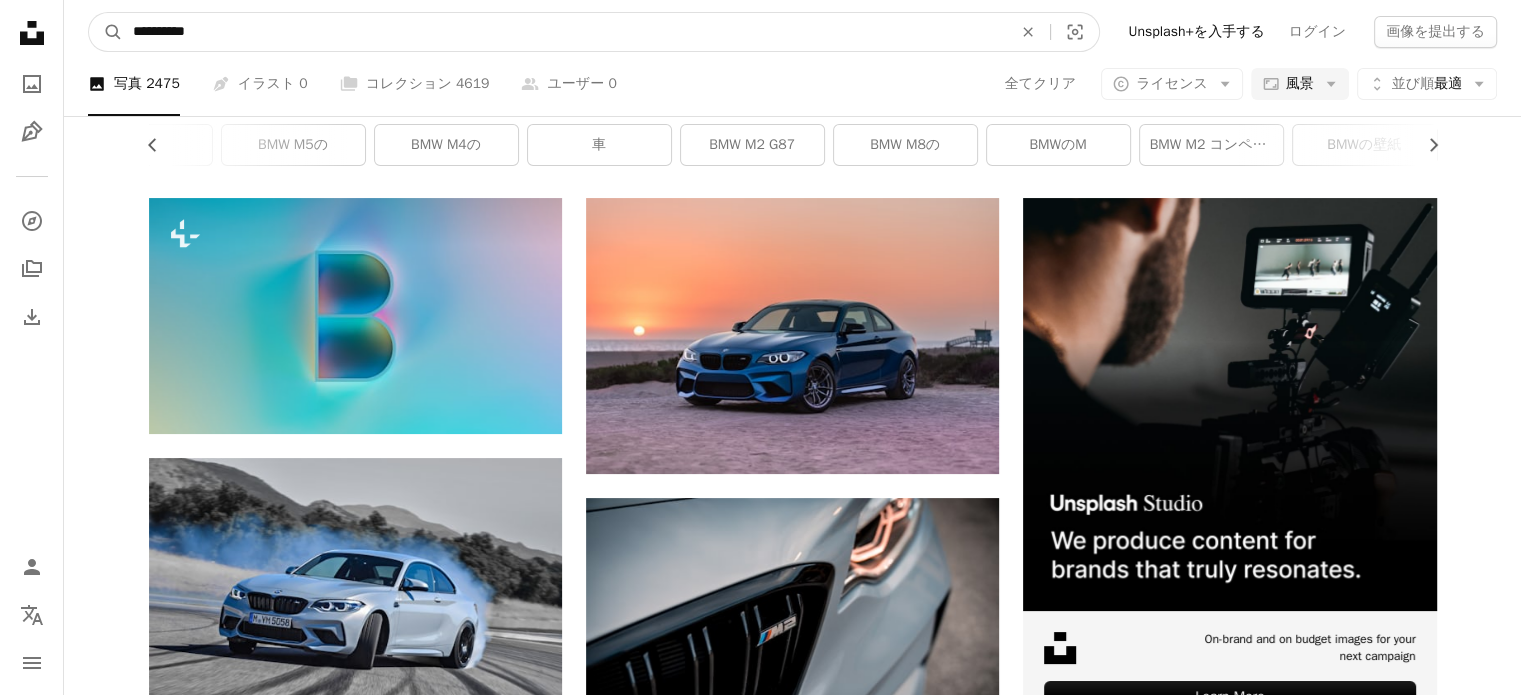 type on "*********" 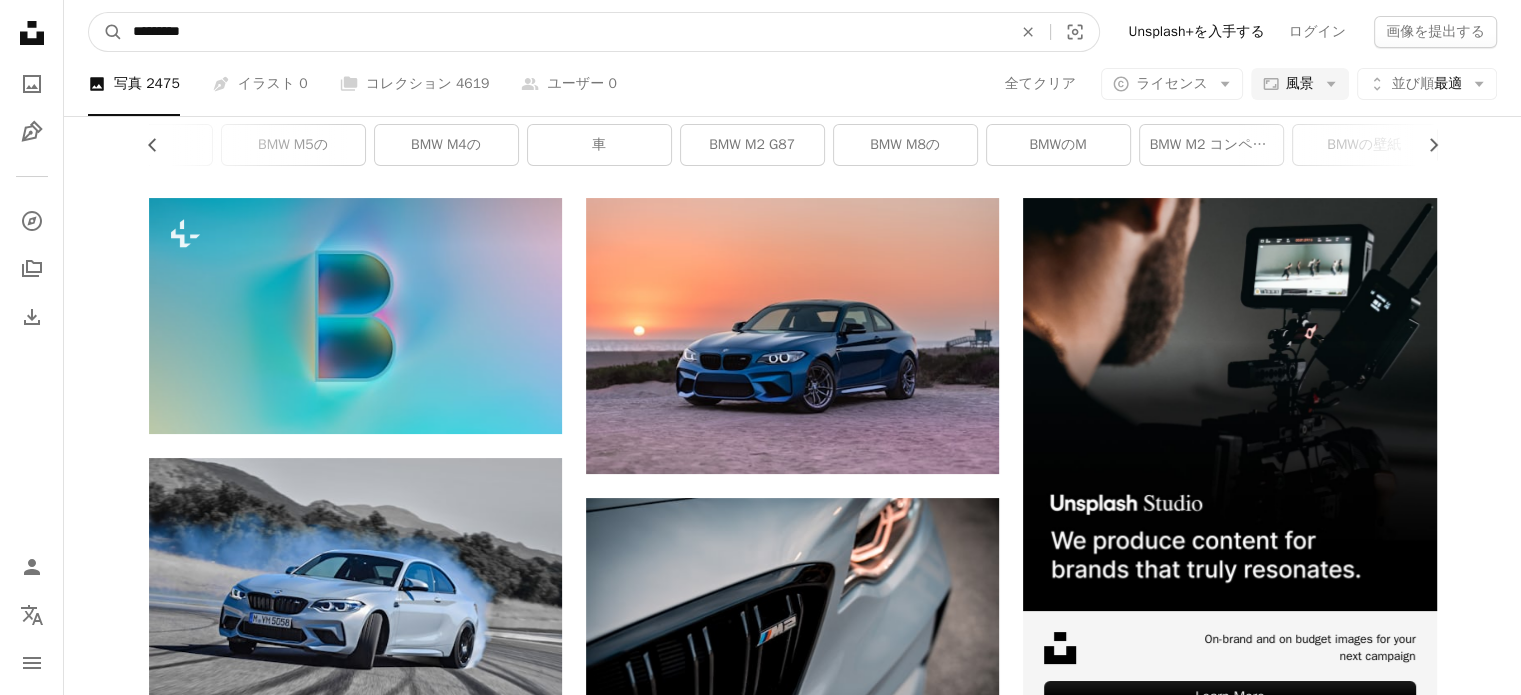 click on "A magnifying glass" at bounding box center (106, 32) 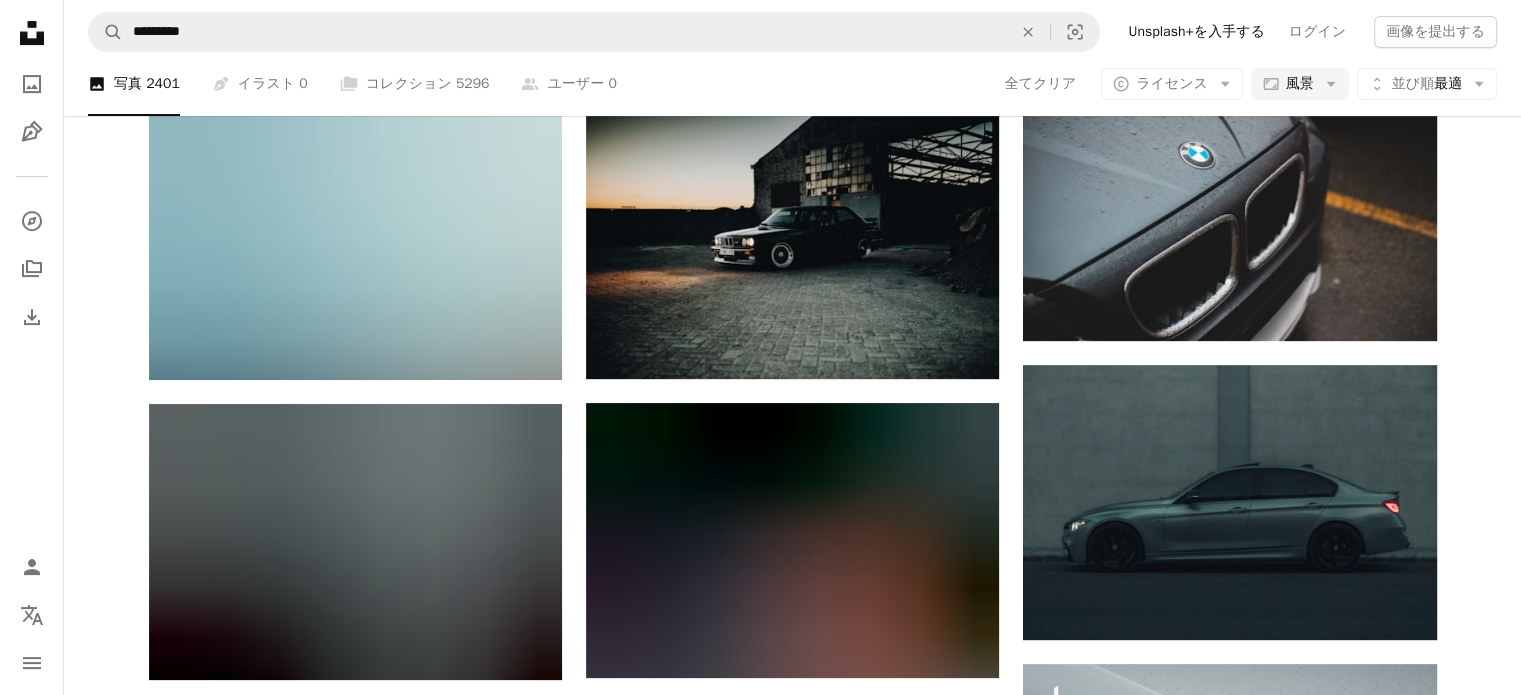 scroll, scrollTop: 659, scrollLeft: 0, axis: vertical 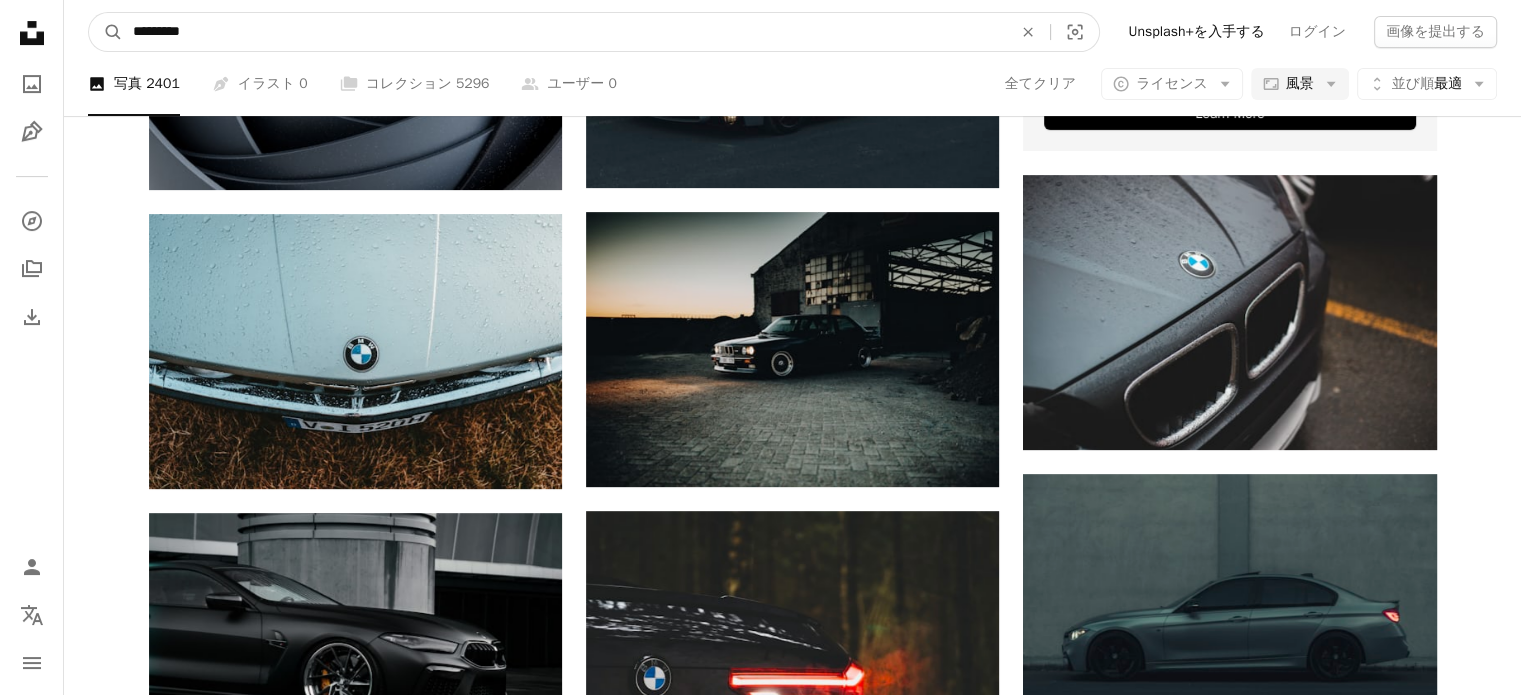 click on "*********" at bounding box center [564, 32] 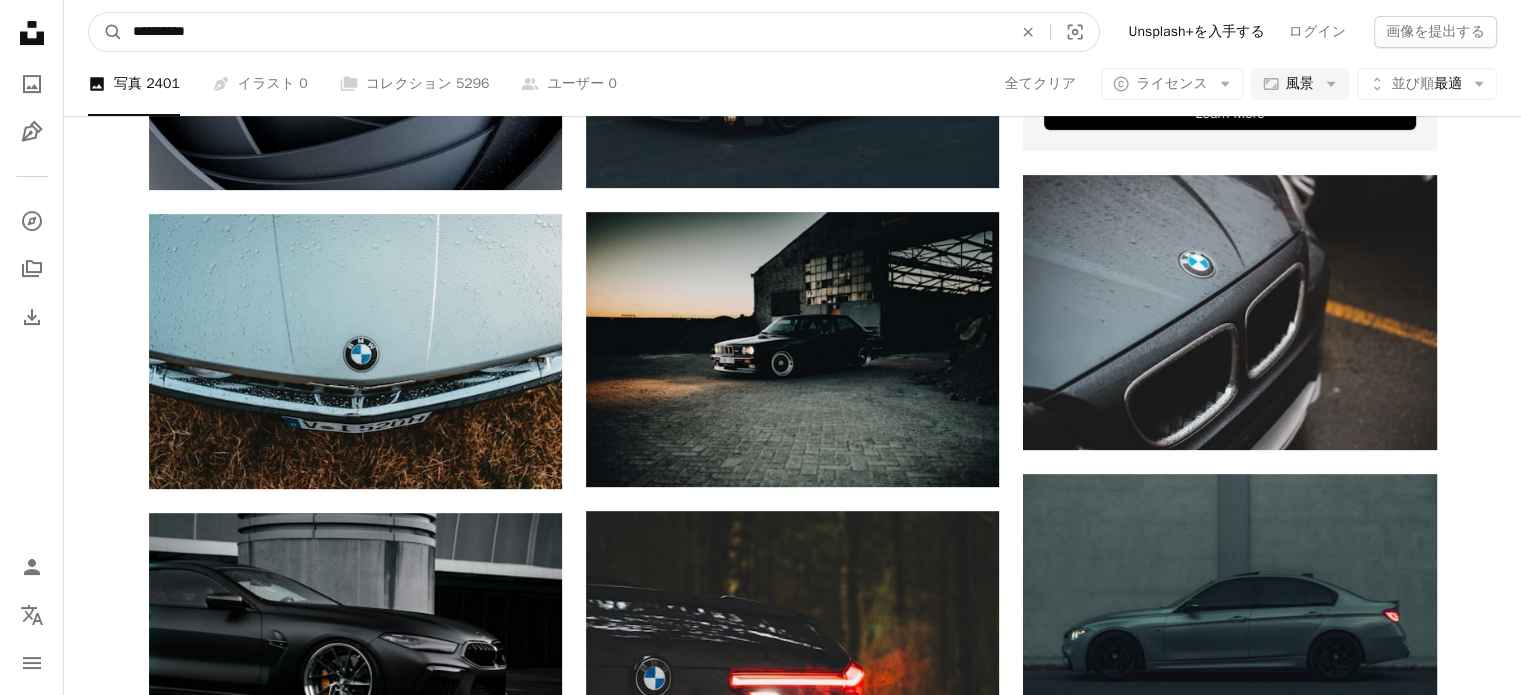 click on "A magnifying glass" at bounding box center [106, 32] 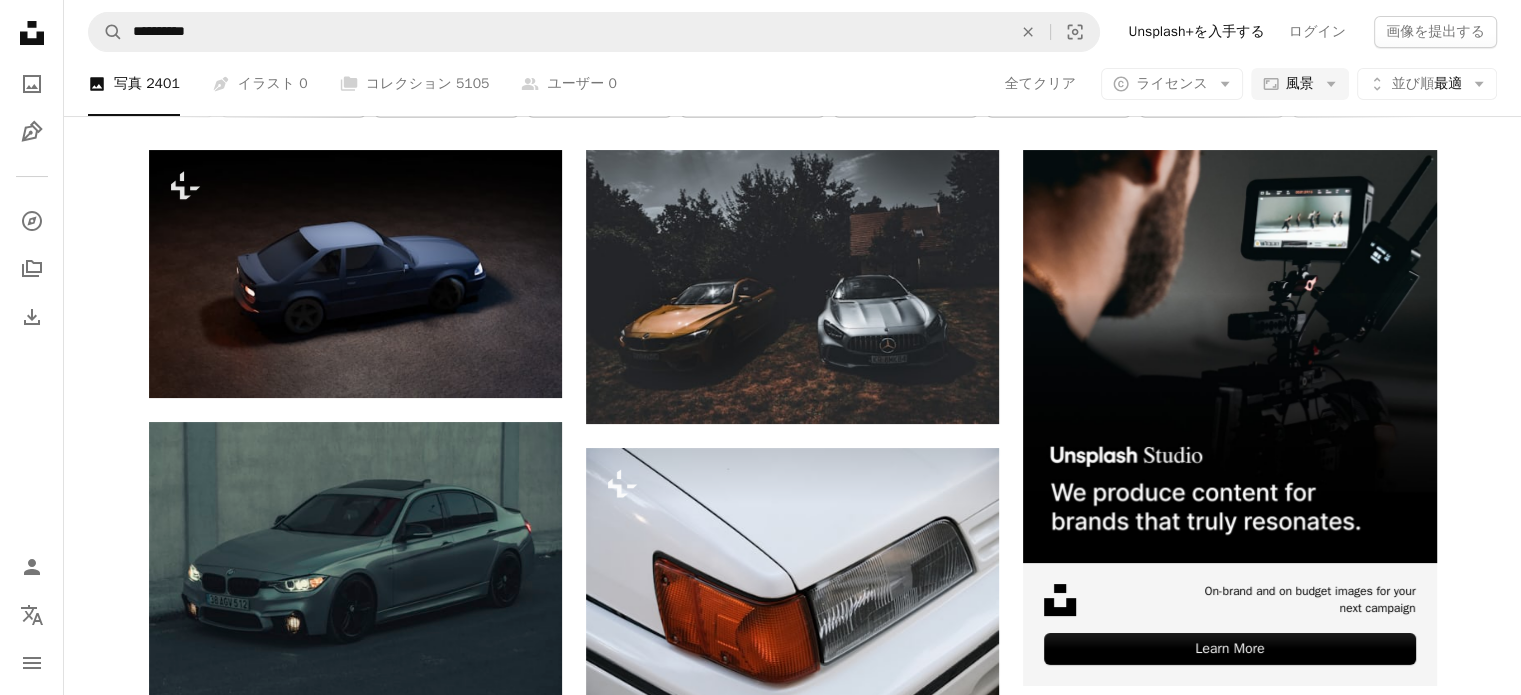 scroll, scrollTop: 0, scrollLeft: 0, axis: both 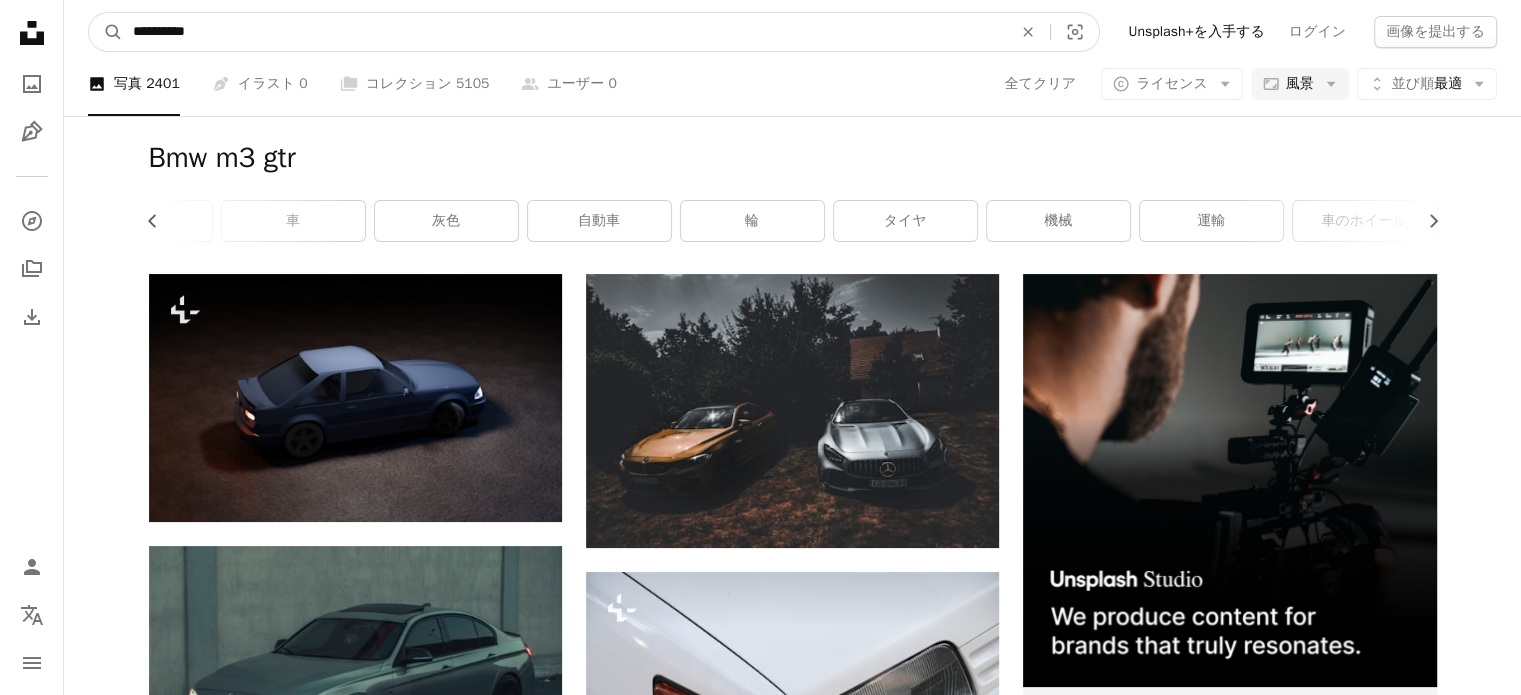 click on "**********" at bounding box center [564, 32] 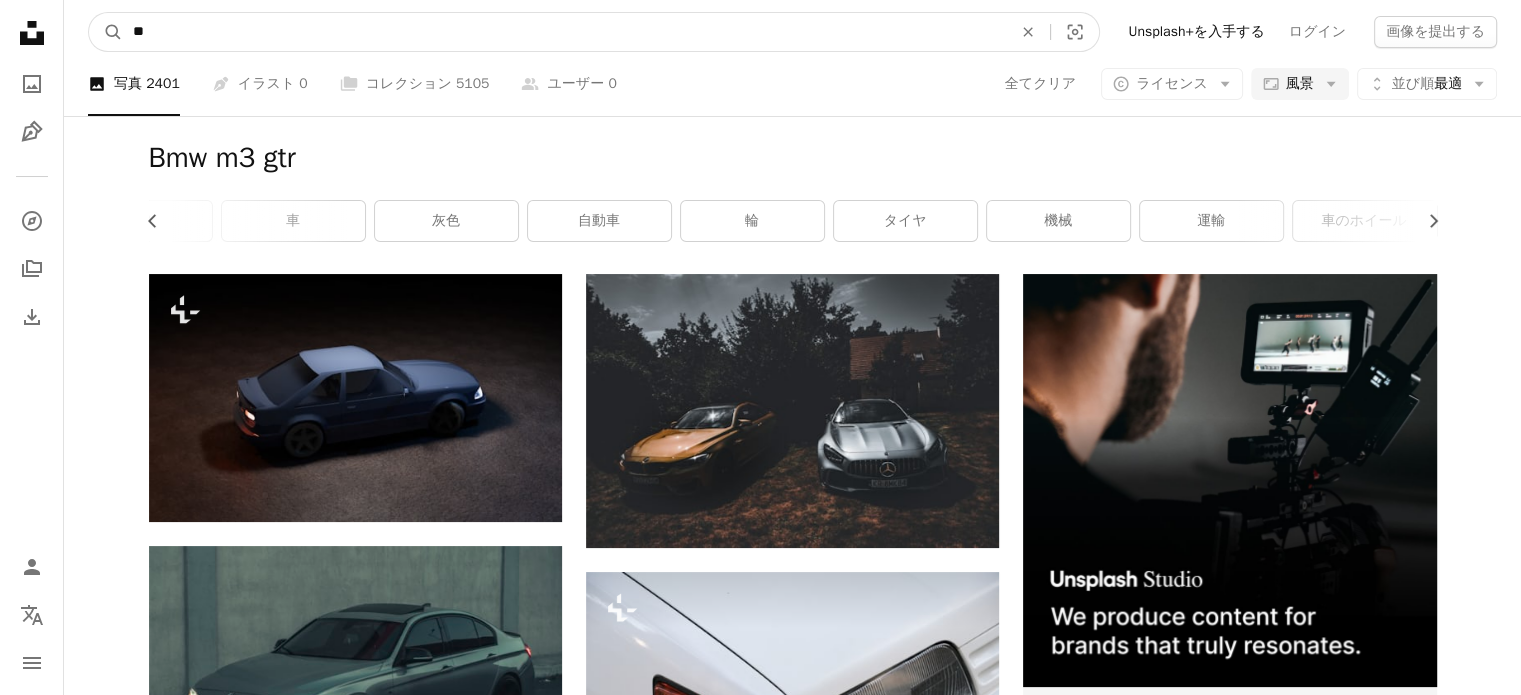 type on "*" 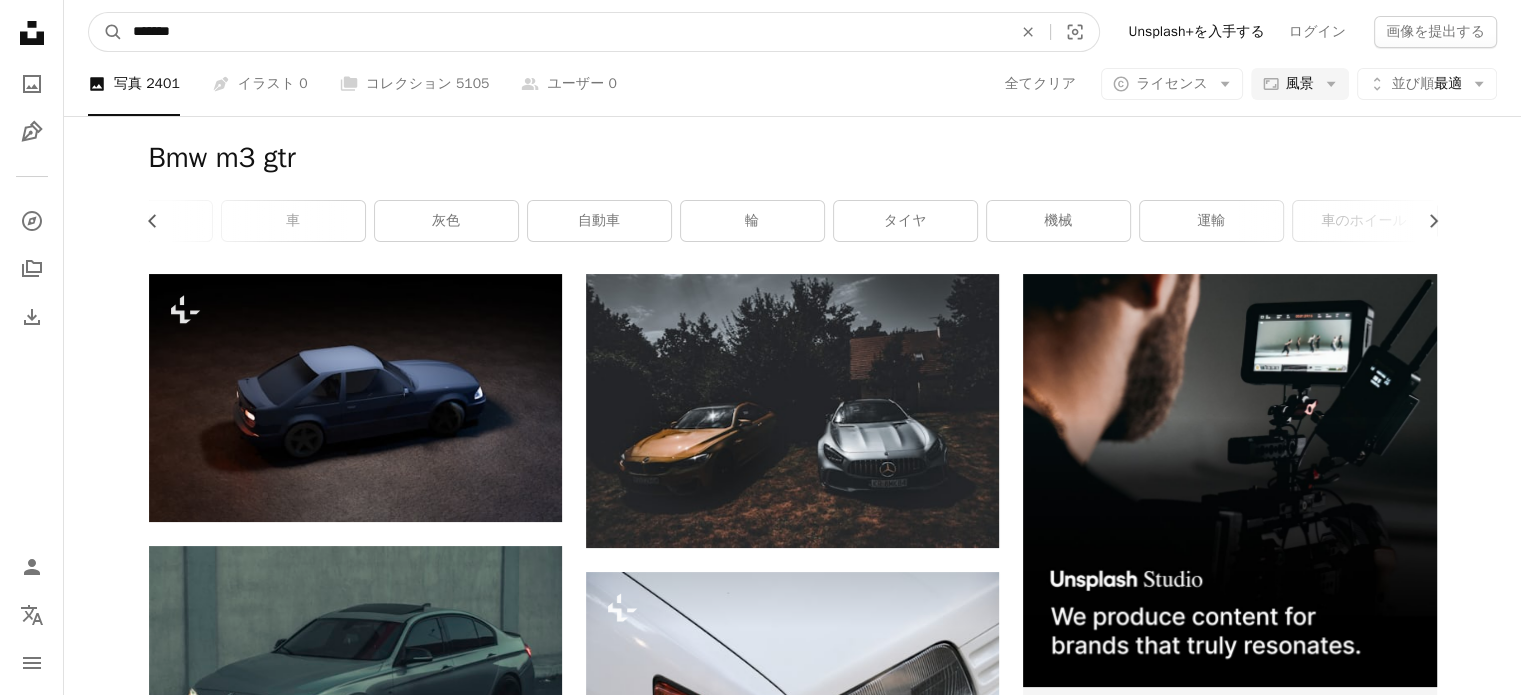 type on "********" 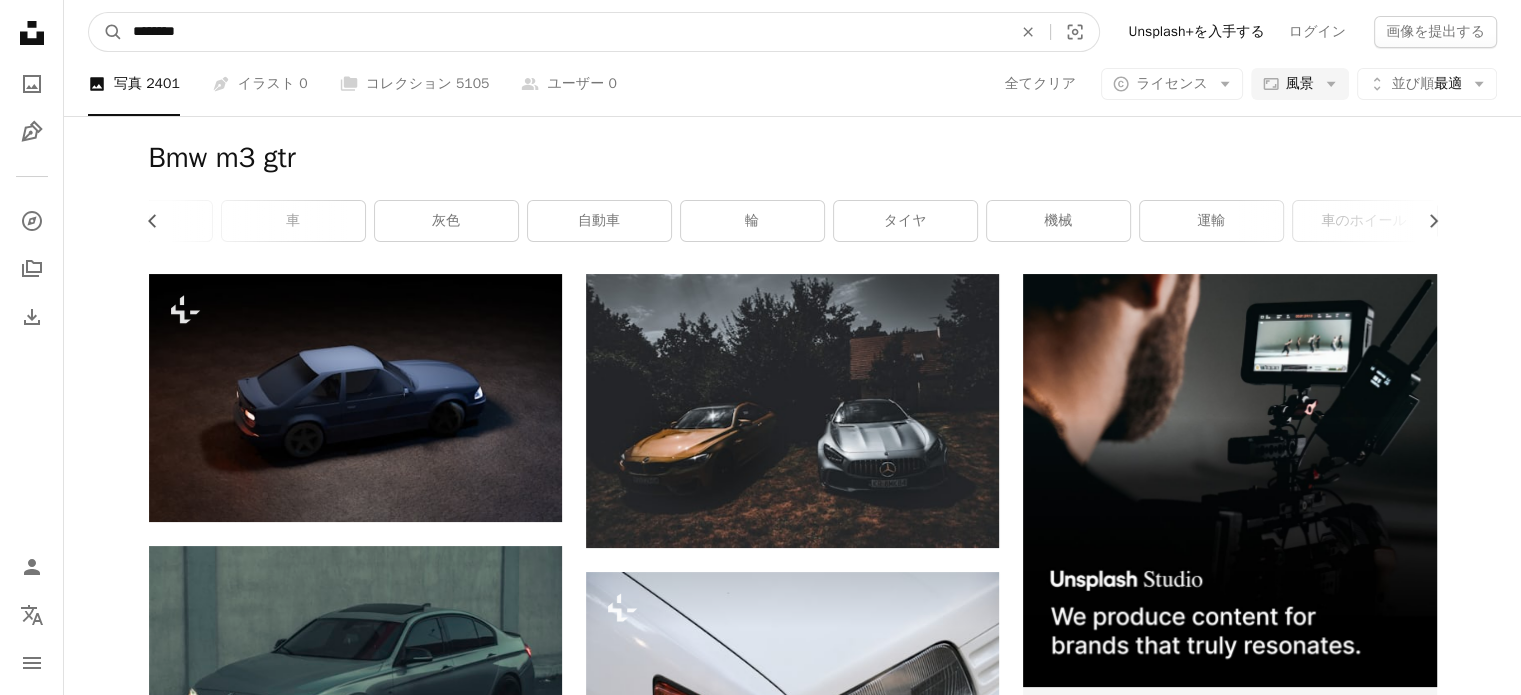 click on "A magnifying glass" at bounding box center (106, 32) 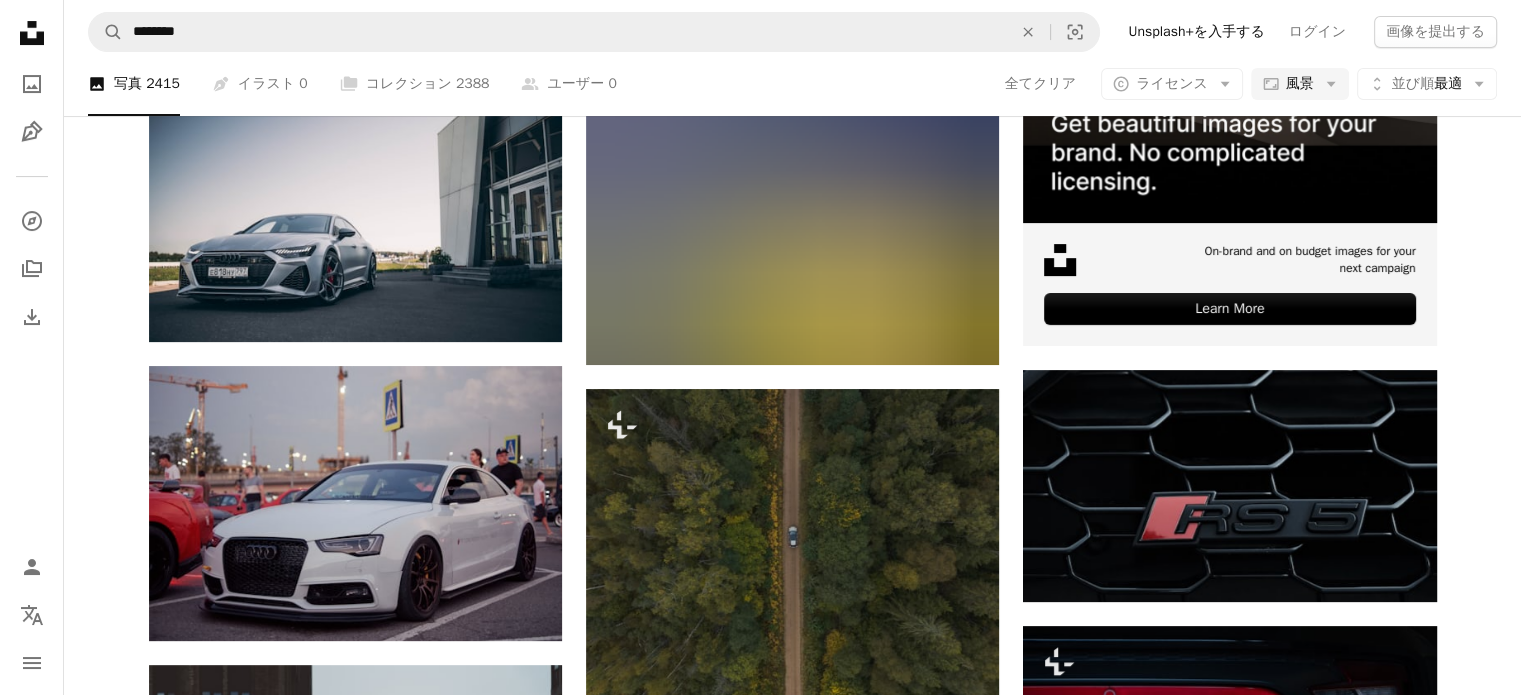 scroll, scrollTop: 0, scrollLeft: 0, axis: both 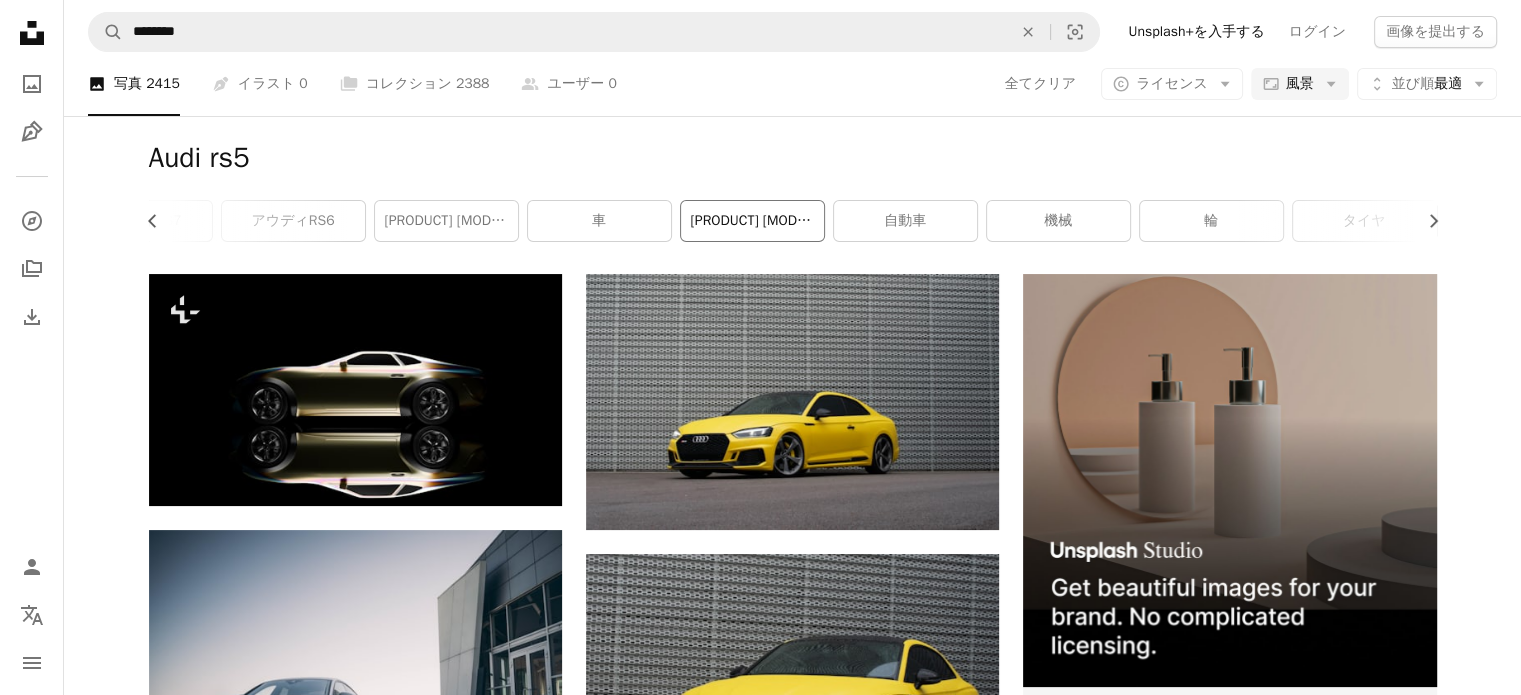 click on "[PRODUCT] [MODEL]" at bounding box center (752, 221) 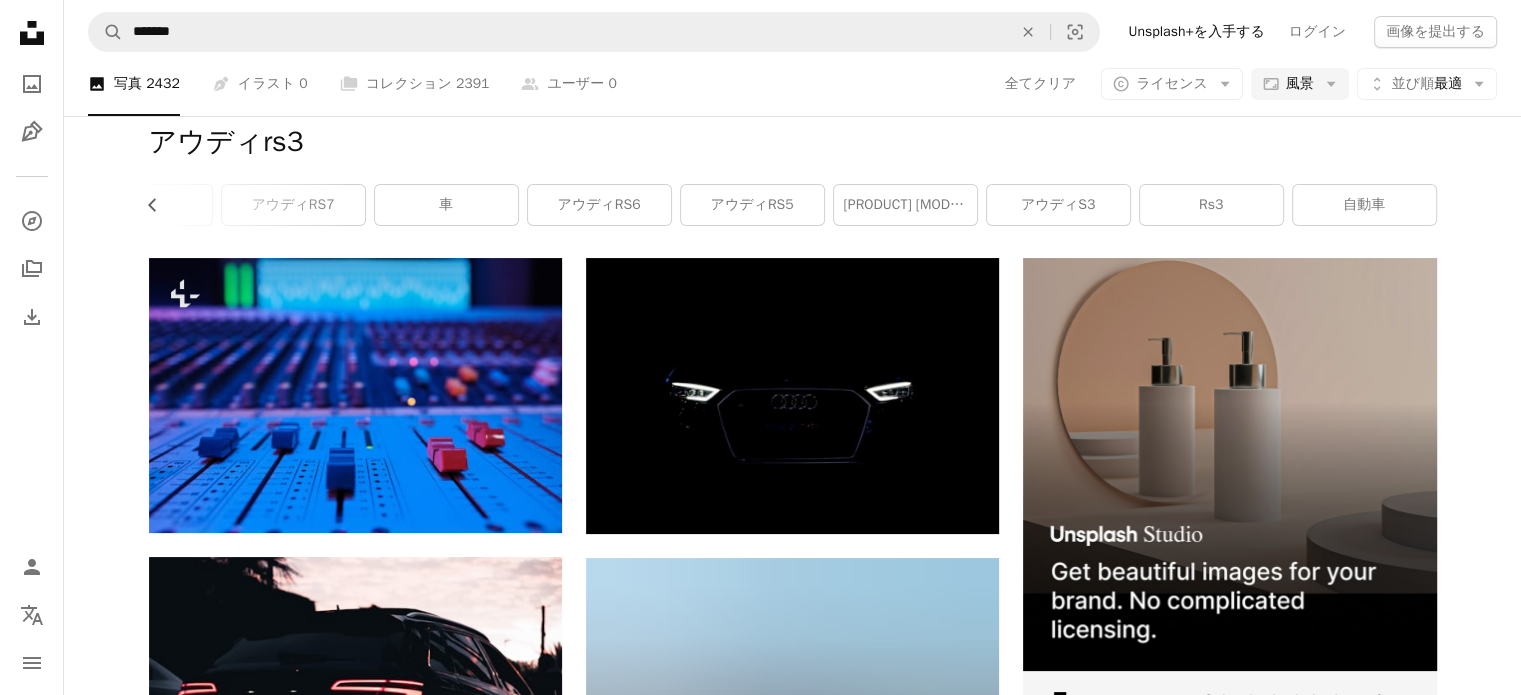 scroll, scrollTop: 0, scrollLeft: 0, axis: both 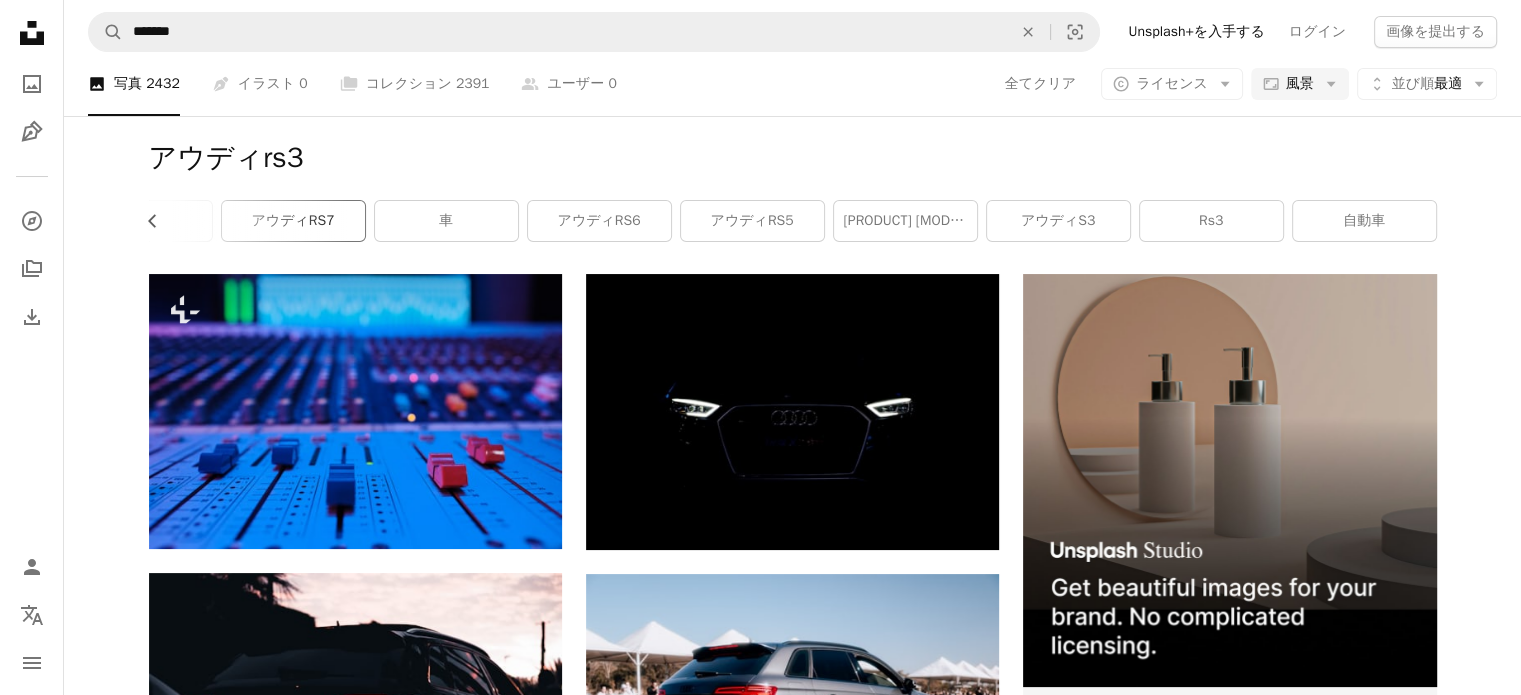 click on "アウディRS7" at bounding box center [293, 221] 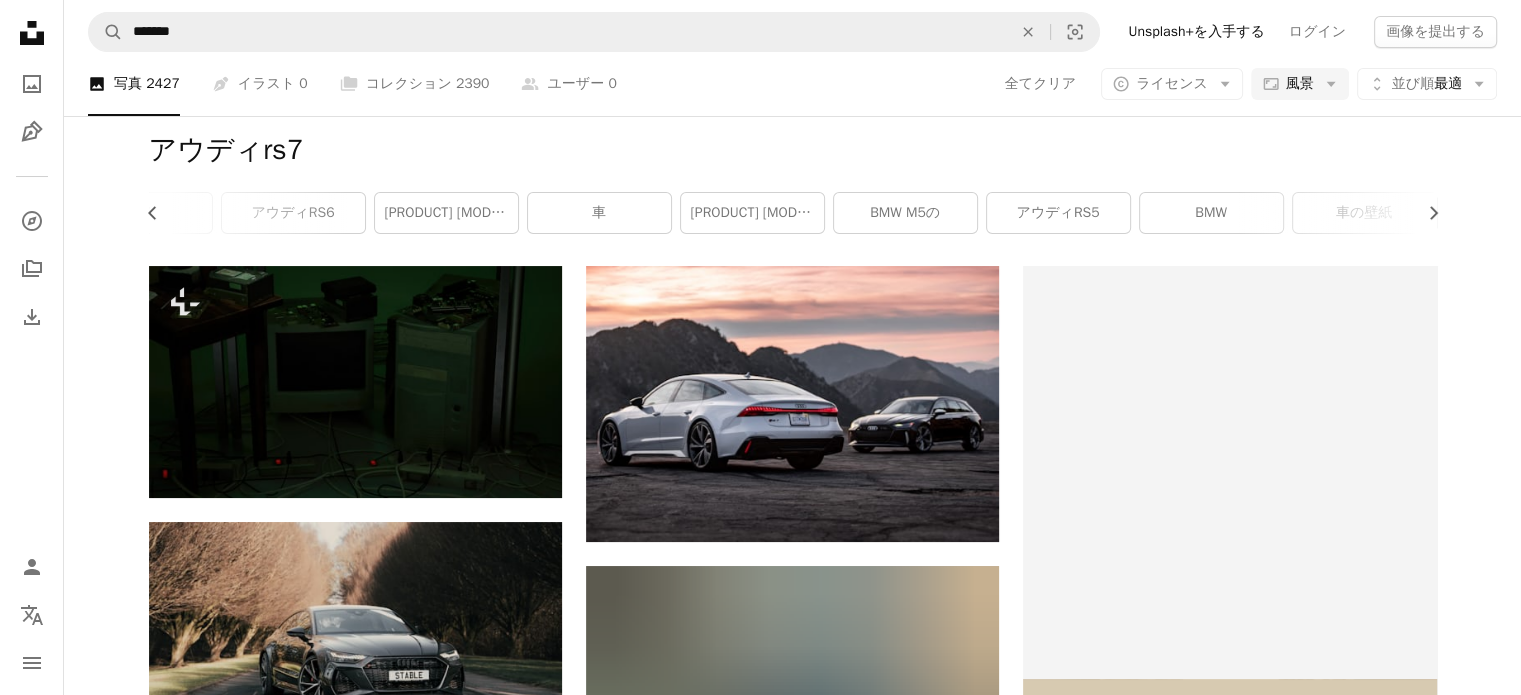 scroll, scrollTop: 0, scrollLeft: 0, axis: both 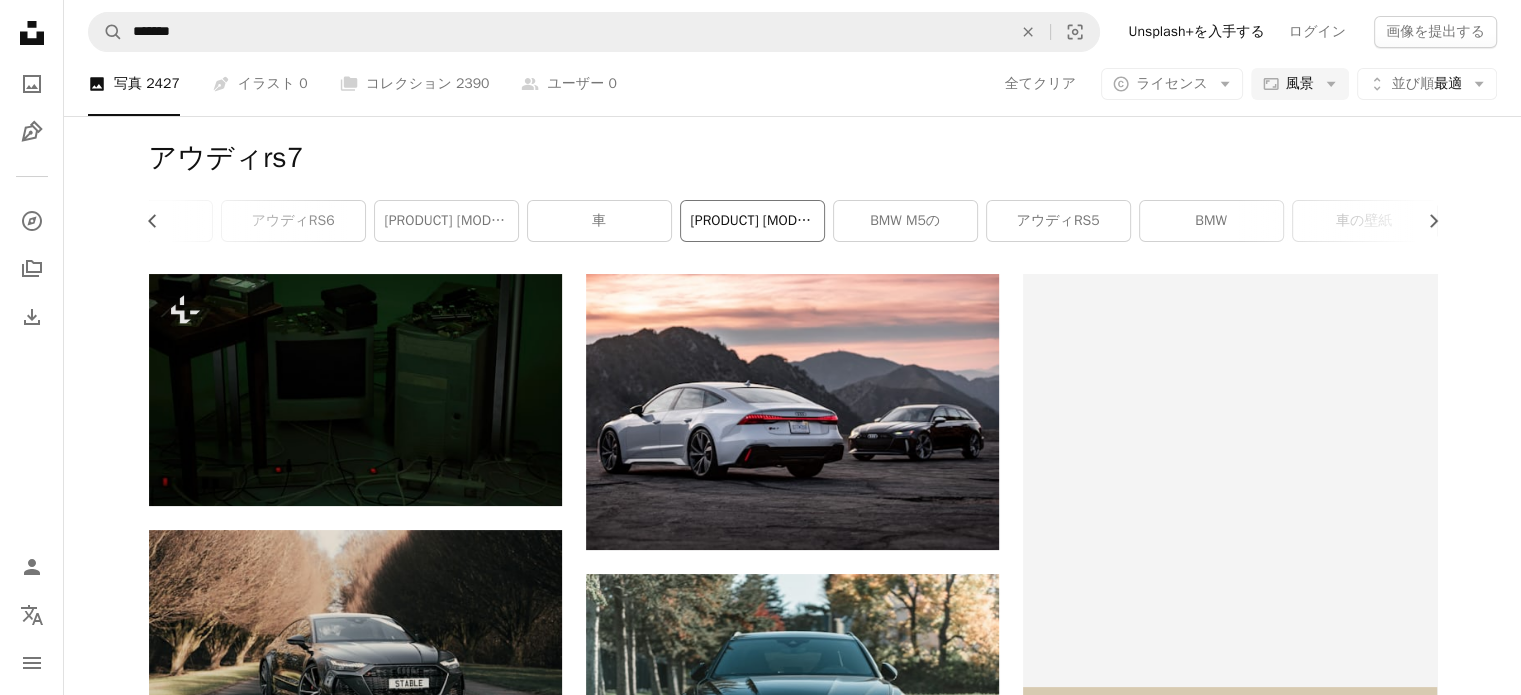 click on "[PRODUCT] [MODEL]" at bounding box center (752, 221) 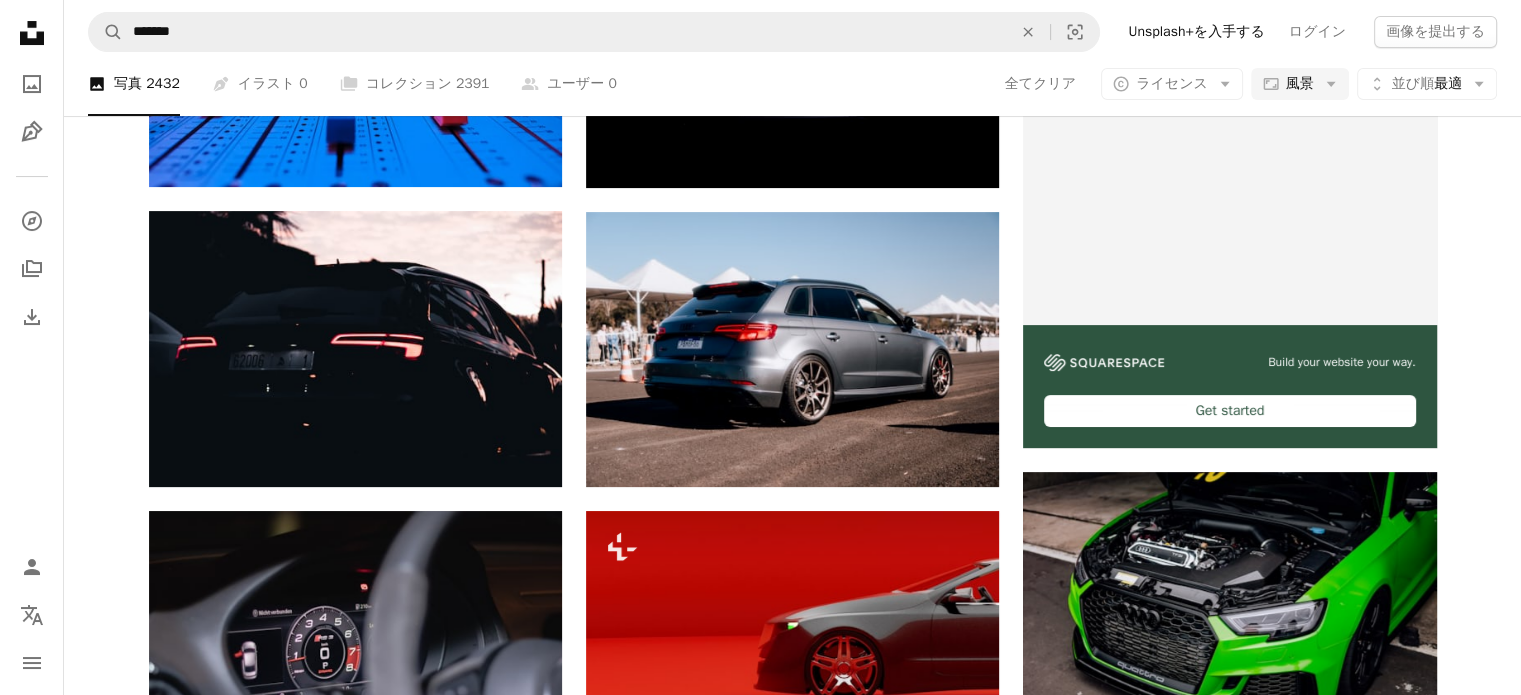 scroll, scrollTop: 0, scrollLeft: 0, axis: both 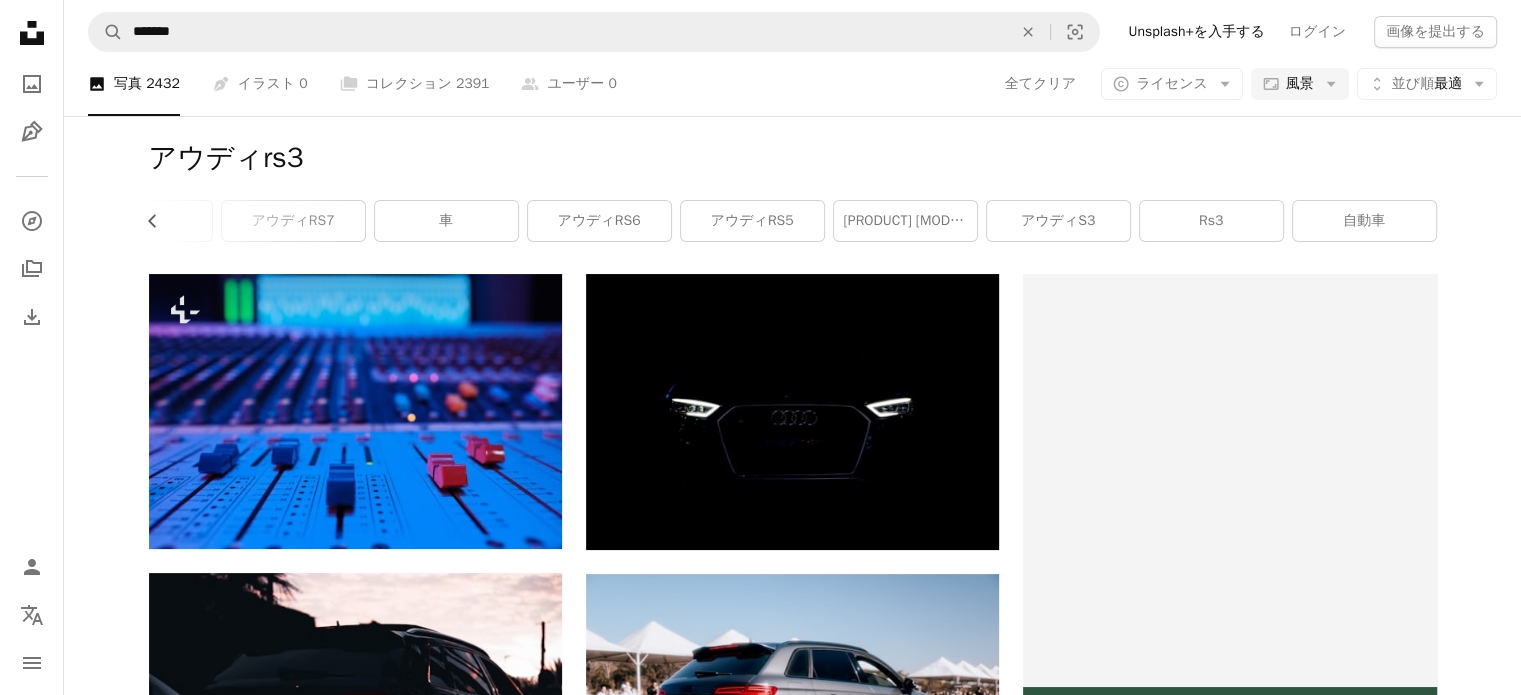 drag, startPoint x: 292, startPoint y: 219, endPoint x: 308, endPoint y: 138, distance: 82.565125 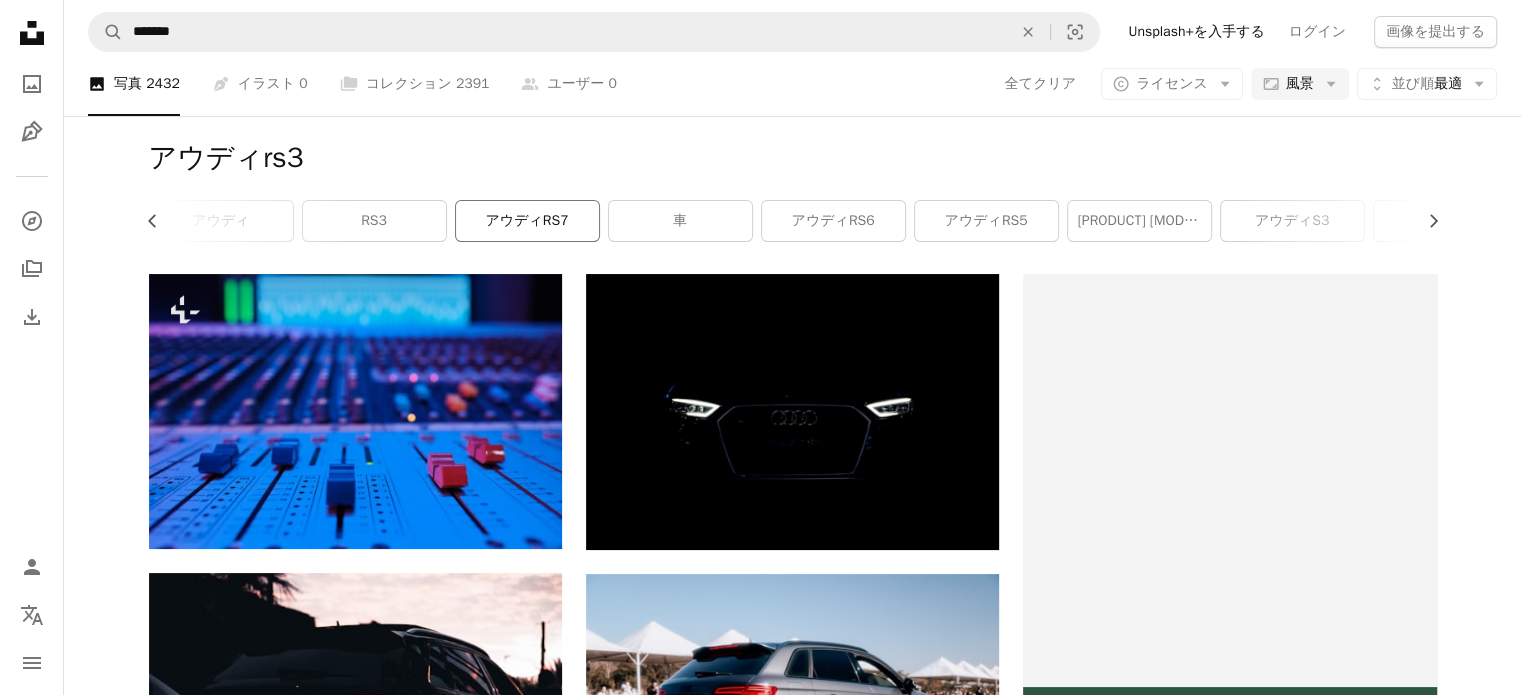 scroll, scrollTop: 0, scrollLeft: 233, axis: horizontal 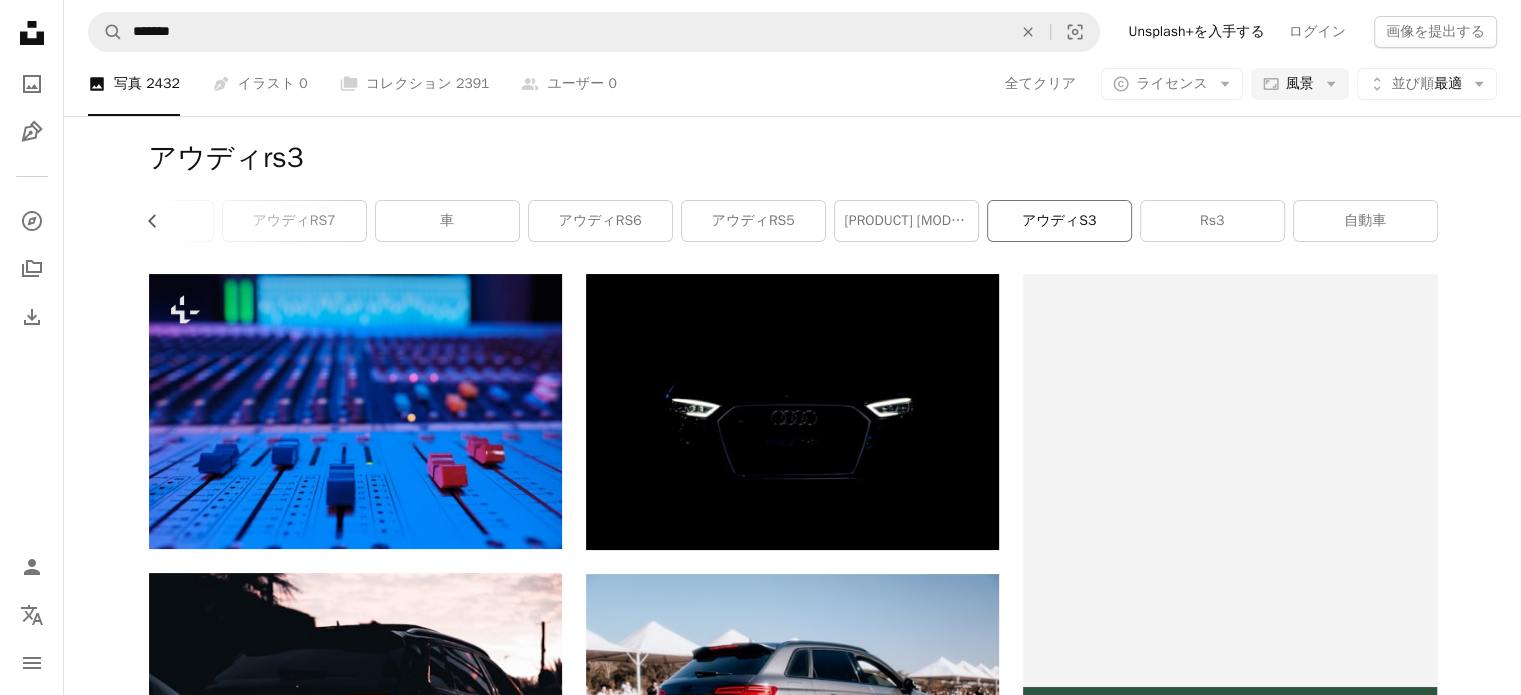 click on "アウディS3" at bounding box center [1059, 221] 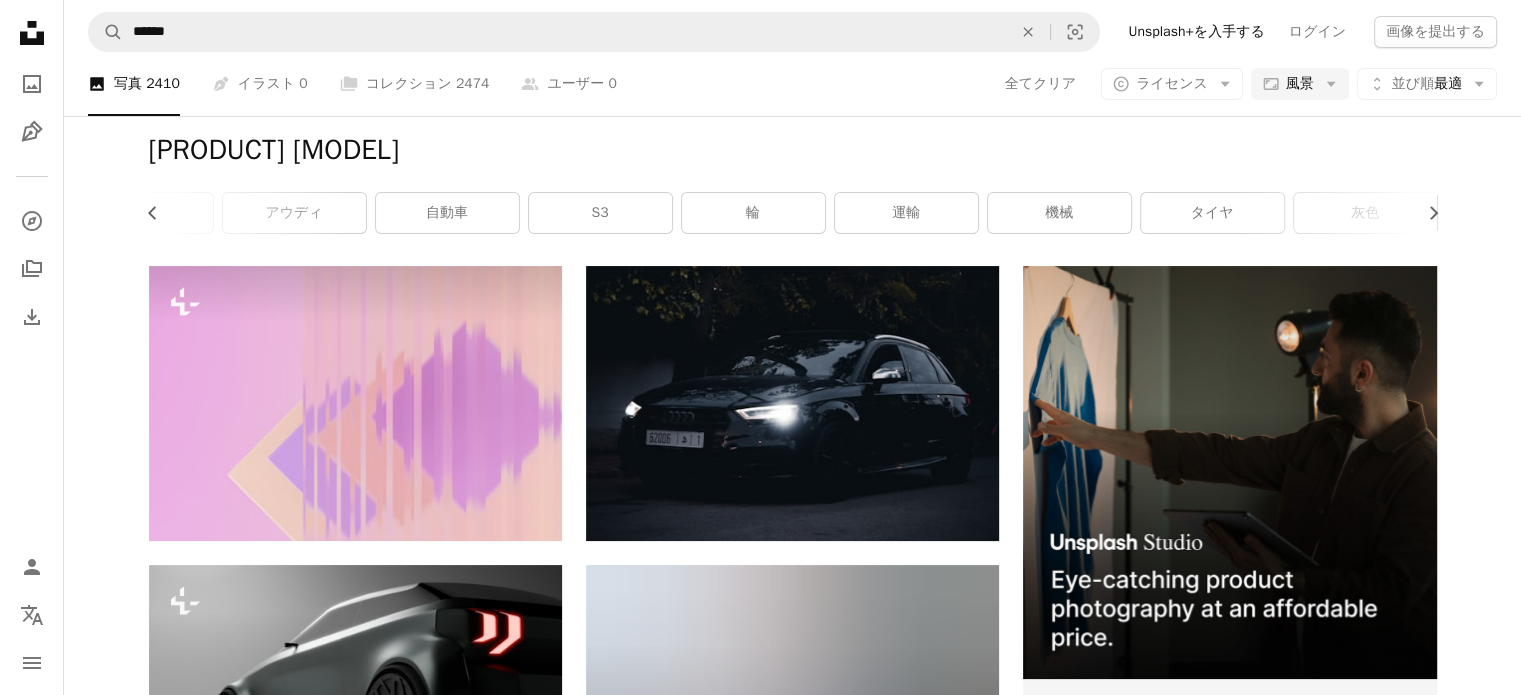 scroll, scrollTop: 0, scrollLeft: 0, axis: both 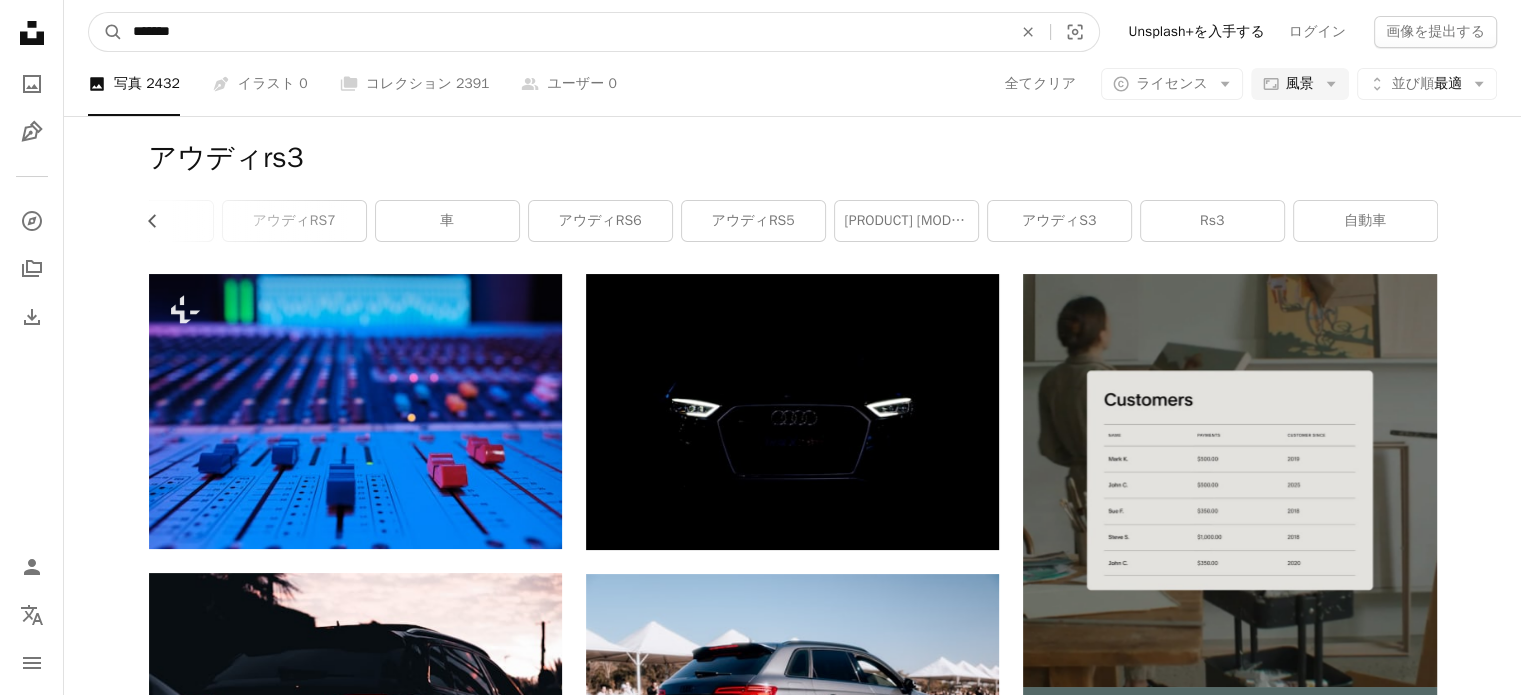 click on "*******" at bounding box center (564, 32) 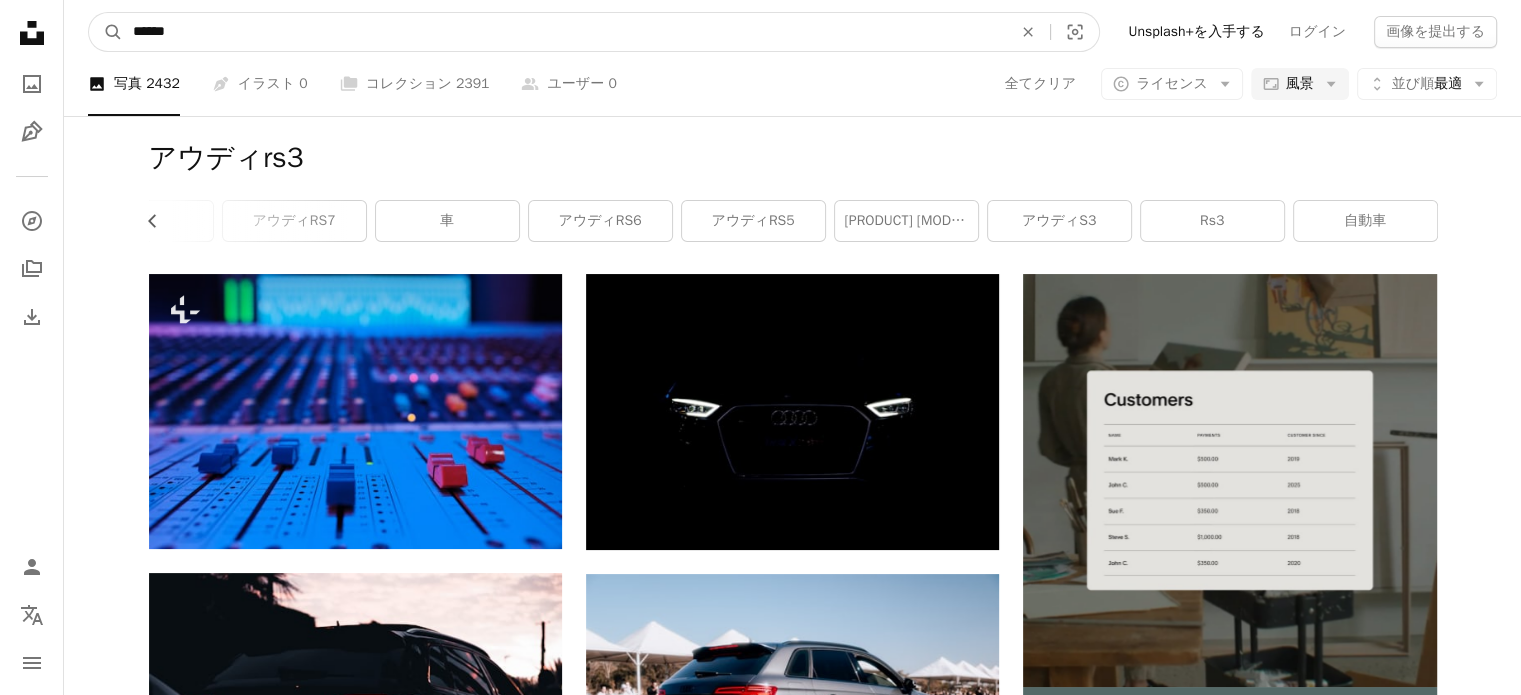 type on "******" 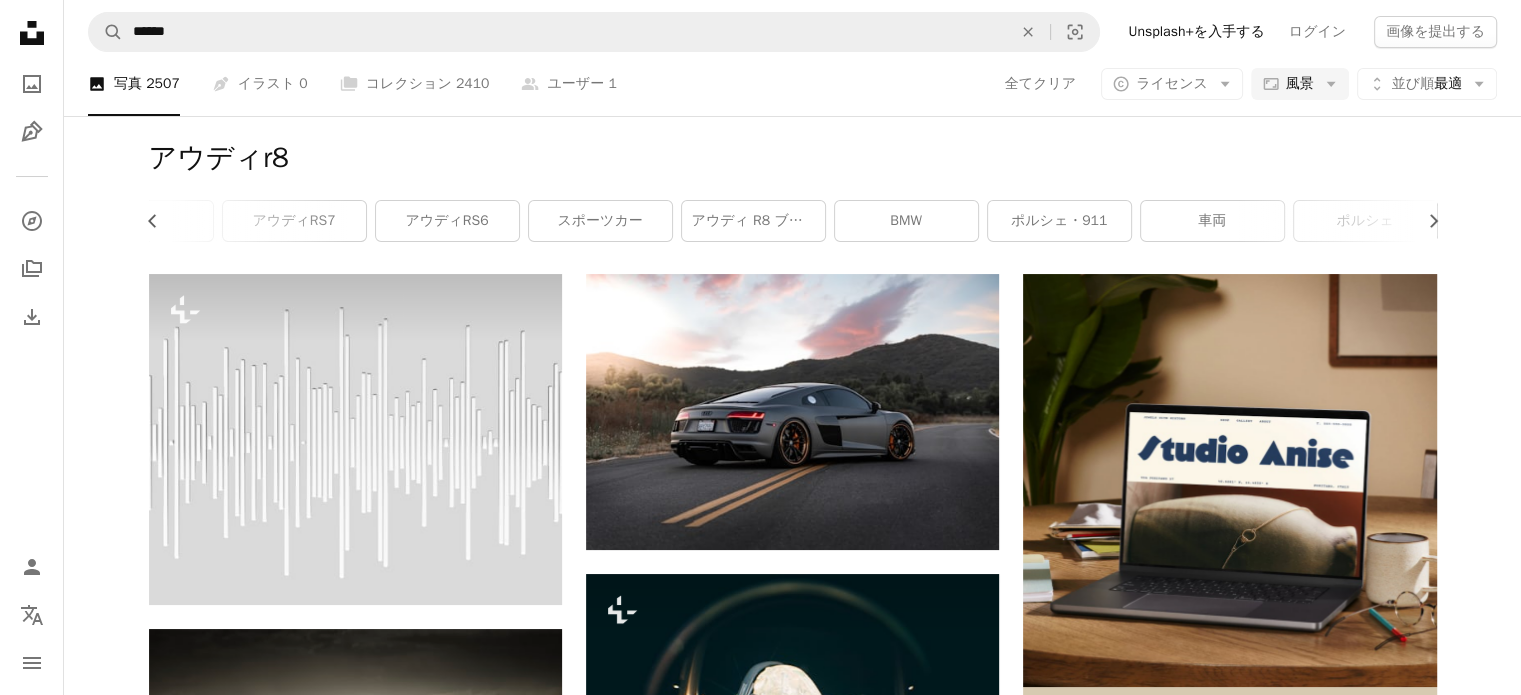 scroll, scrollTop: 0, scrollLeft: 0, axis: both 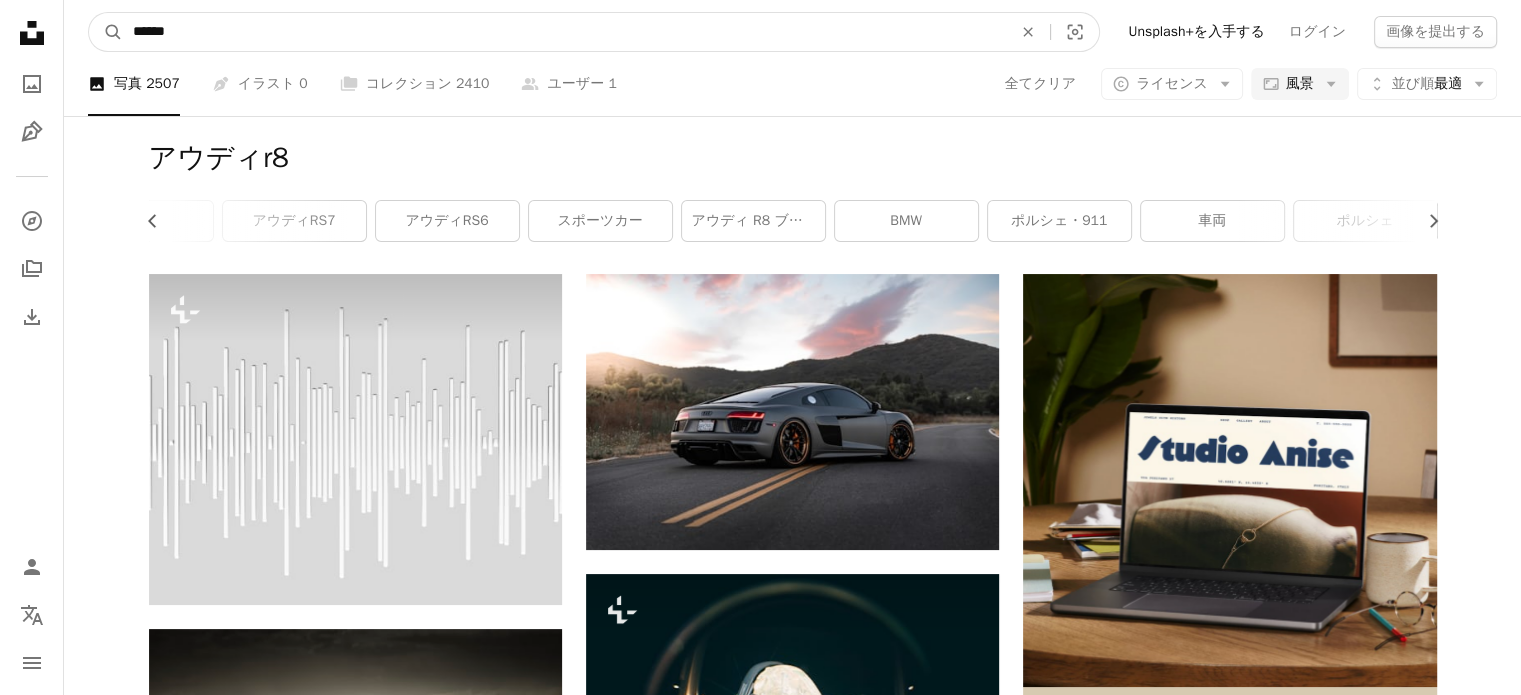 click on "******" at bounding box center (564, 32) 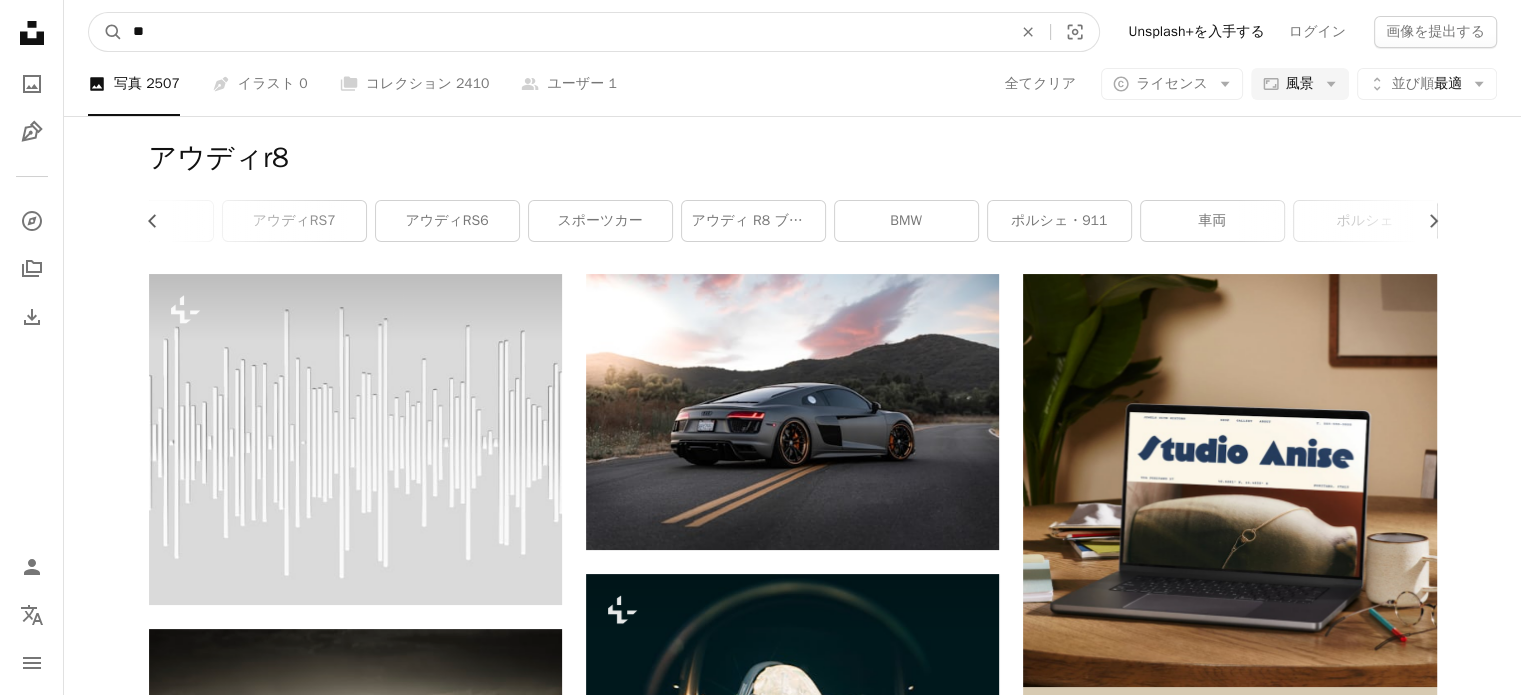type on "*" 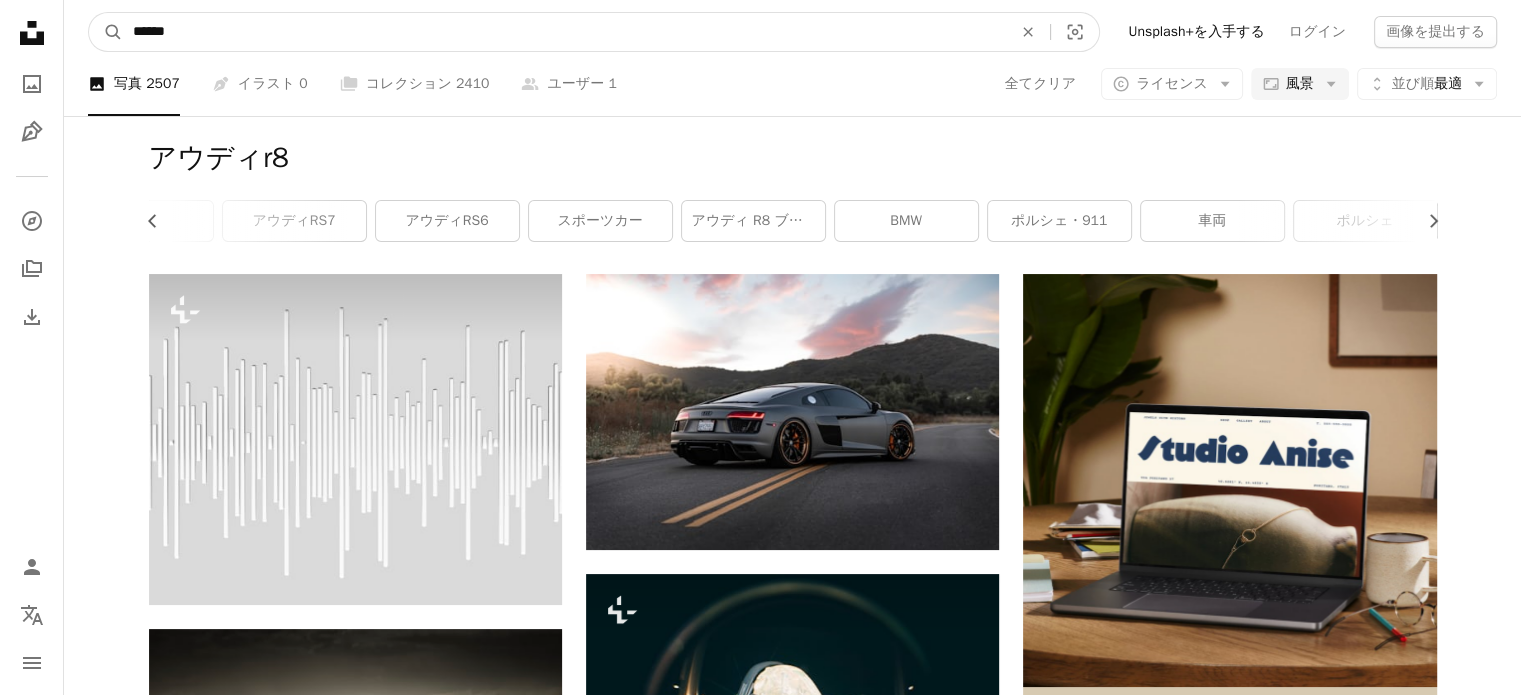 type on "******" 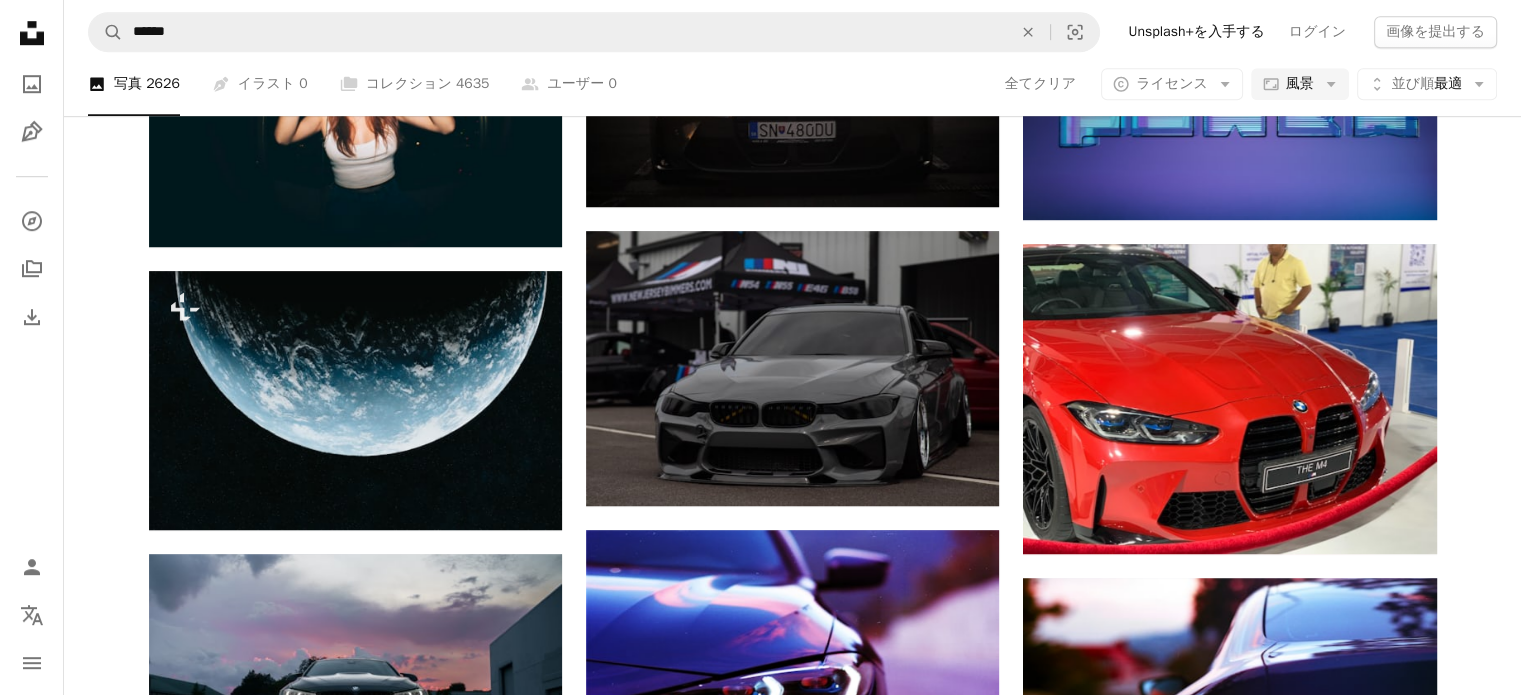 scroll, scrollTop: 1434, scrollLeft: 0, axis: vertical 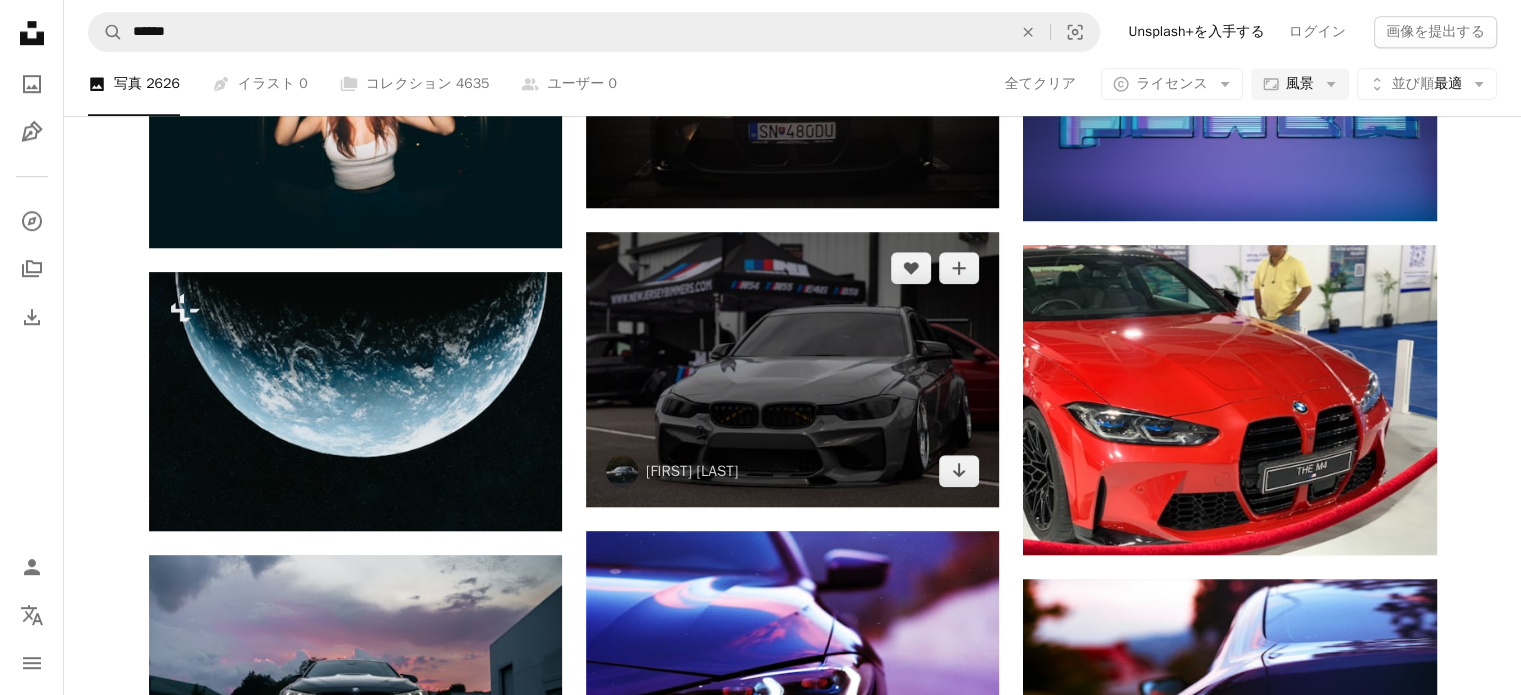 click at bounding box center (792, 369) 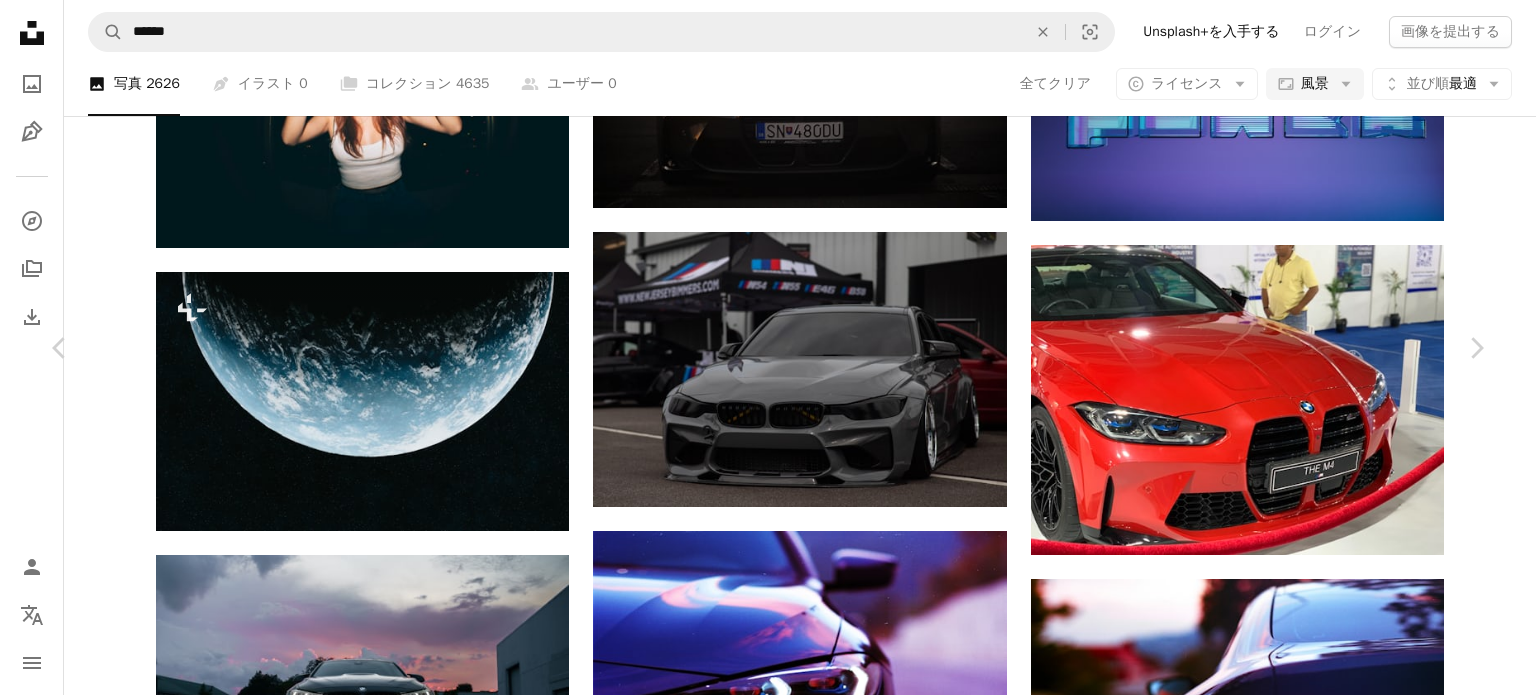 click 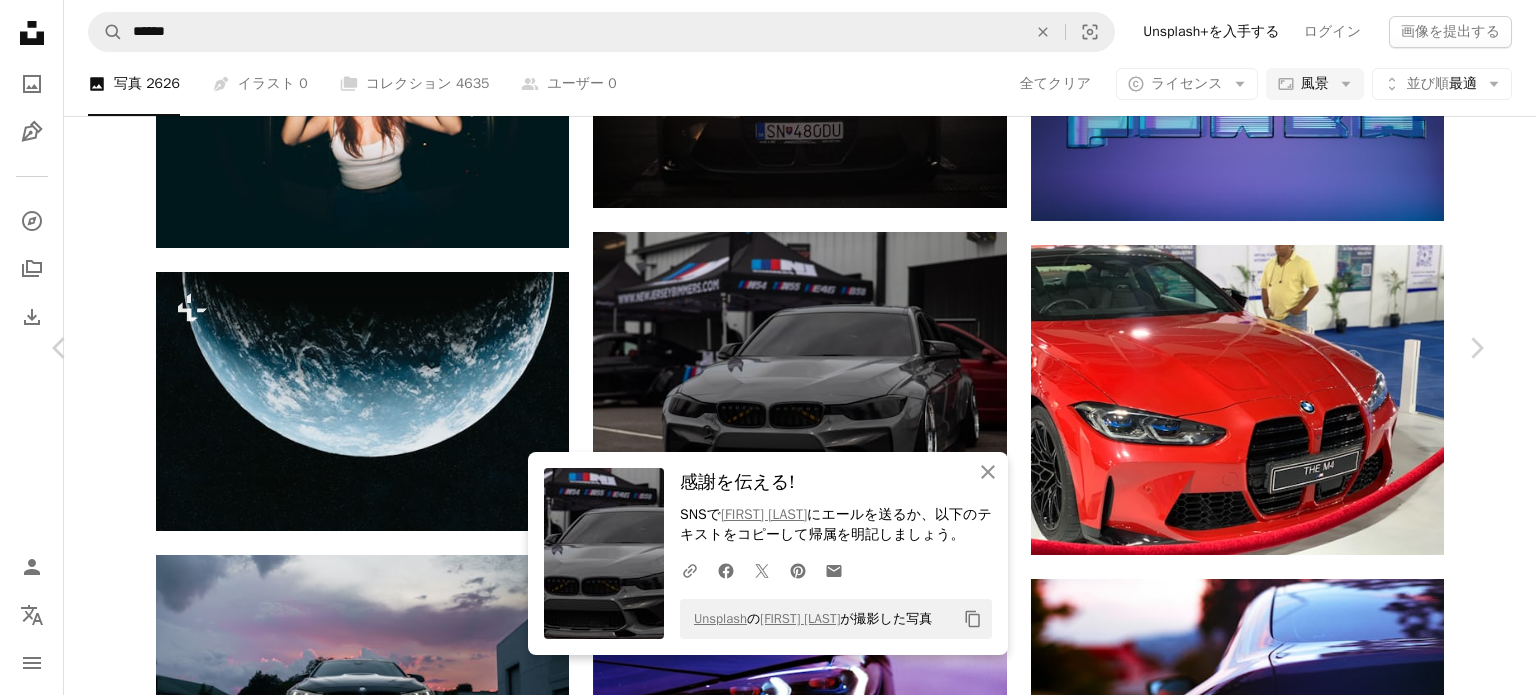 click on "An X shape Chevron left Chevron right An X shape 閉じる 感謝を伝える! SNSで [FIRST] にエールを送るか、以下のテキストをコピーして帰属を明記しましょう。 A URL sharing icon (chains) Facebook icon X (formerly Twitter) icon Pinterest icon An envelope Unsplash の [FIRST] が撮影した写真
Copy content [FIRST] [USERNAME] A heart A plus sign 画像を編集   Plus sign for Unsplash+ 無料ダウンロード Chevron down Zoom in 閲覧数 174,424 ダウンロード数 2,424 A forward-right arrow 共有 Info icon 情報 More Actions Calendar outlined [DATE] に公開 Camera Canon, EOS 6D Mark II Safety Unsplashライセンス の下、無料で利用可能 壁紙 車 BMWの BMW M4 (ビーエム・エム・ディー・エム・ディー) 車 灰色 スポーツカー 車 運輸 機械 自動車 輪 タイヤ 車のホイール クーペ パブリックドメインの写真  |  コード：UNSPLASH20で20%オフ  ↗" at bounding box center [768, 4477] 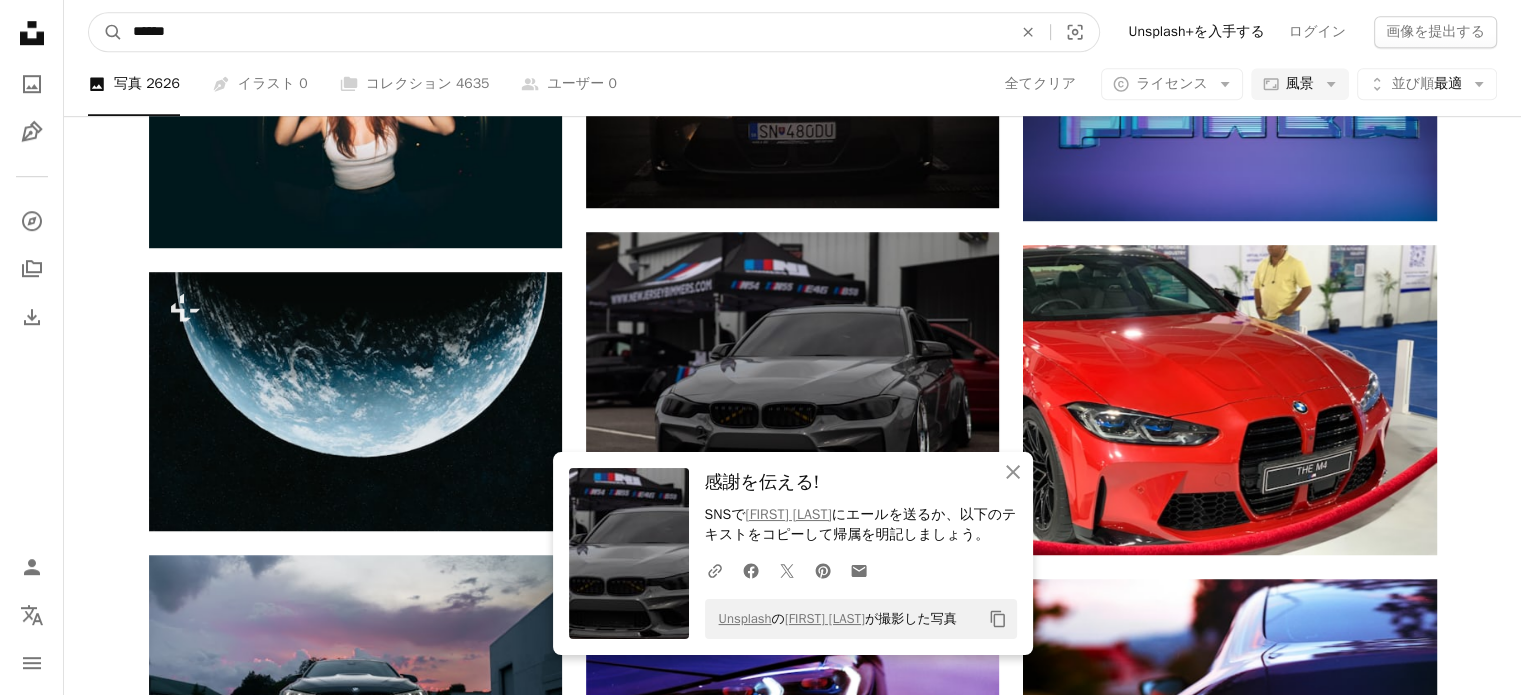 click on "******" at bounding box center [564, 32] 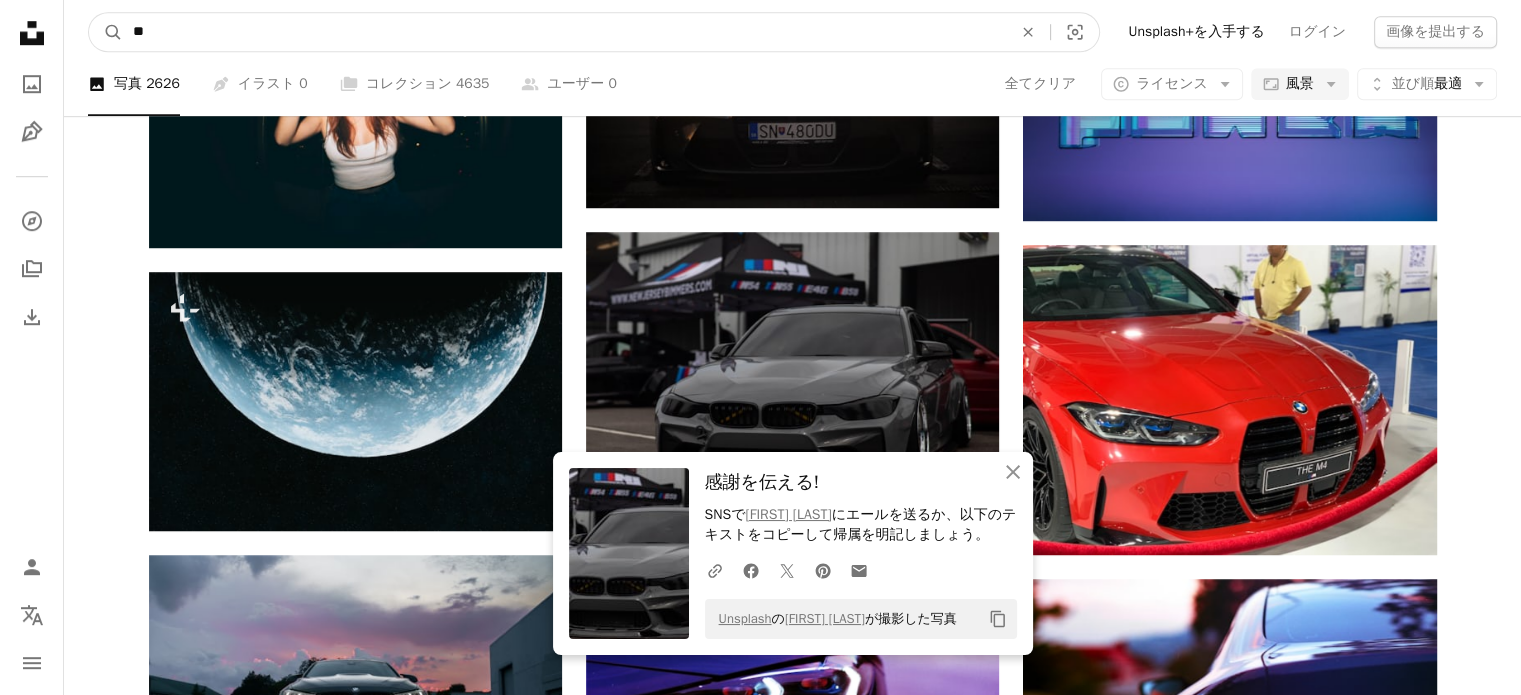 type on "*" 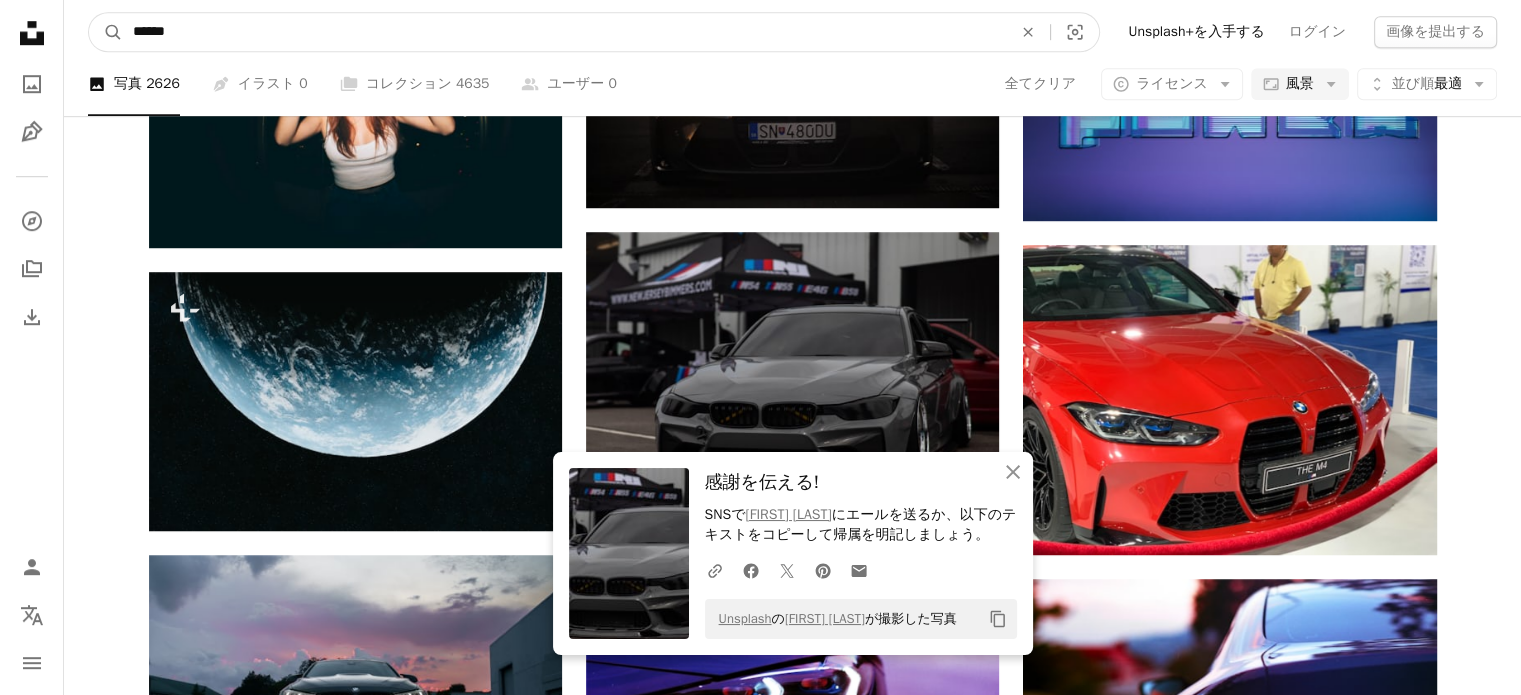 type on "******" 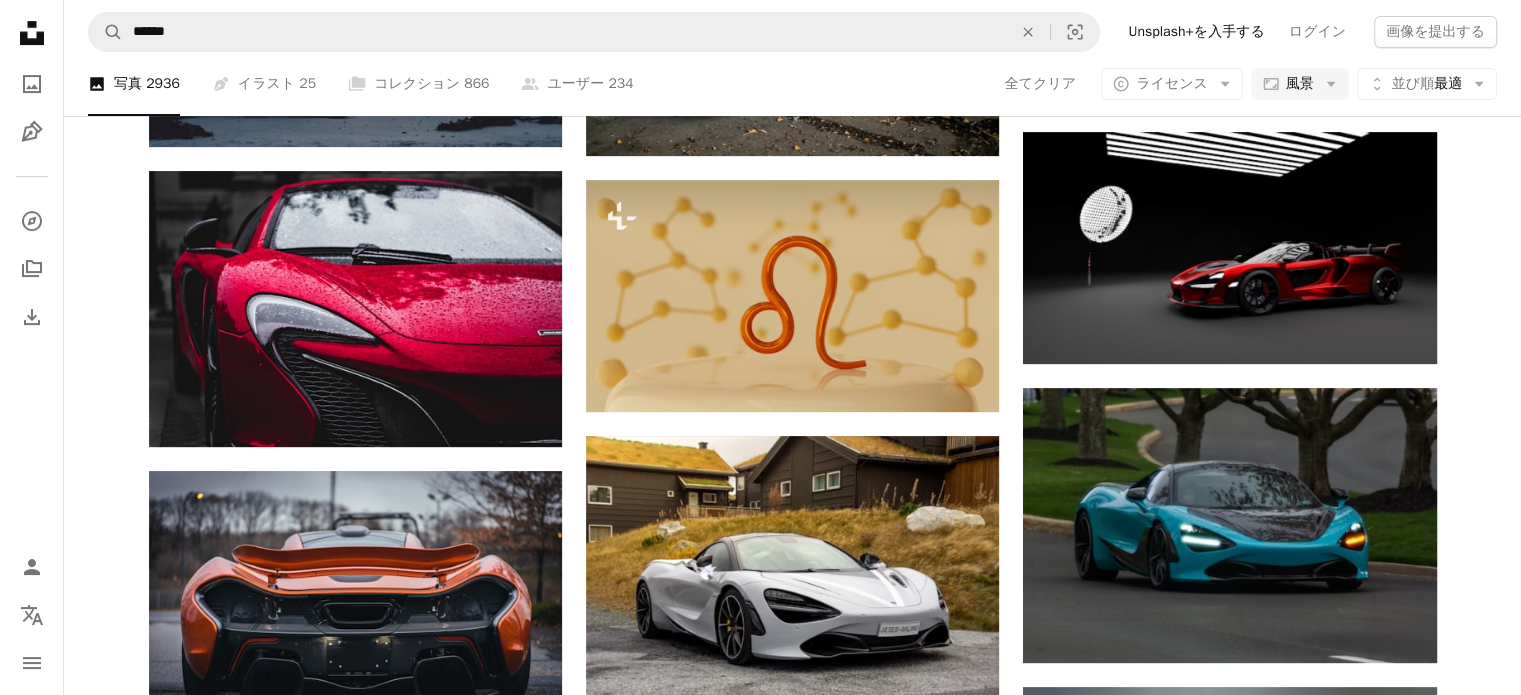 scroll, scrollTop: 0, scrollLeft: 0, axis: both 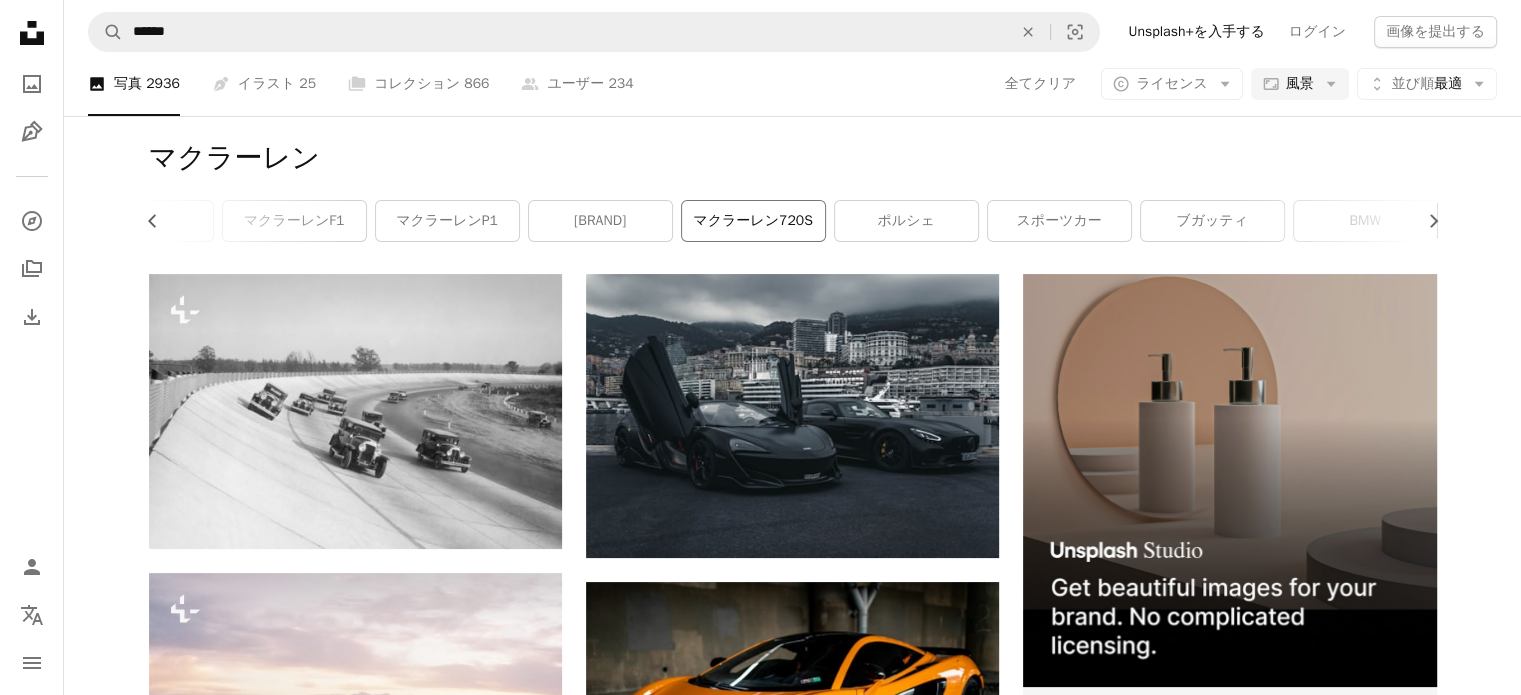 click on "マクラーレン720S" at bounding box center [753, 221] 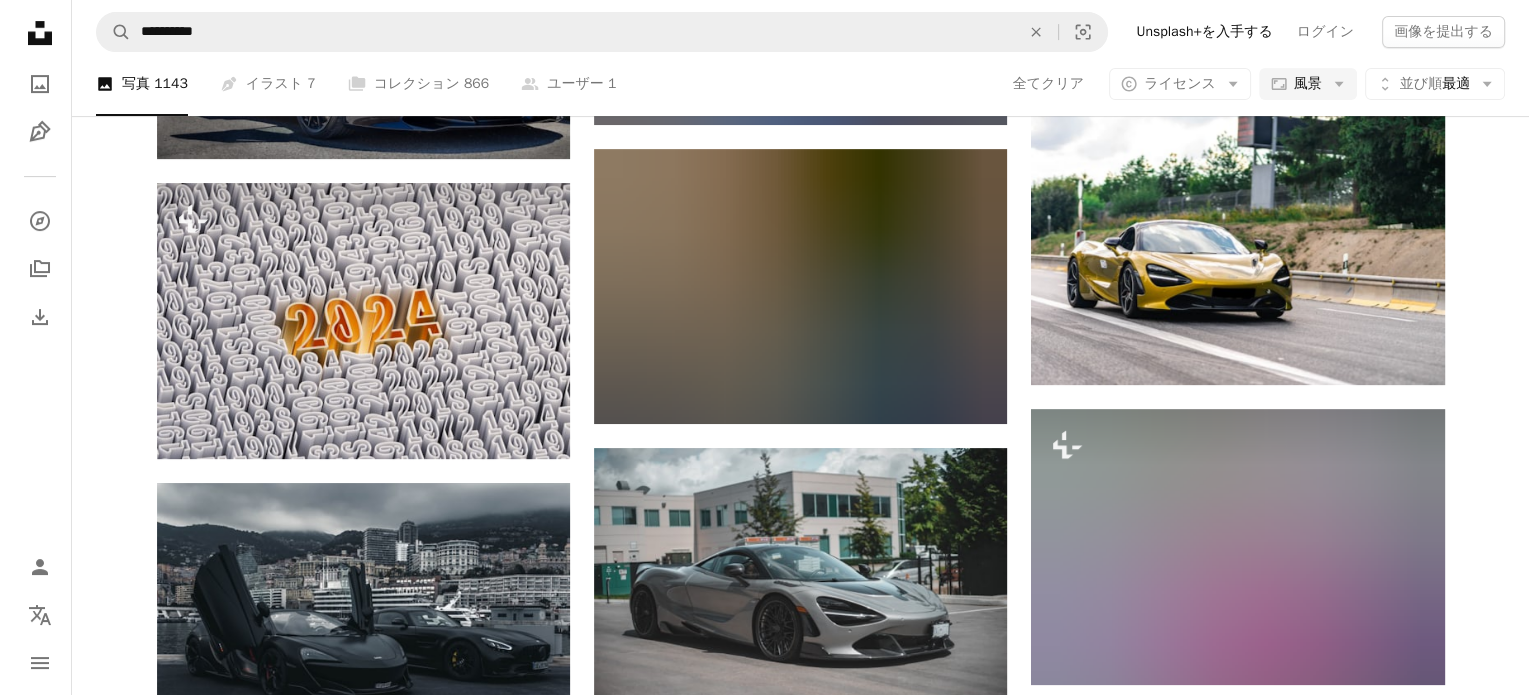 scroll, scrollTop: 723, scrollLeft: 0, axis: vertical 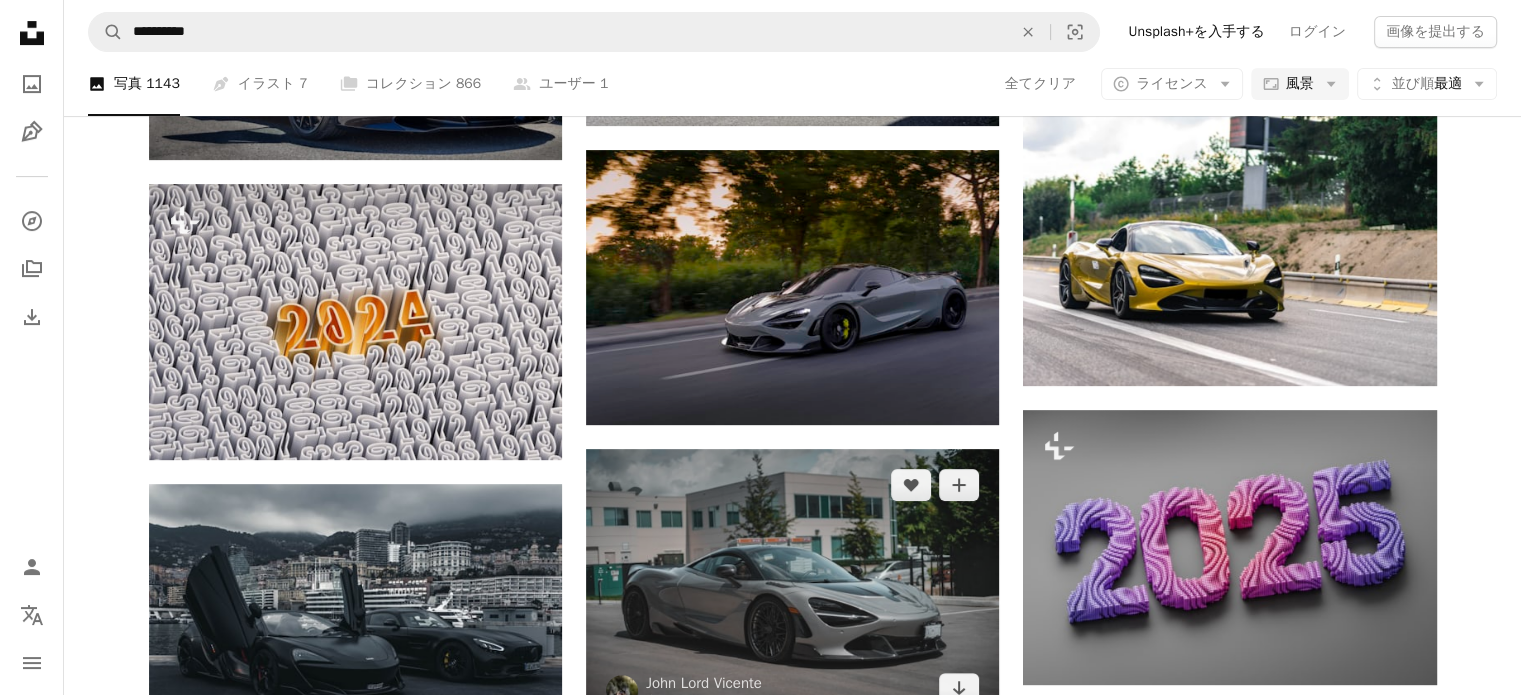 click at bounding box center (792, 587) 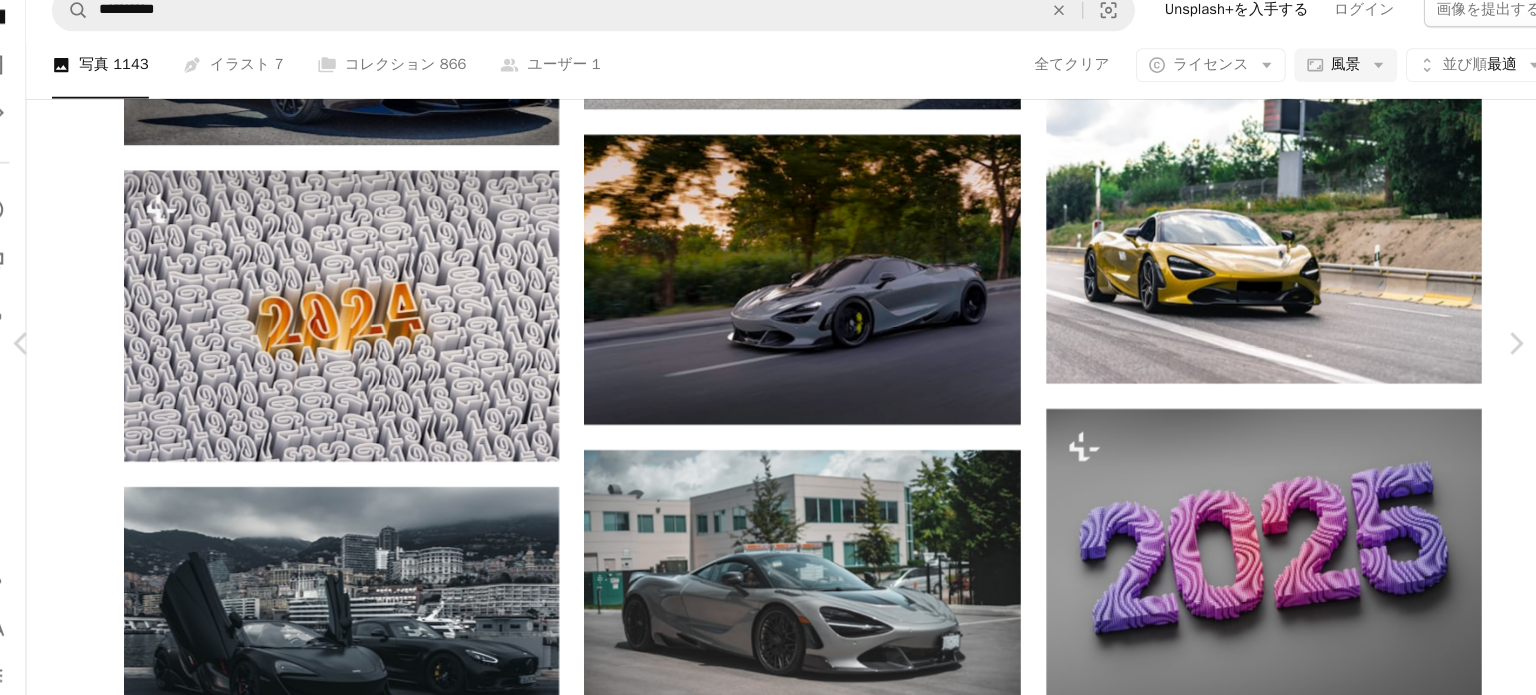 scroll, scrollTop: 723, scrollLeft: 0, axis: vertical 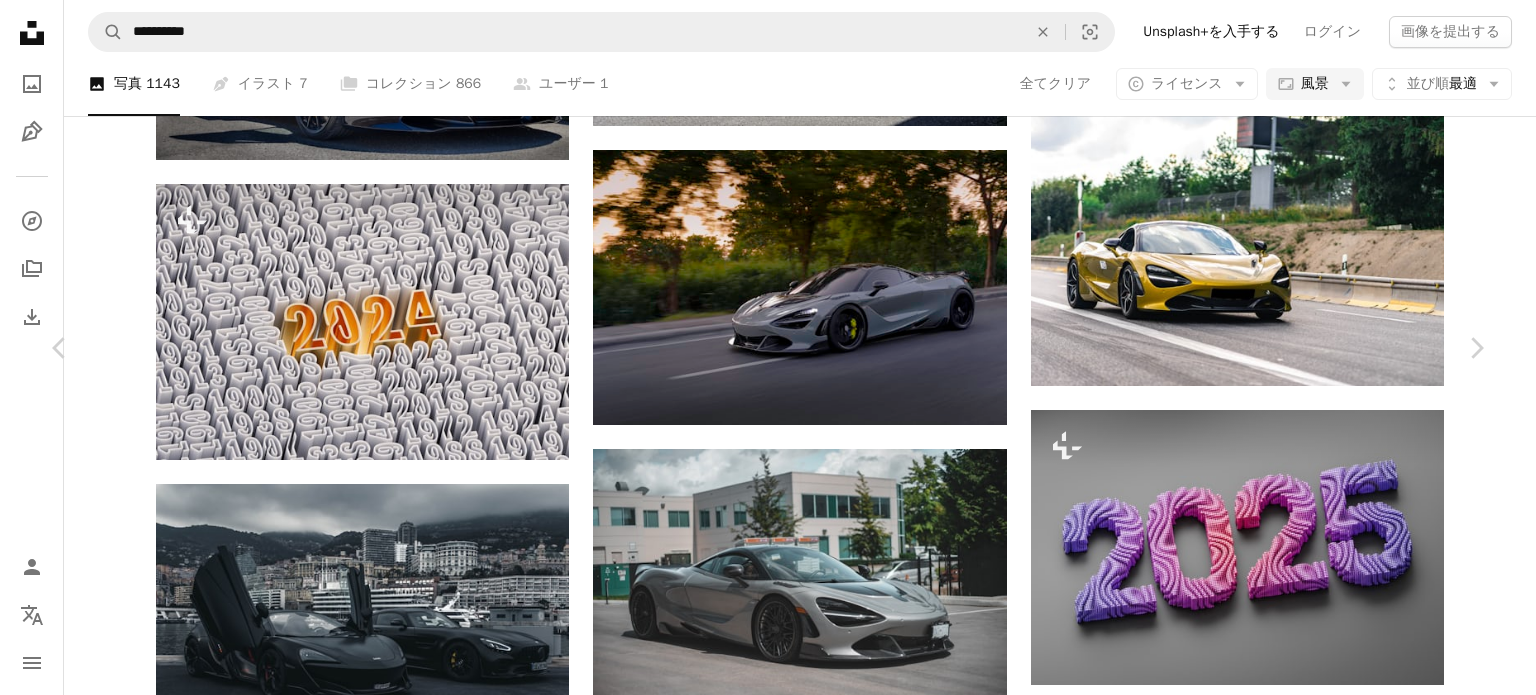 click on "Chevron down" 